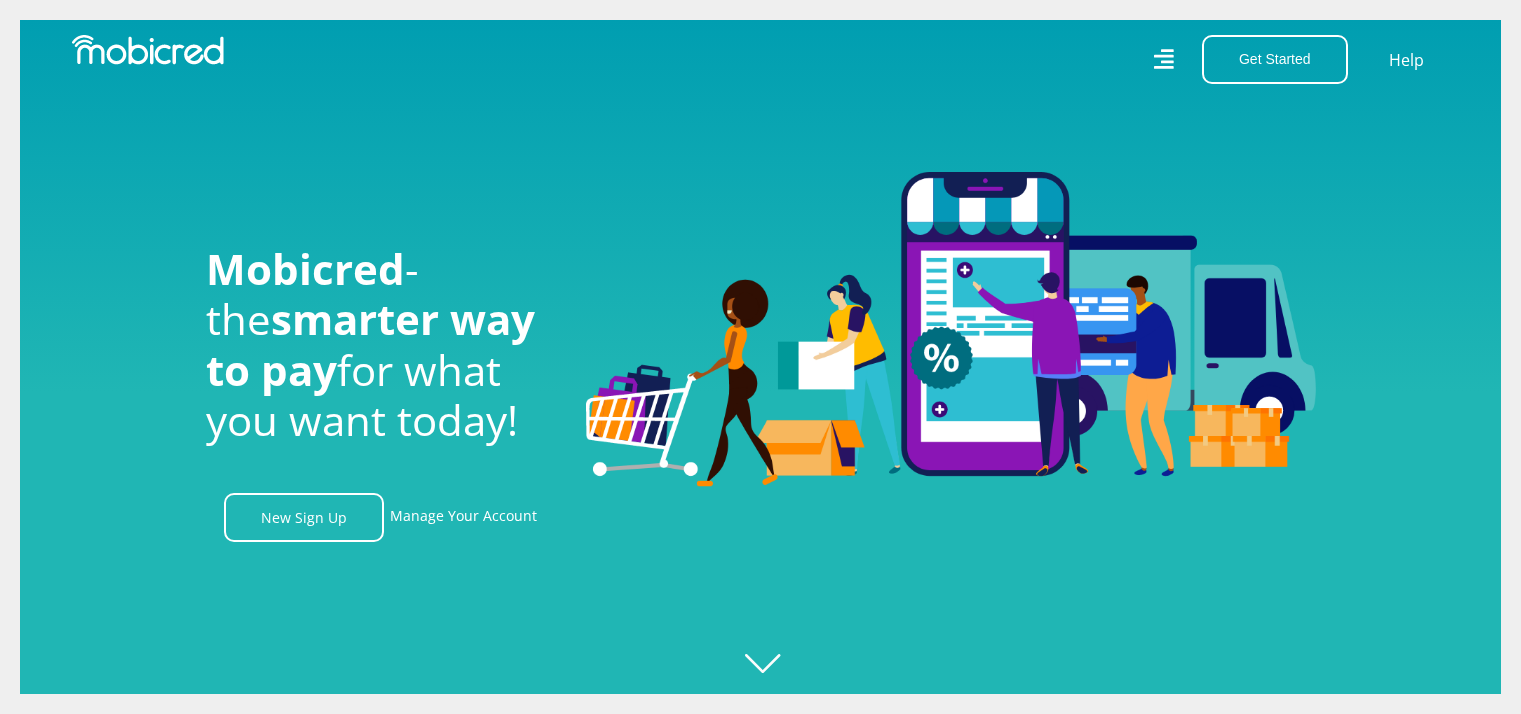 scroll, scrollTop: 0, scrollLeft: 0, axis: both 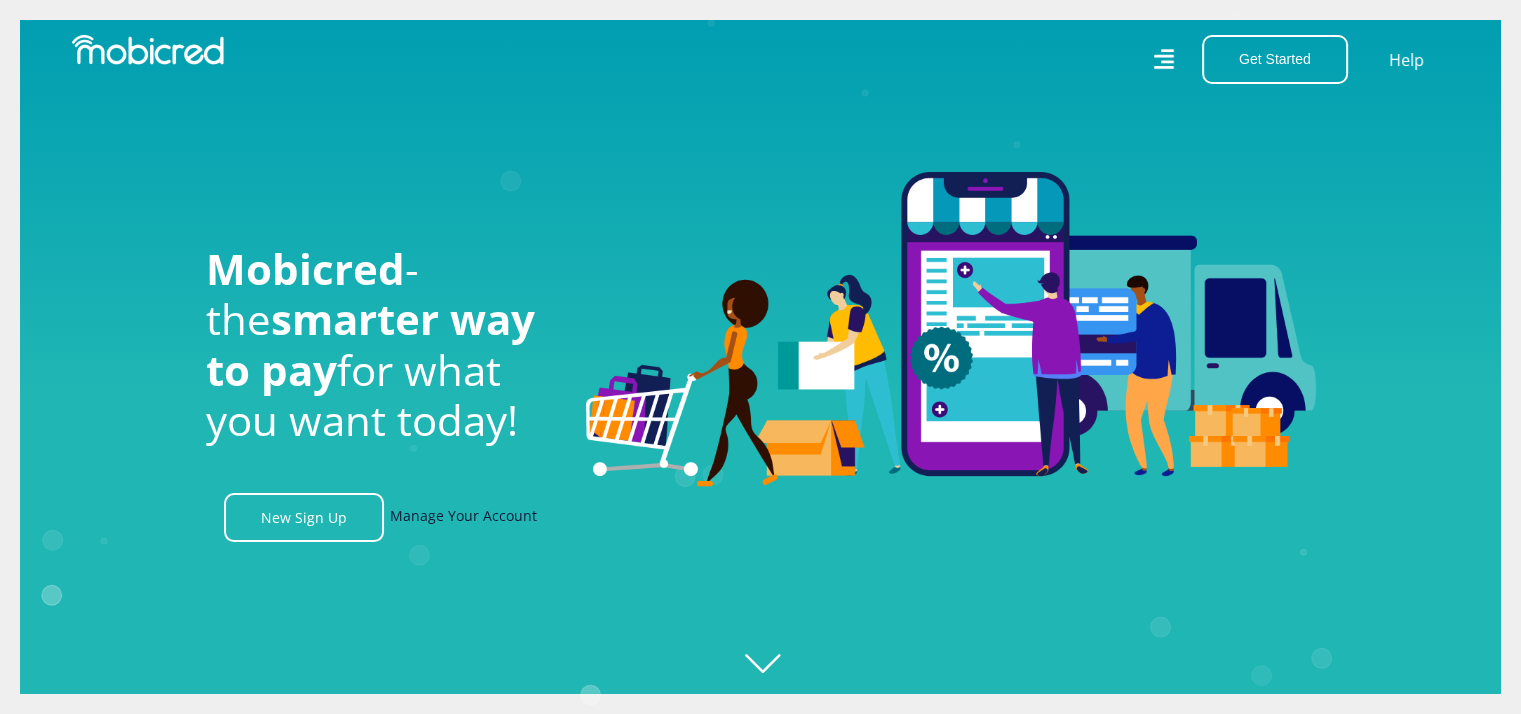click on "Manage Your Account" at bounding box center (463, 517) 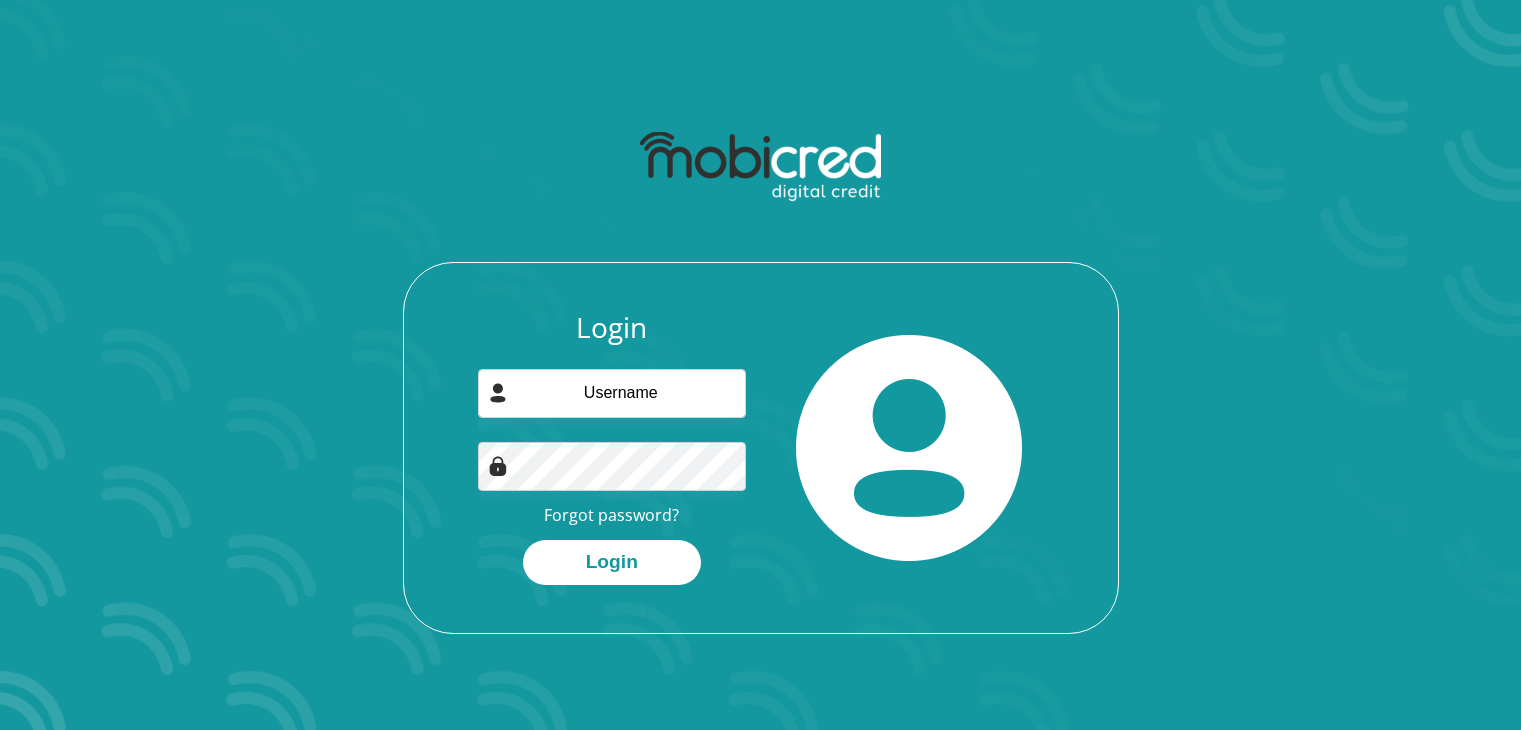 scroll, scrollTop: 0, scrollLeft: 0, axis: both 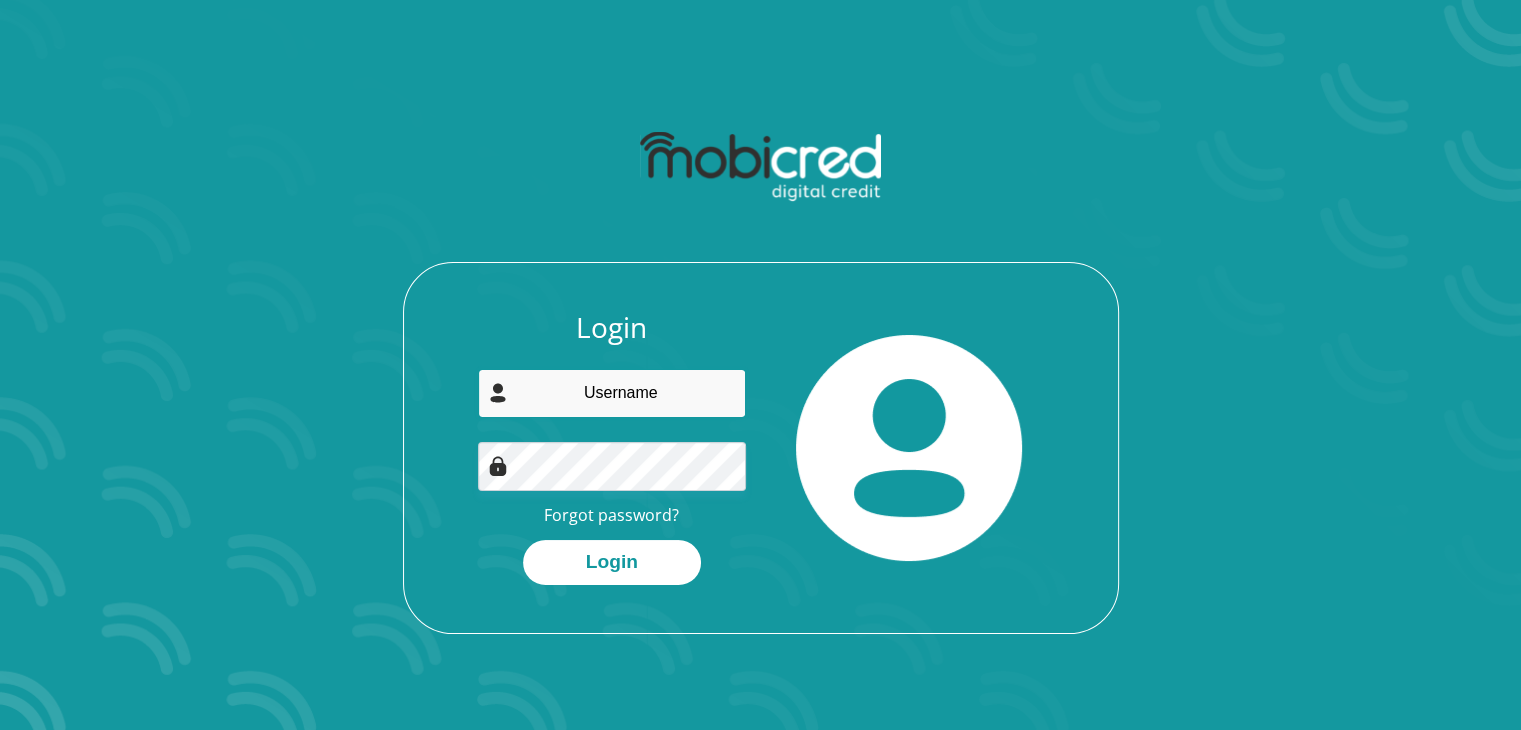 click at bounding box center (612, 393) 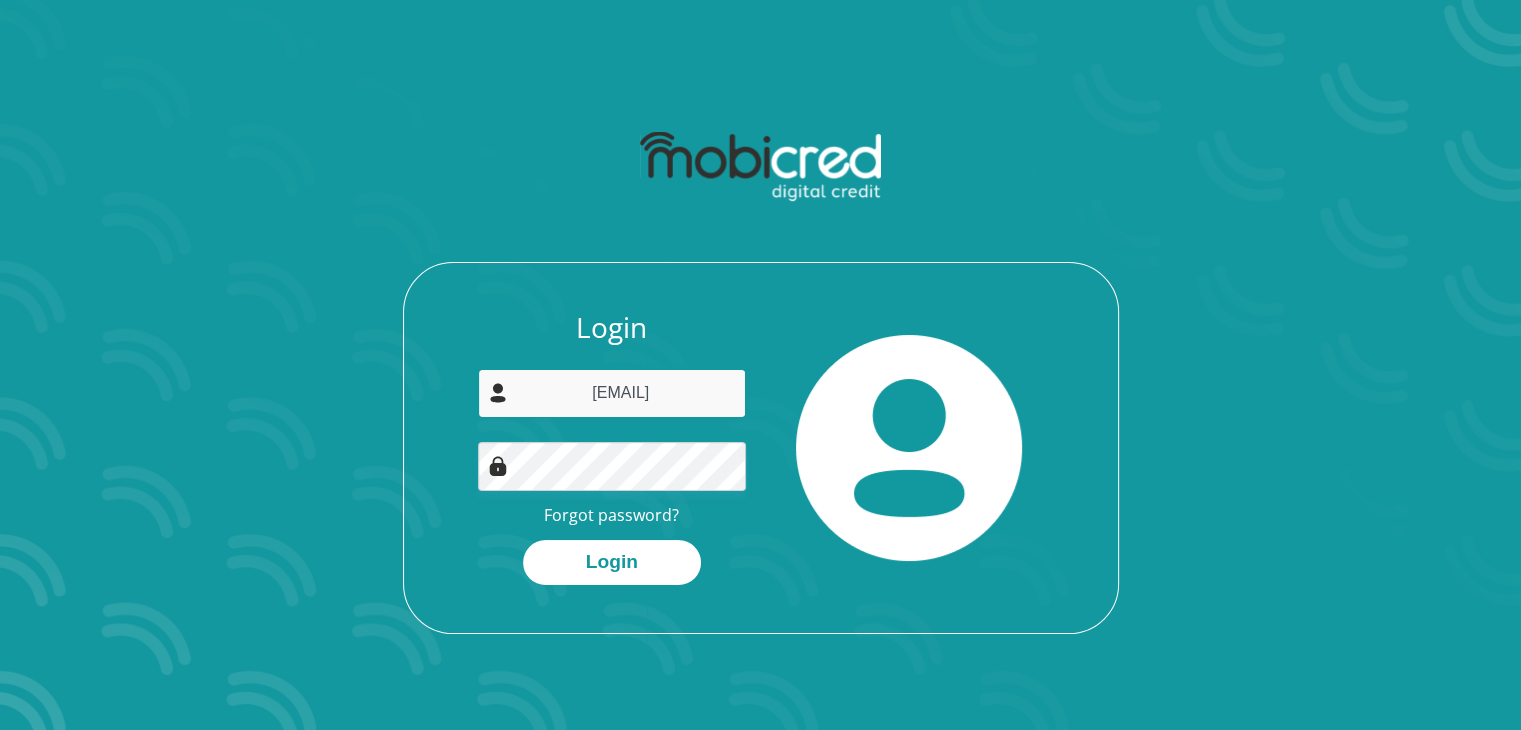 drag, startPoint x: 712, startPoint y: 395, endPoint x: 504, endPoint y: 401, distance: 208.08652 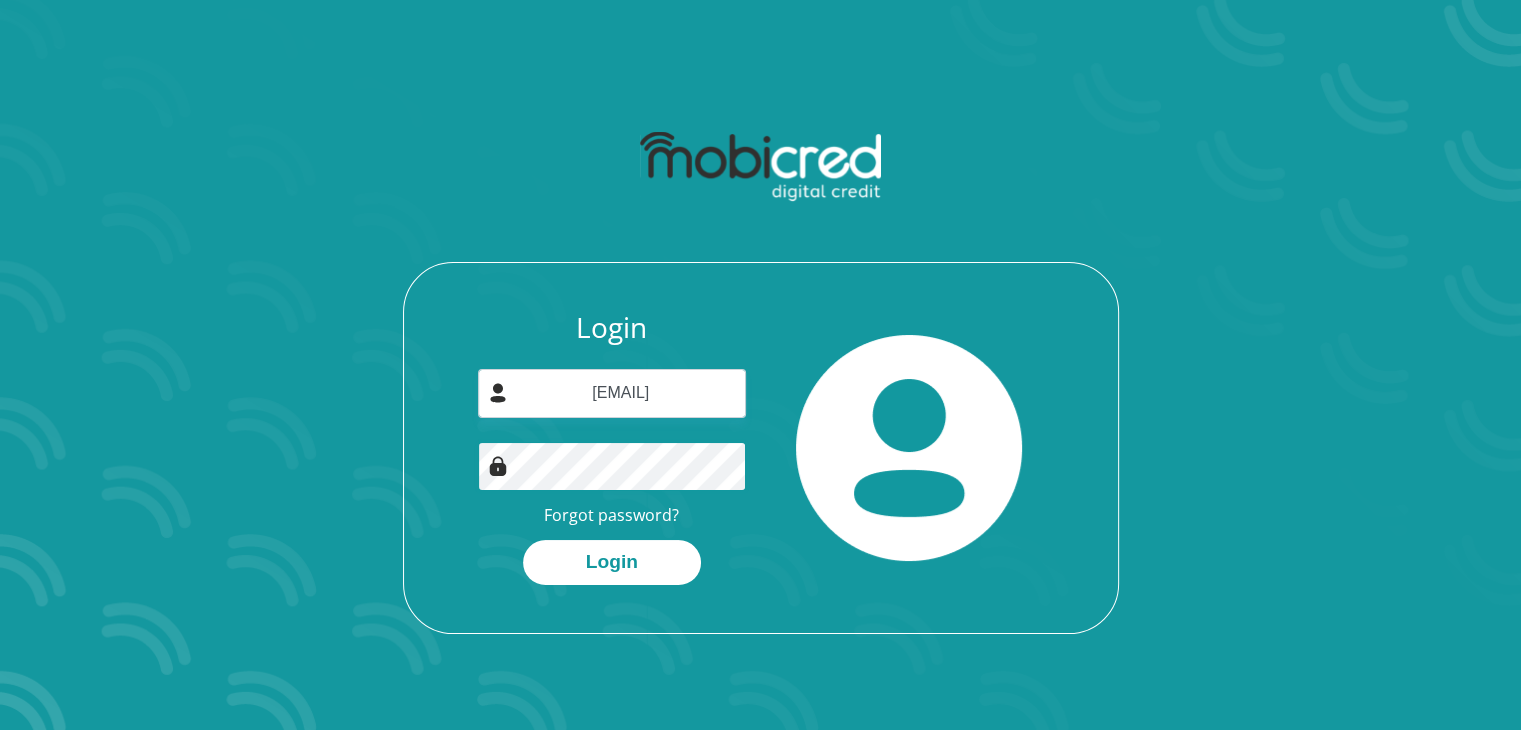 click on "Login" at bounding box center [612, 562] 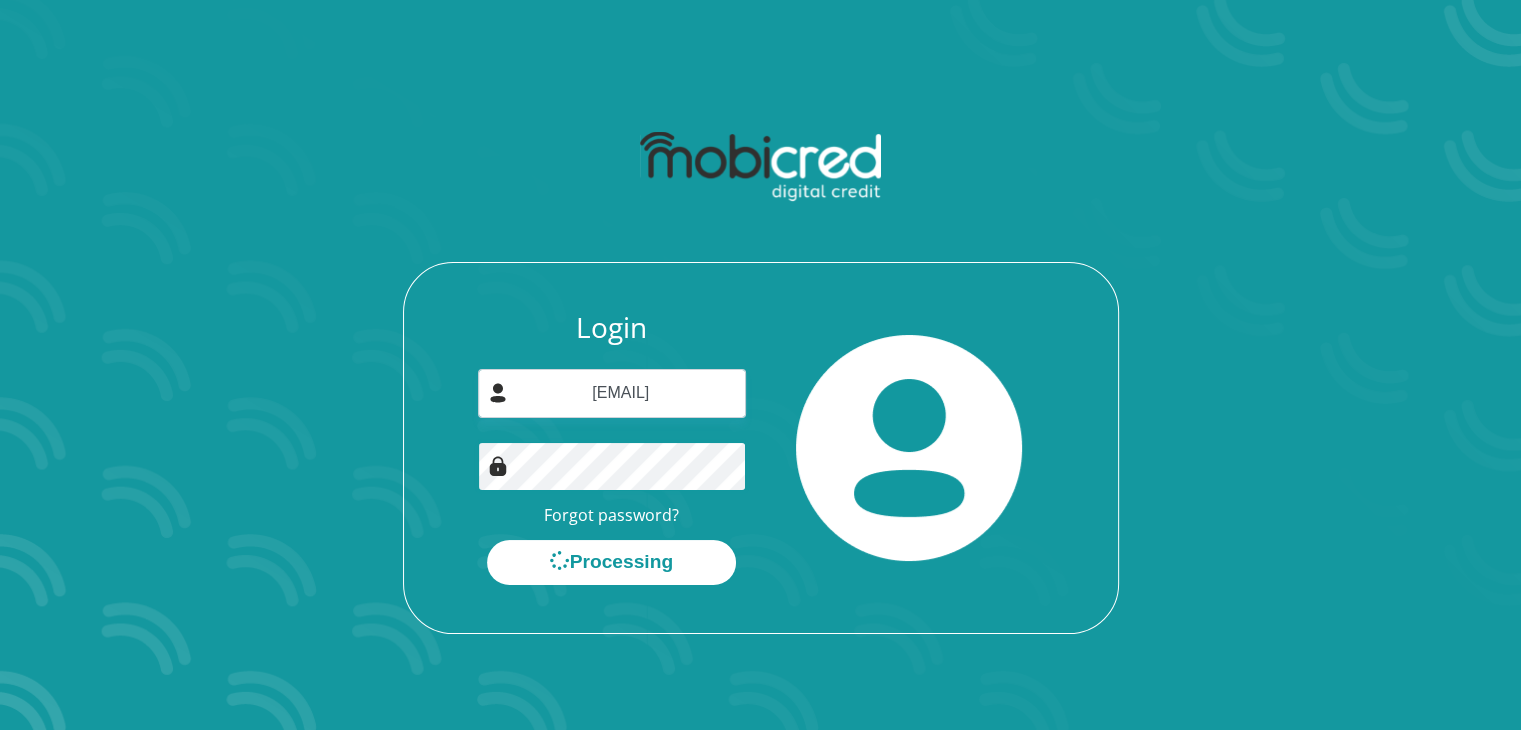 scroll, scrollTop: 0, scrollLeft: 0, axis: both 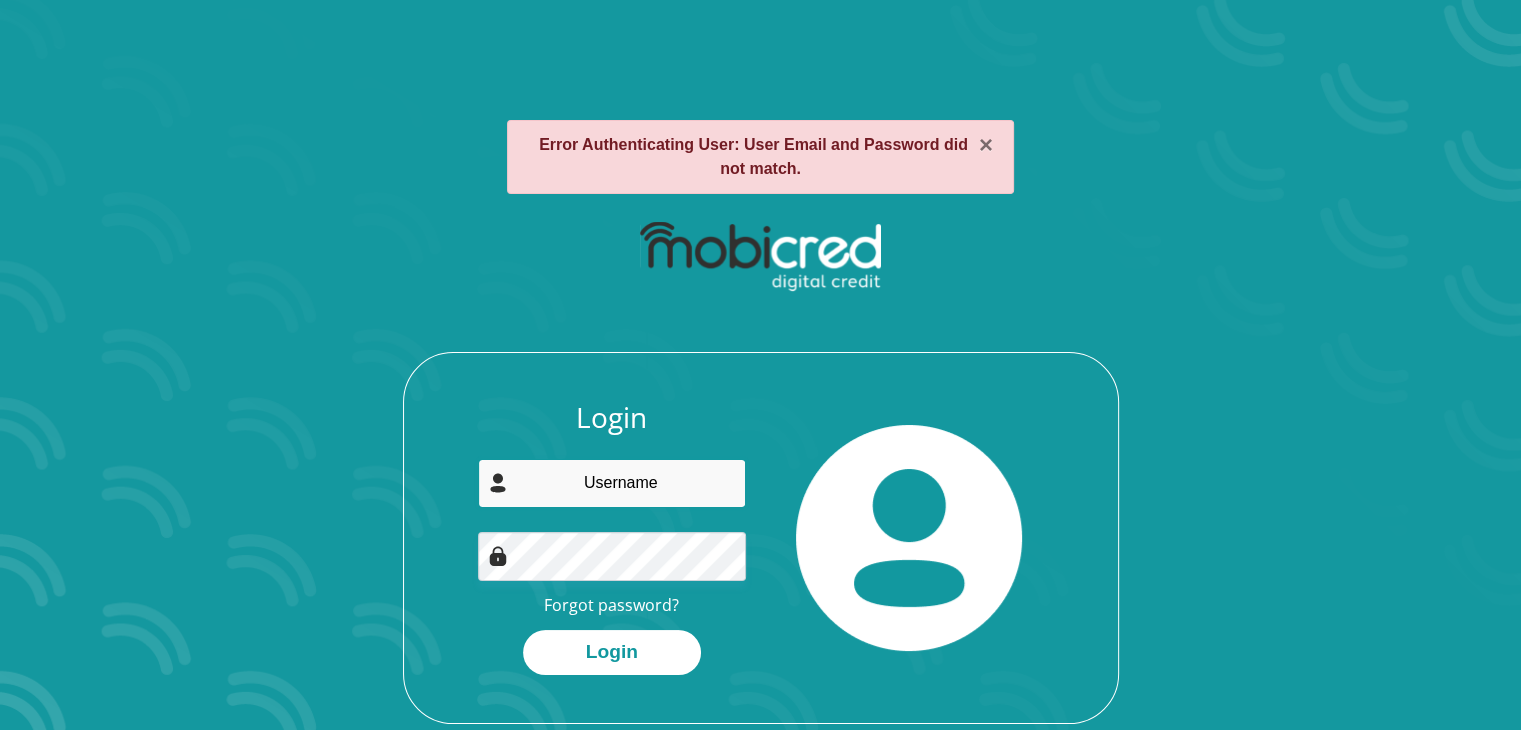 click at bounding box center (612, 483) 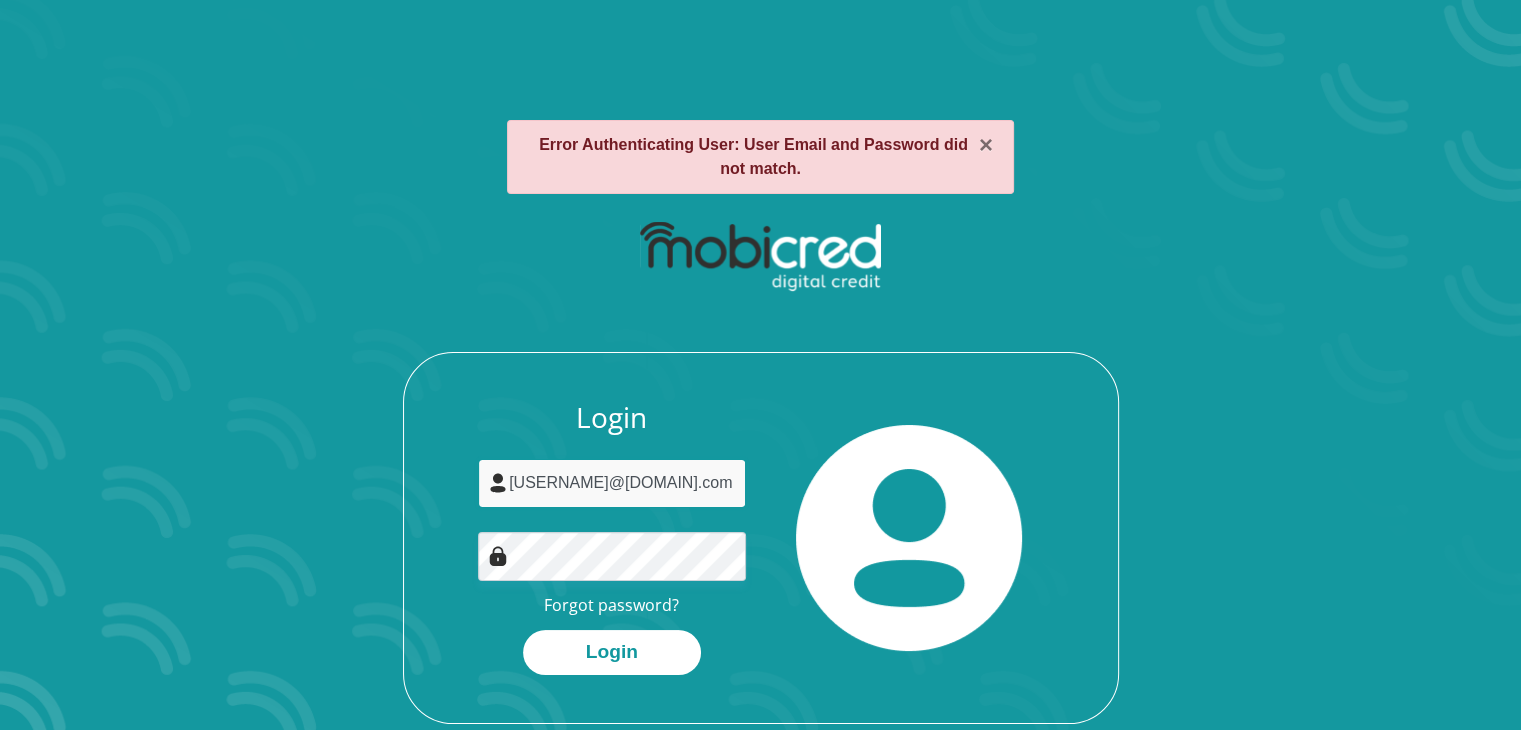 type on "[USERNAME]@[DOMAIN].com" 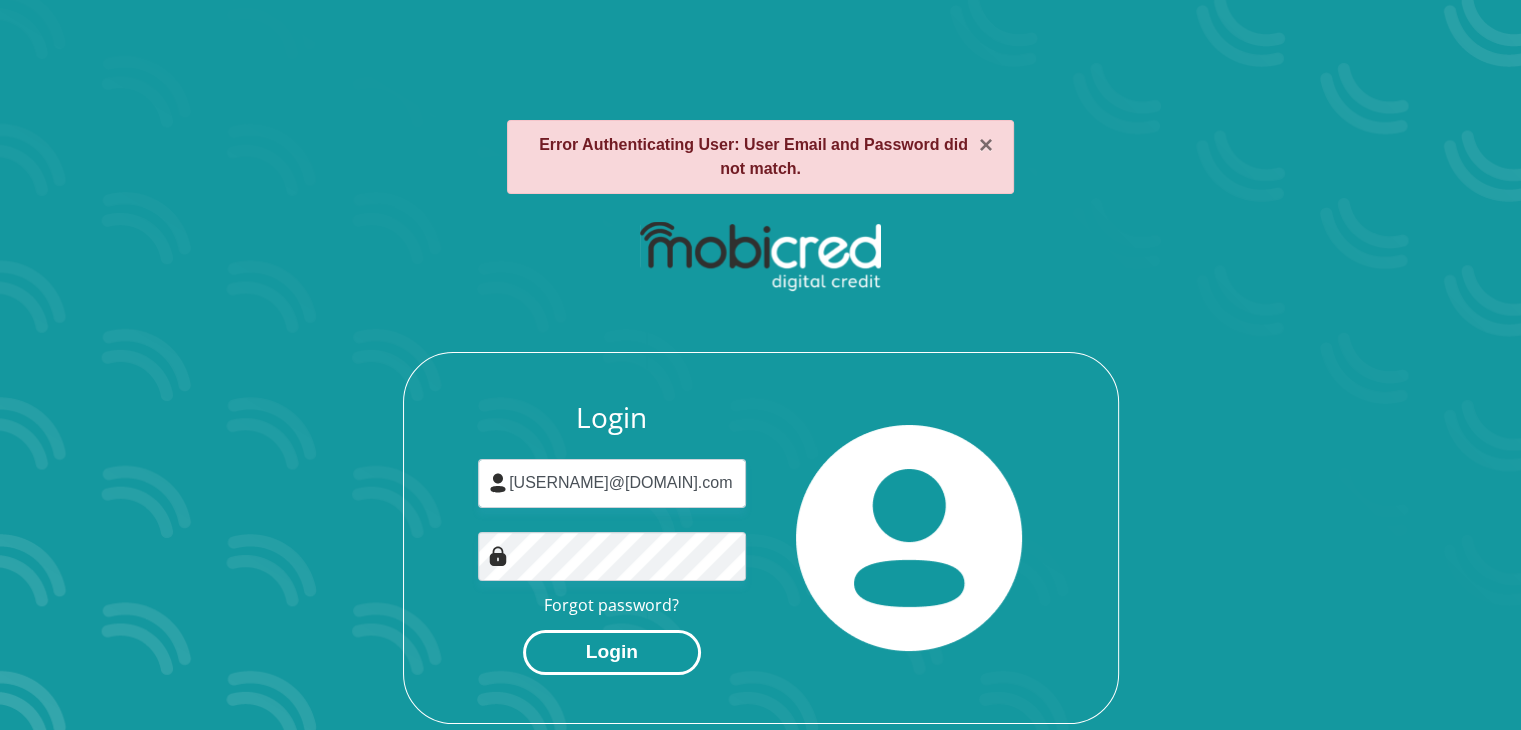 click on "Login" at bounding box center (612, 652) 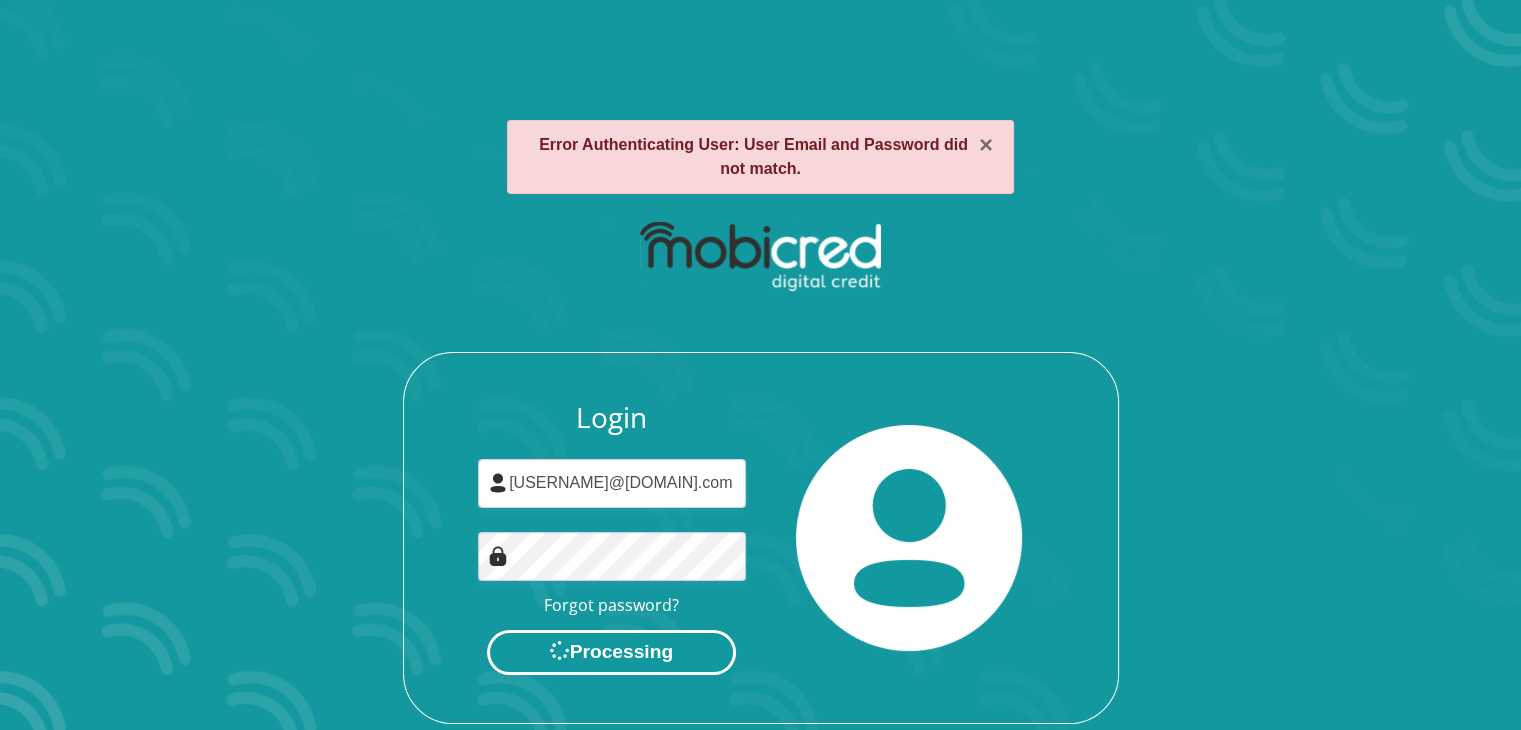 scroll, scrollTop: 0, scrollLeft: 0, axis: both 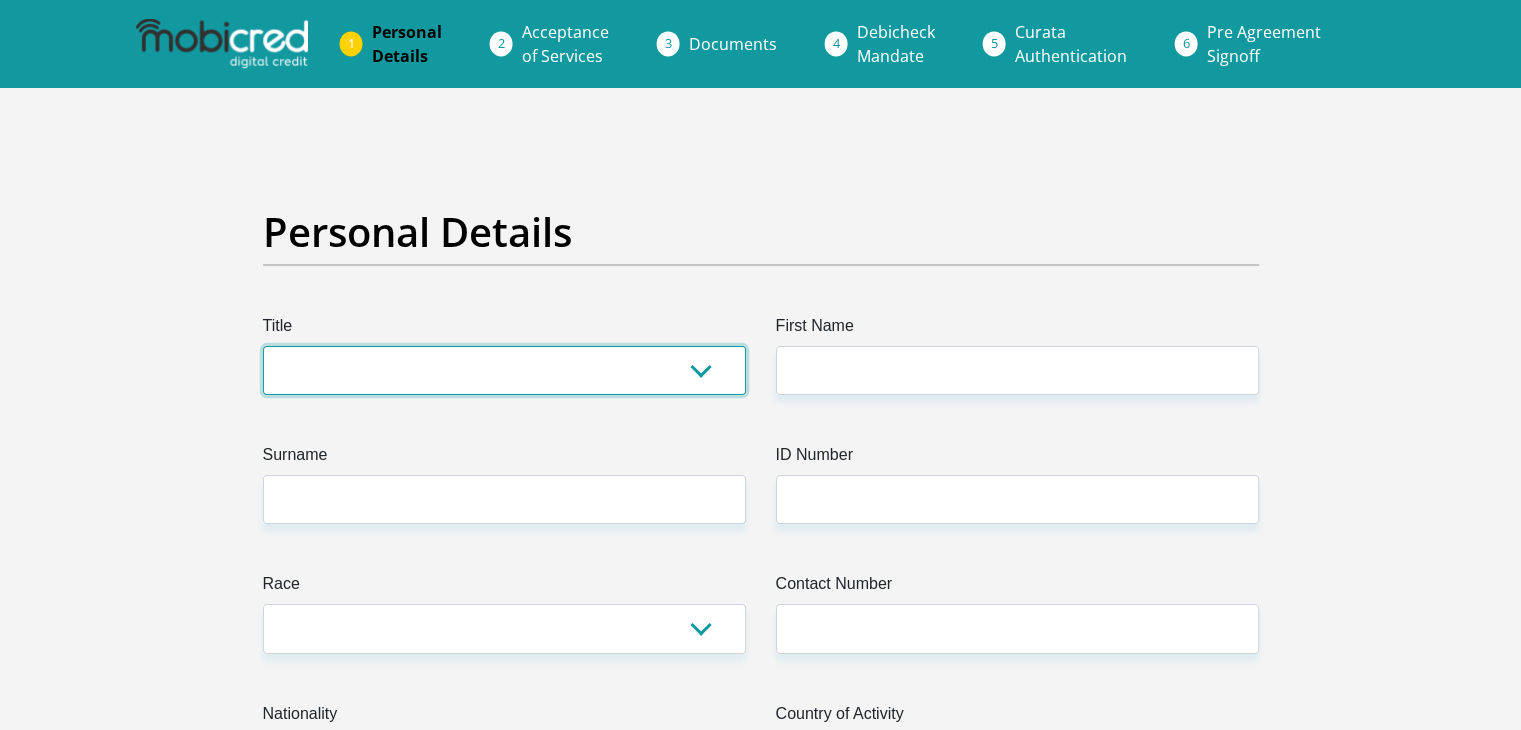 click on "Mr
Ms
Mrs
Dr
Other" at bounding box center [504, 370] 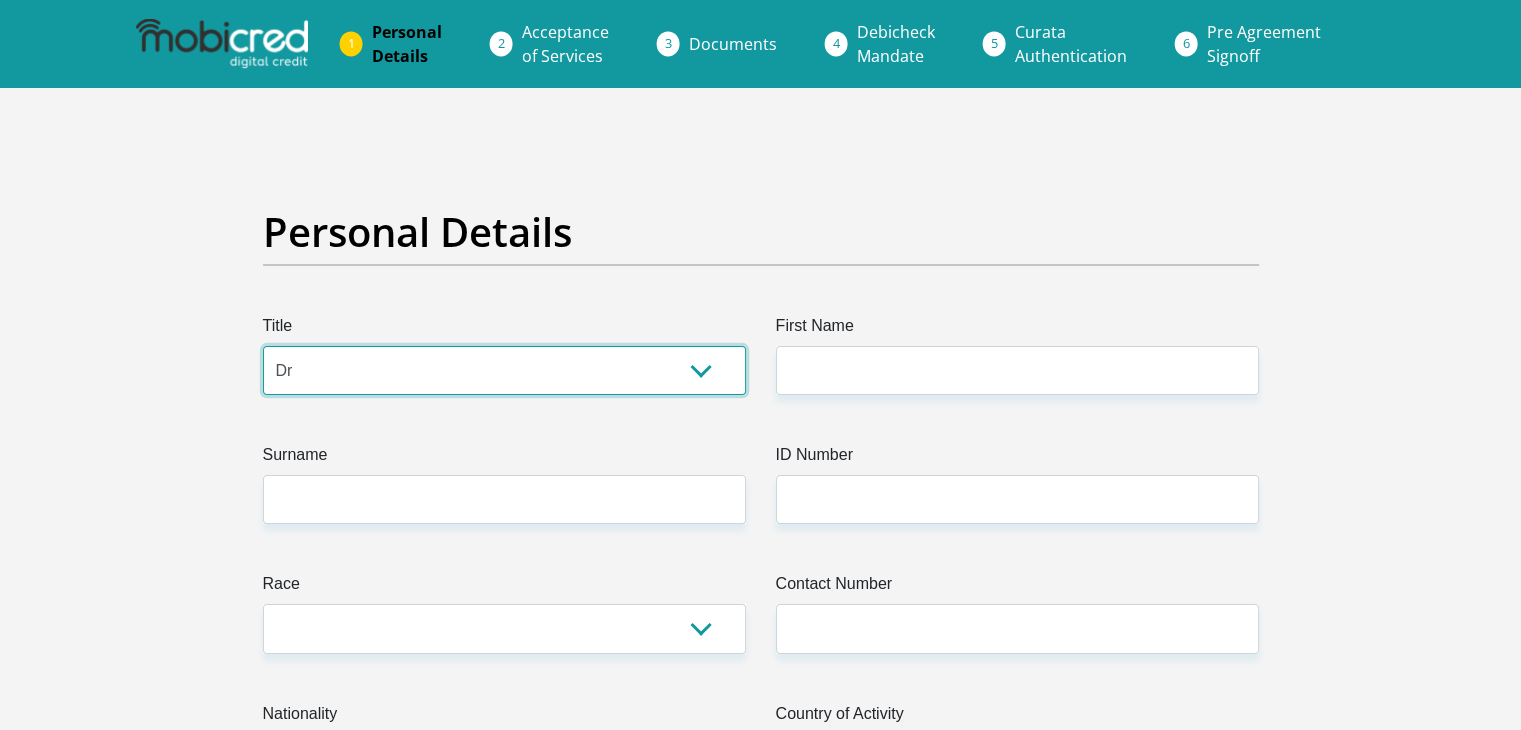 click on "Mr
Ms
Mrs
Dr
Other" at bounding box center (504, 370) 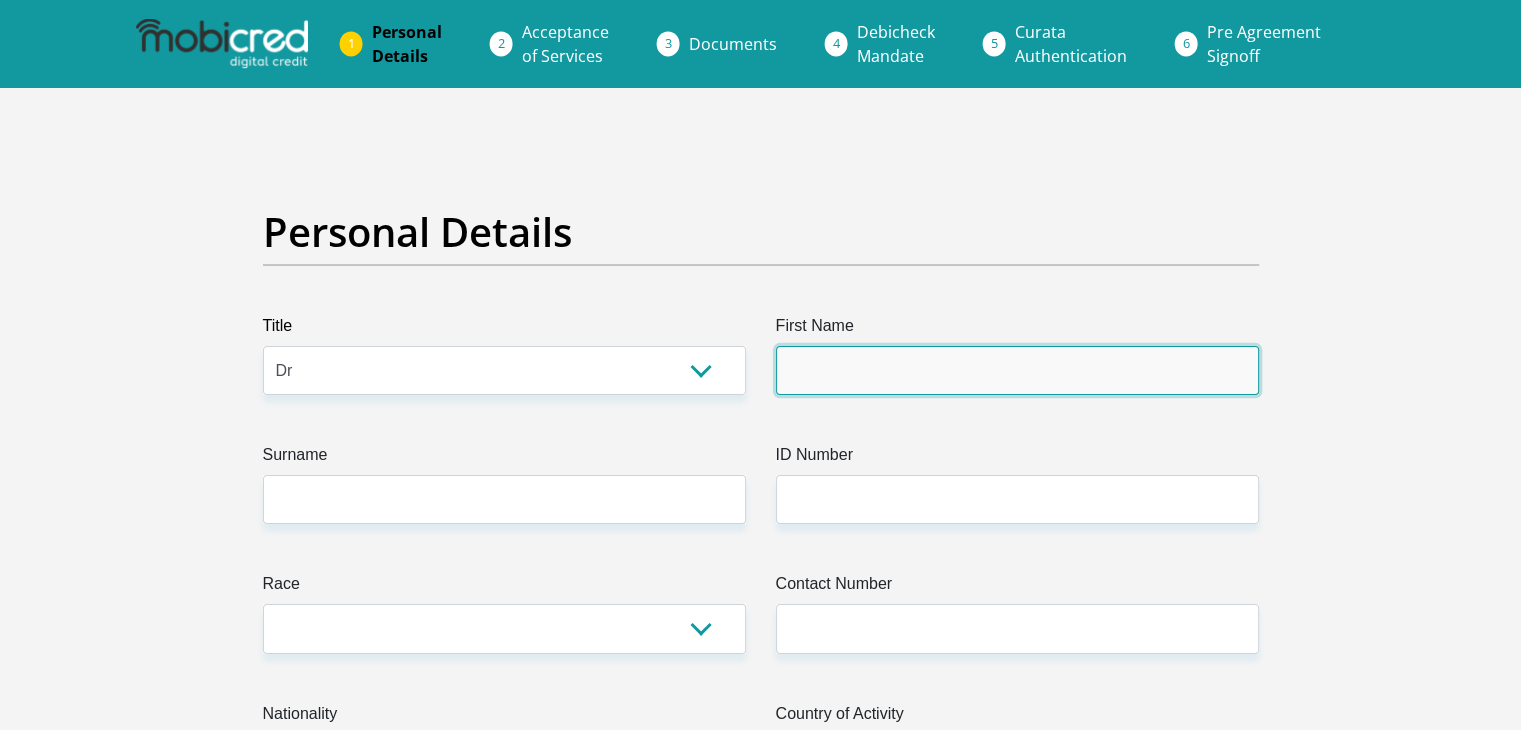 click on "First Name" at bounding box center [1017, 370] 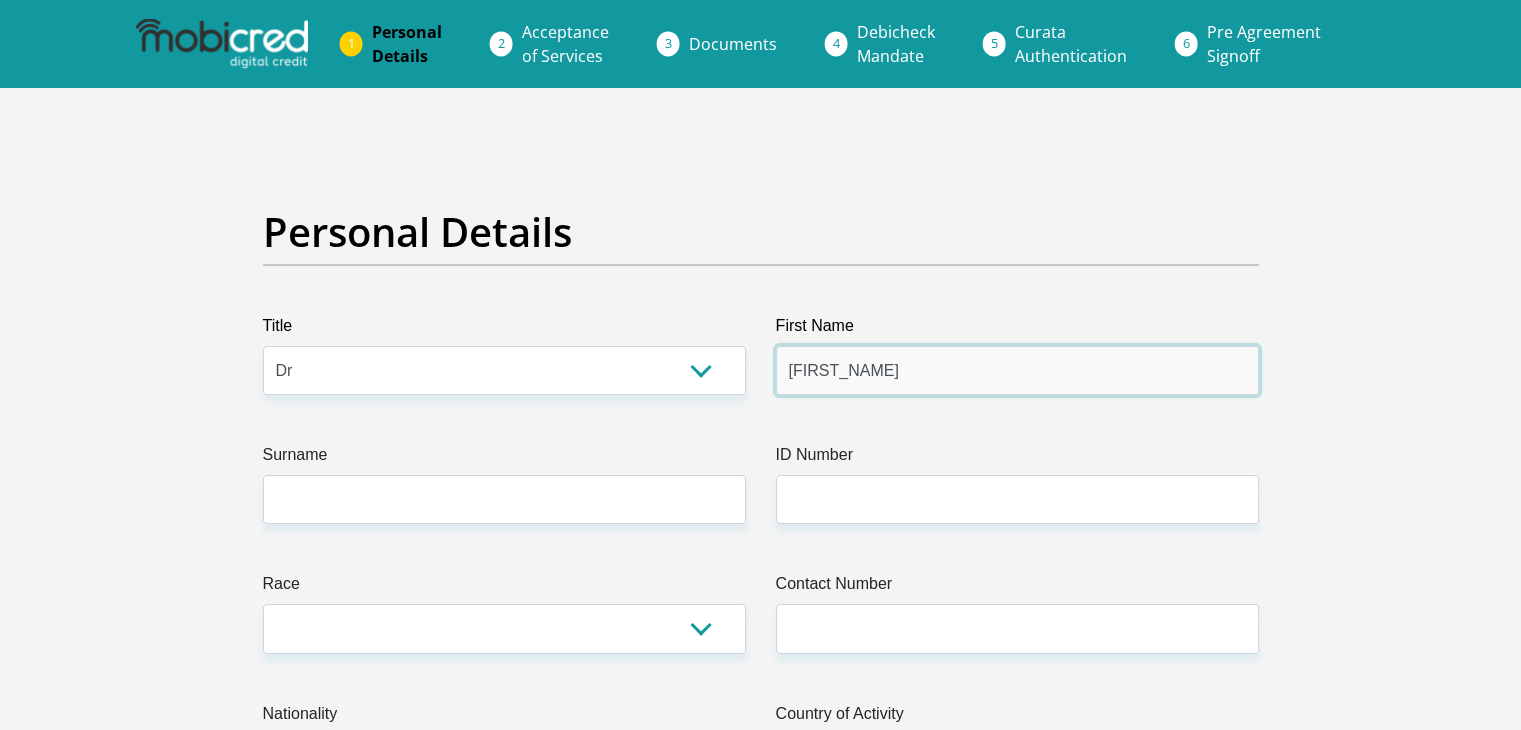 type on "deo" 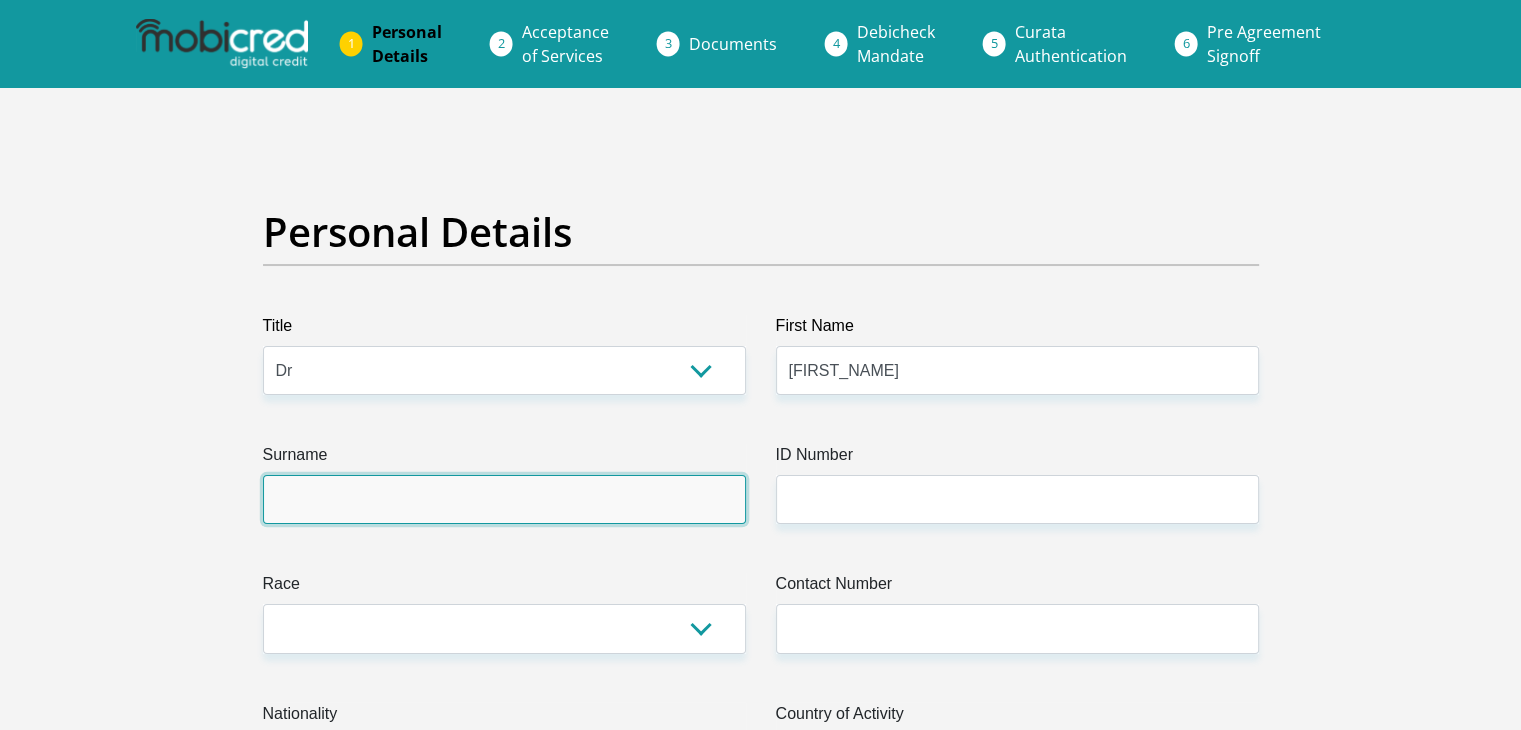 click on "Surname" at bounding box center (504, 499) 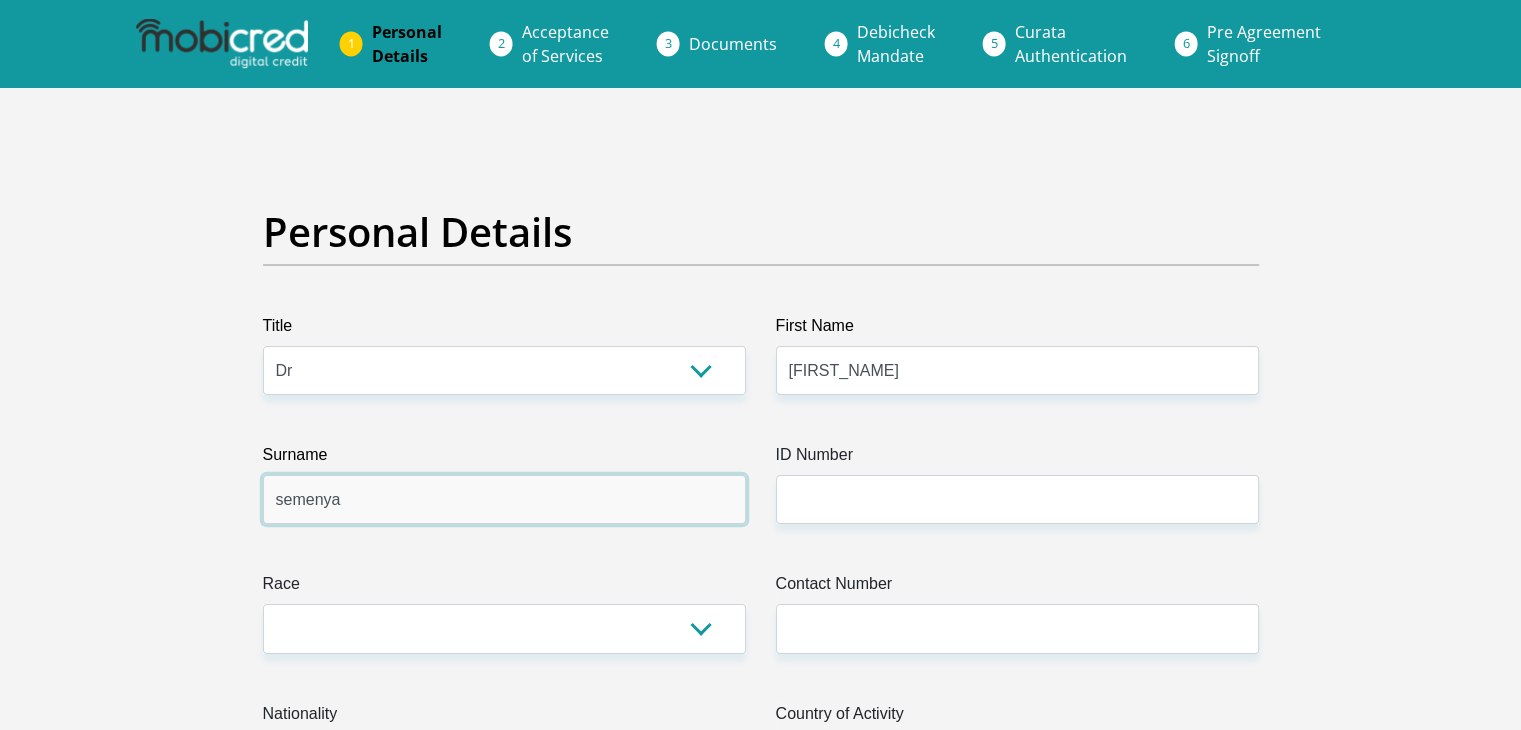 type on "semenya" 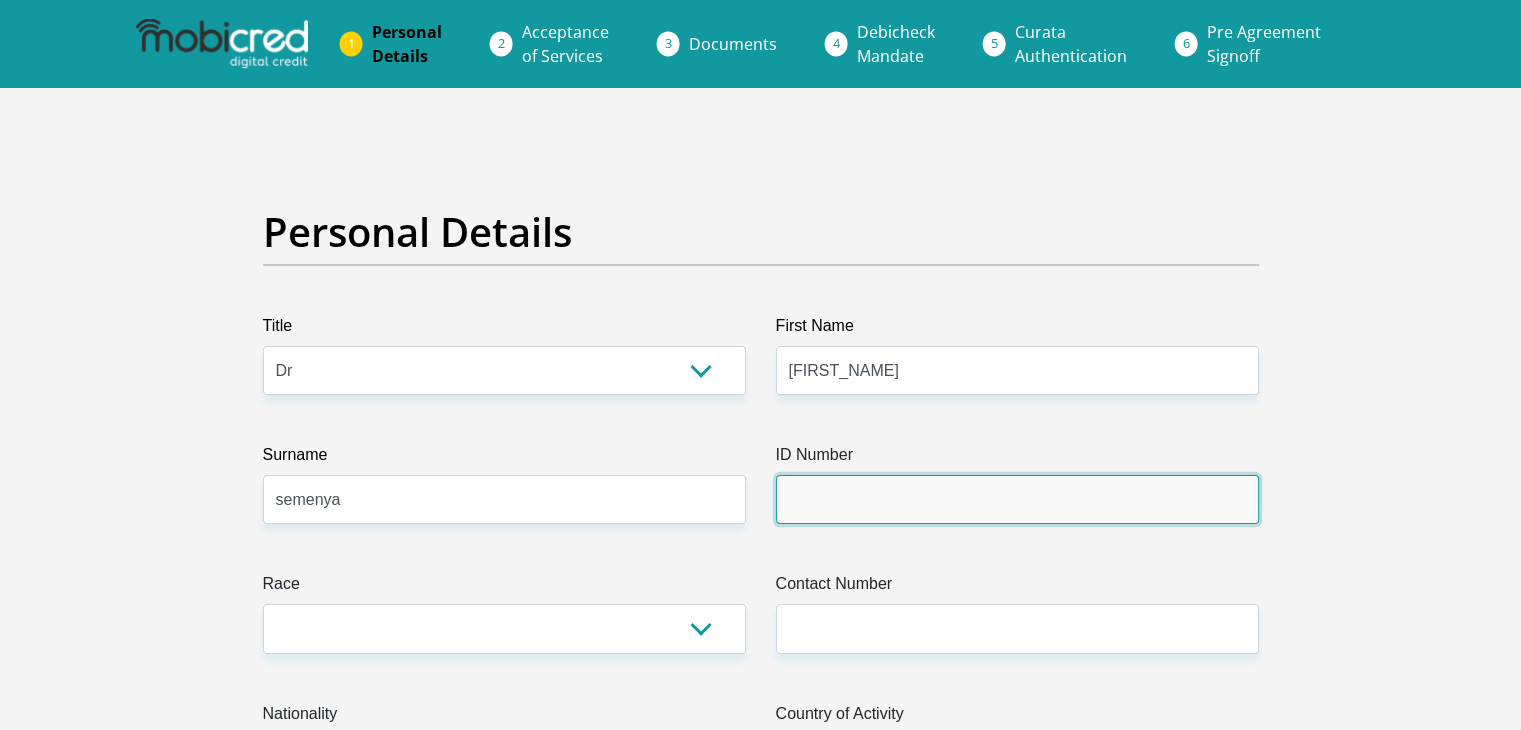 click on "ID Number" at bounding box center (1017, 499) 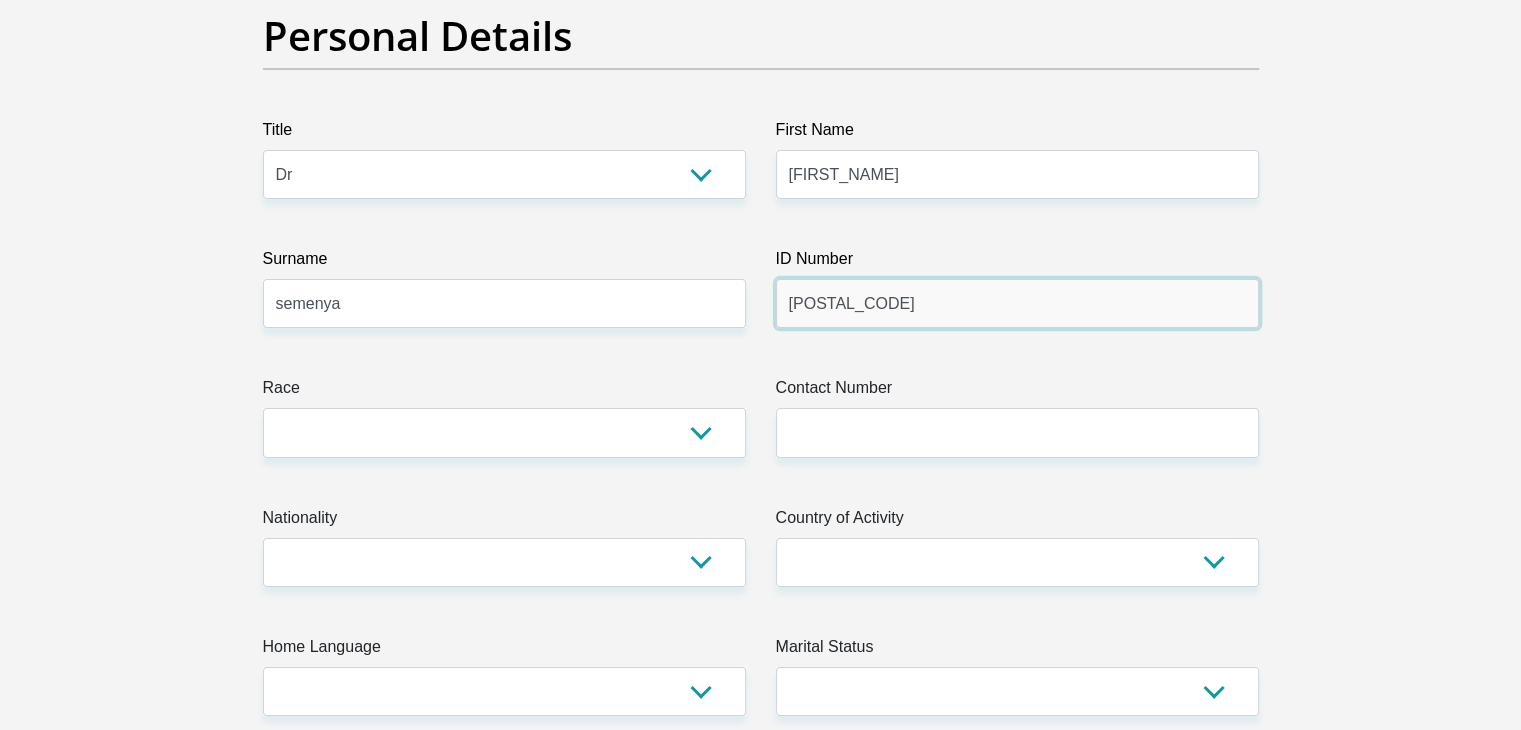 scroll, scrollTop: 200, scrollLeft: 0, axis: vertical 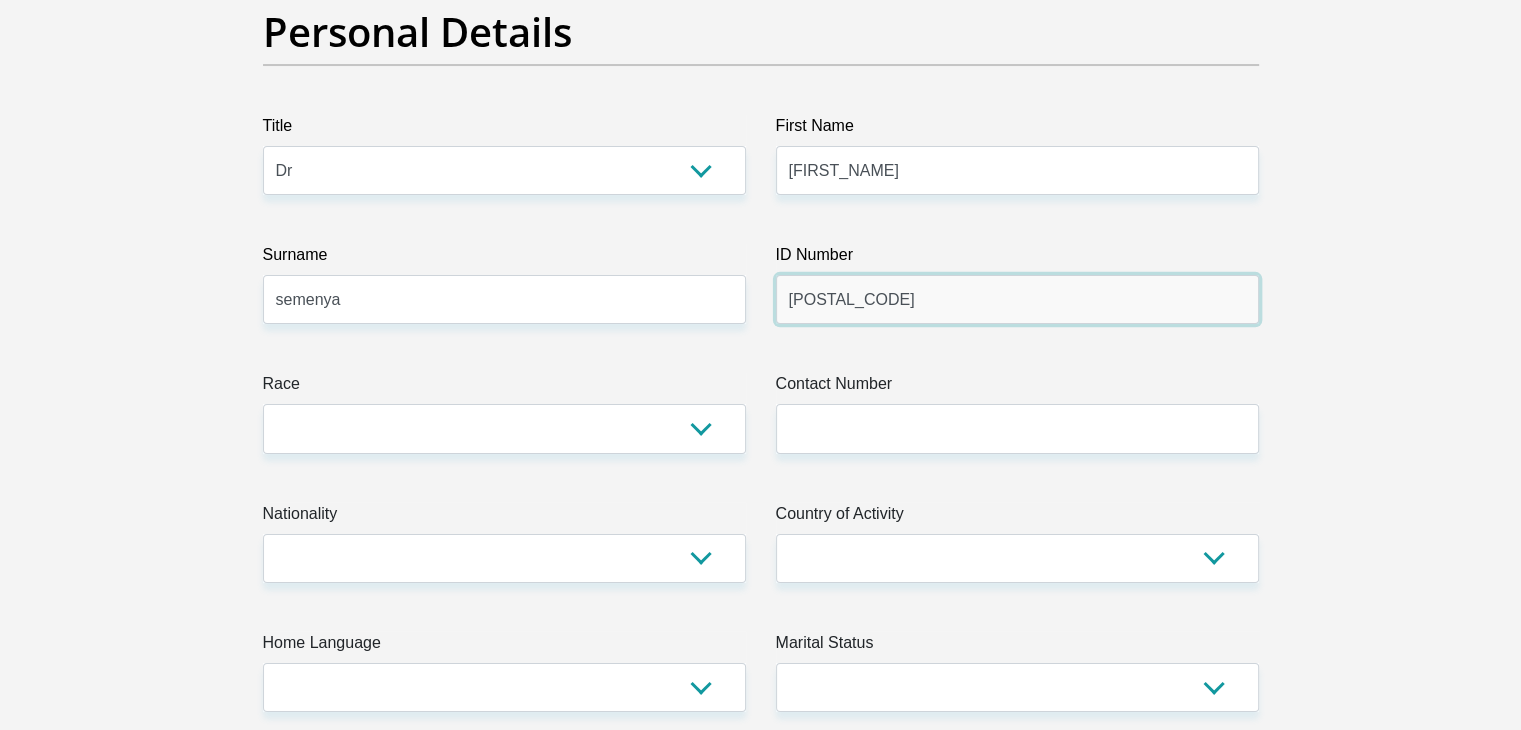 type on "7704240468082" 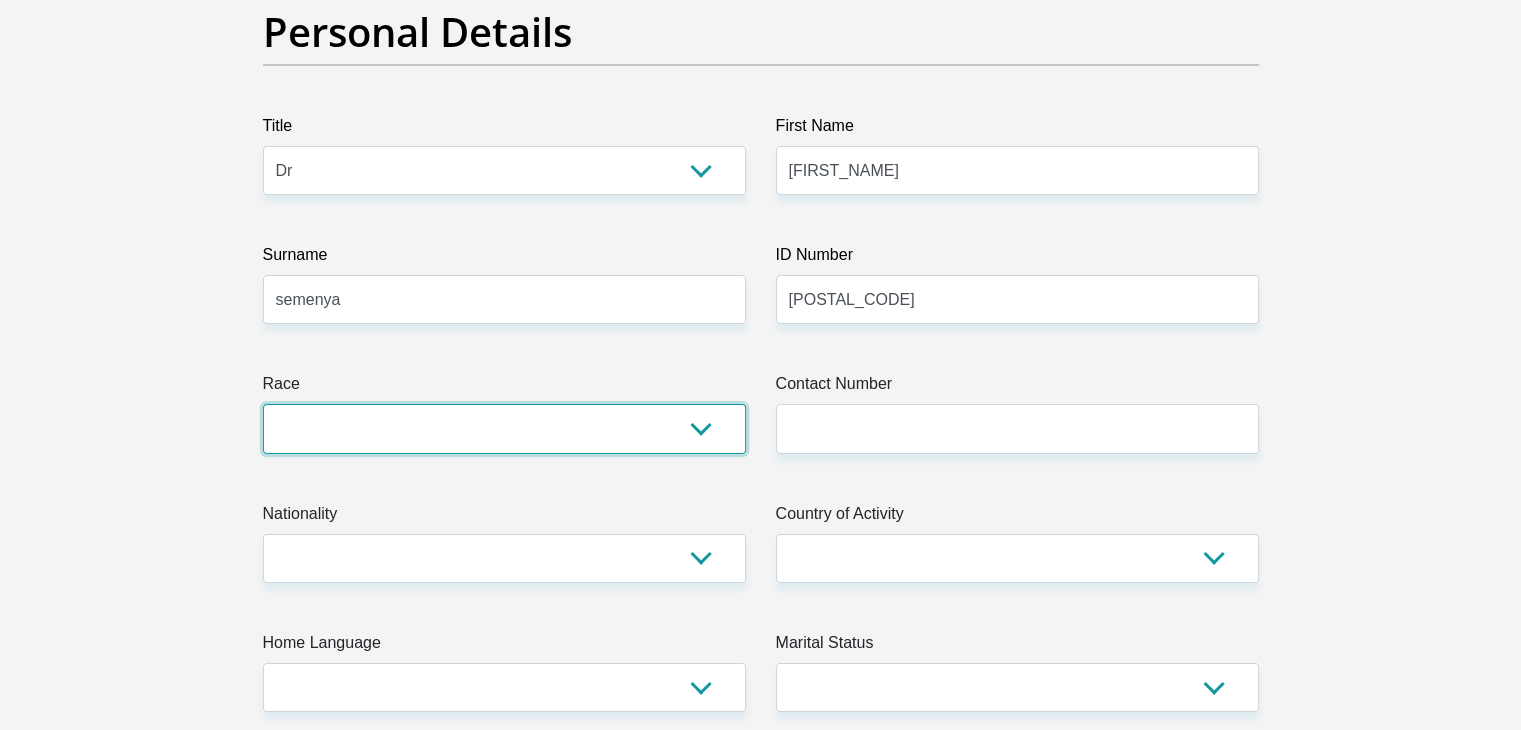 click on "Black
Coloured
Indian
White
Other" at bounding box center (504, 428) 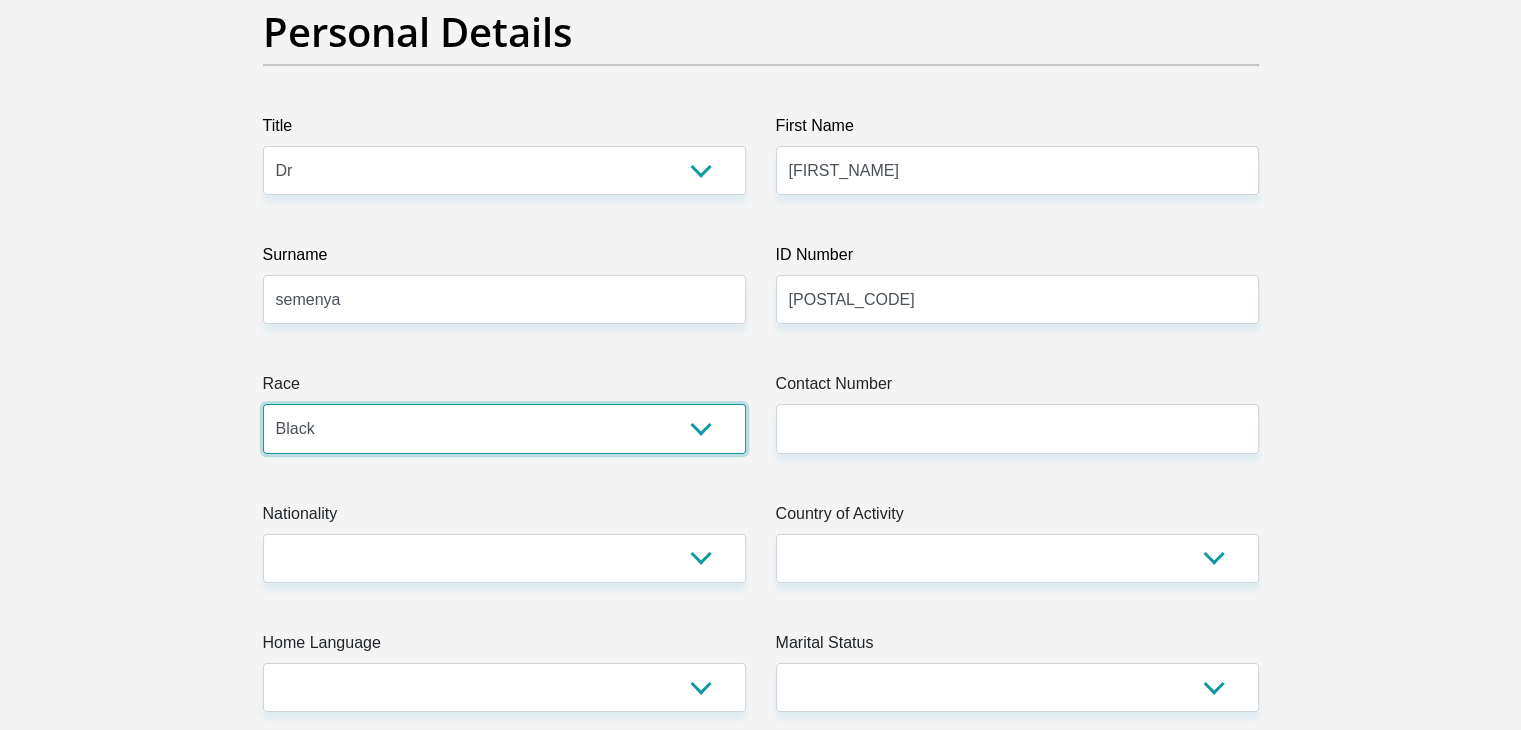click on "Black
Coloured
Indian
White
Other" at bounding box center [504, 428] 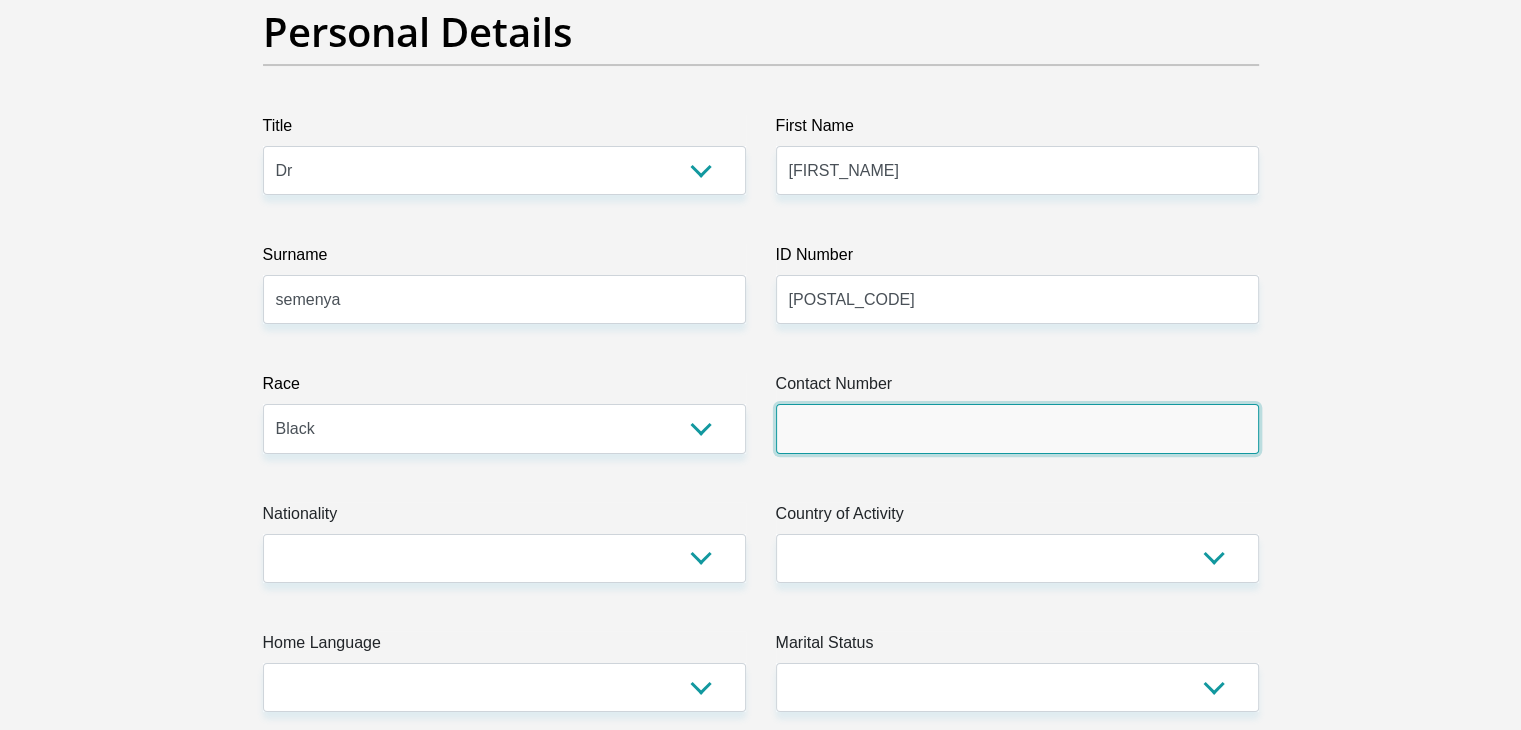 click on "Contact Number" at bounding box center (1017, 428) 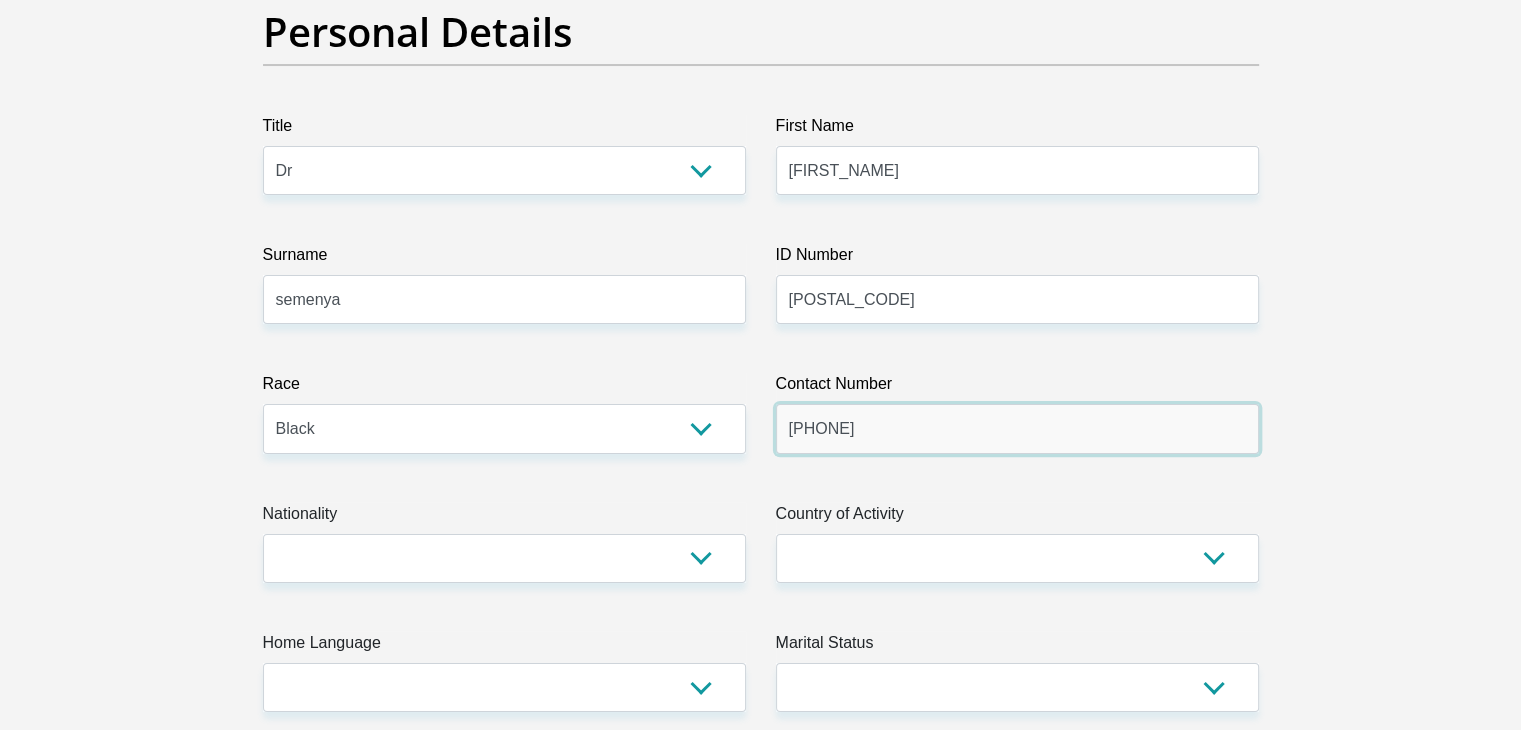 type on "0827262961" 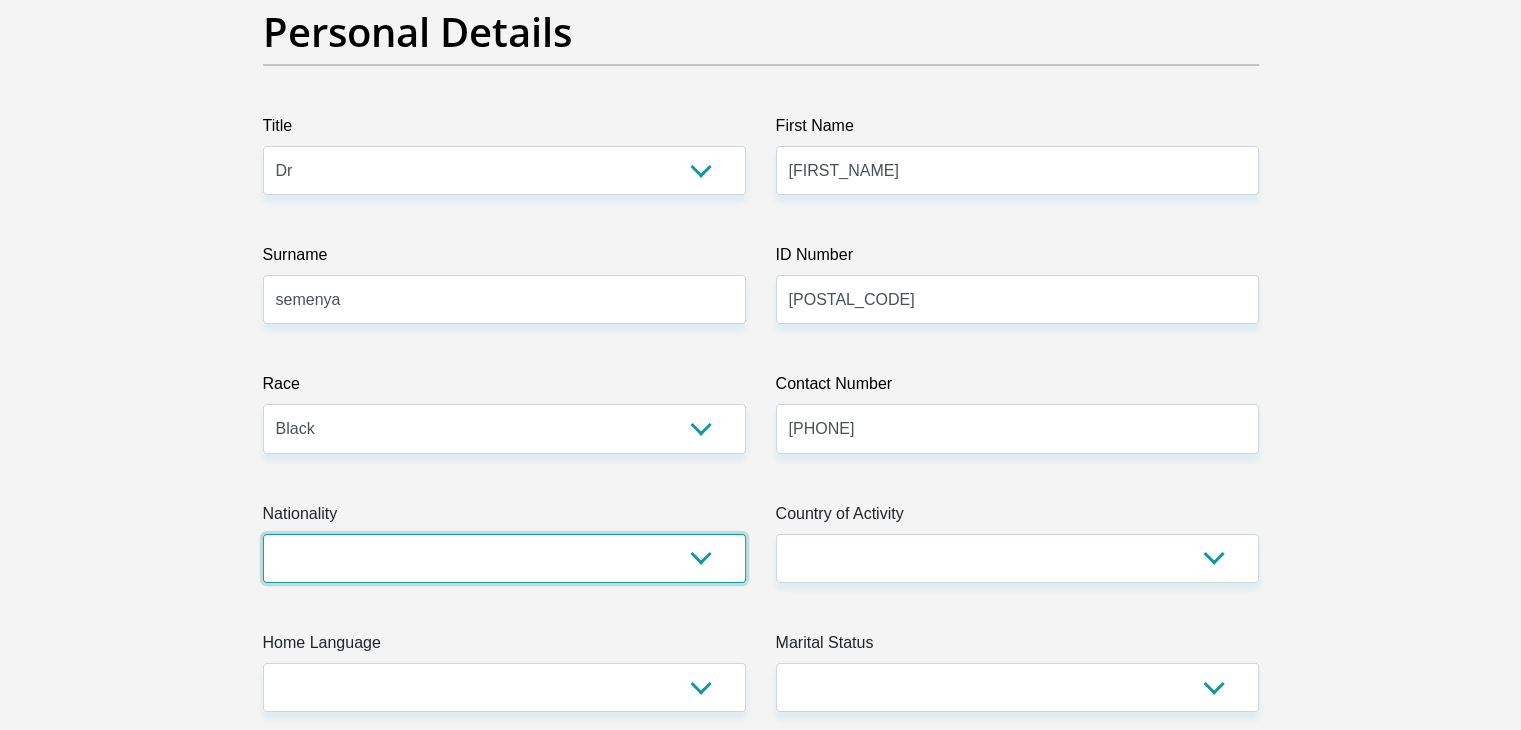 click on "South Africa
Afghanistan
Aland Islands
Albania
Algeria
America Samoa
American Virgin Islands
Andorra
Angola
Anguilla
Antarctica
Antigua and Barbuda
Argentina
Armenia
Aruba
Ascension Island
Australia
Austria
Azerbaijan
Bahamas
Bahrain
Bangladesh
Barbados
Chad" at bounding box center (504, 558) 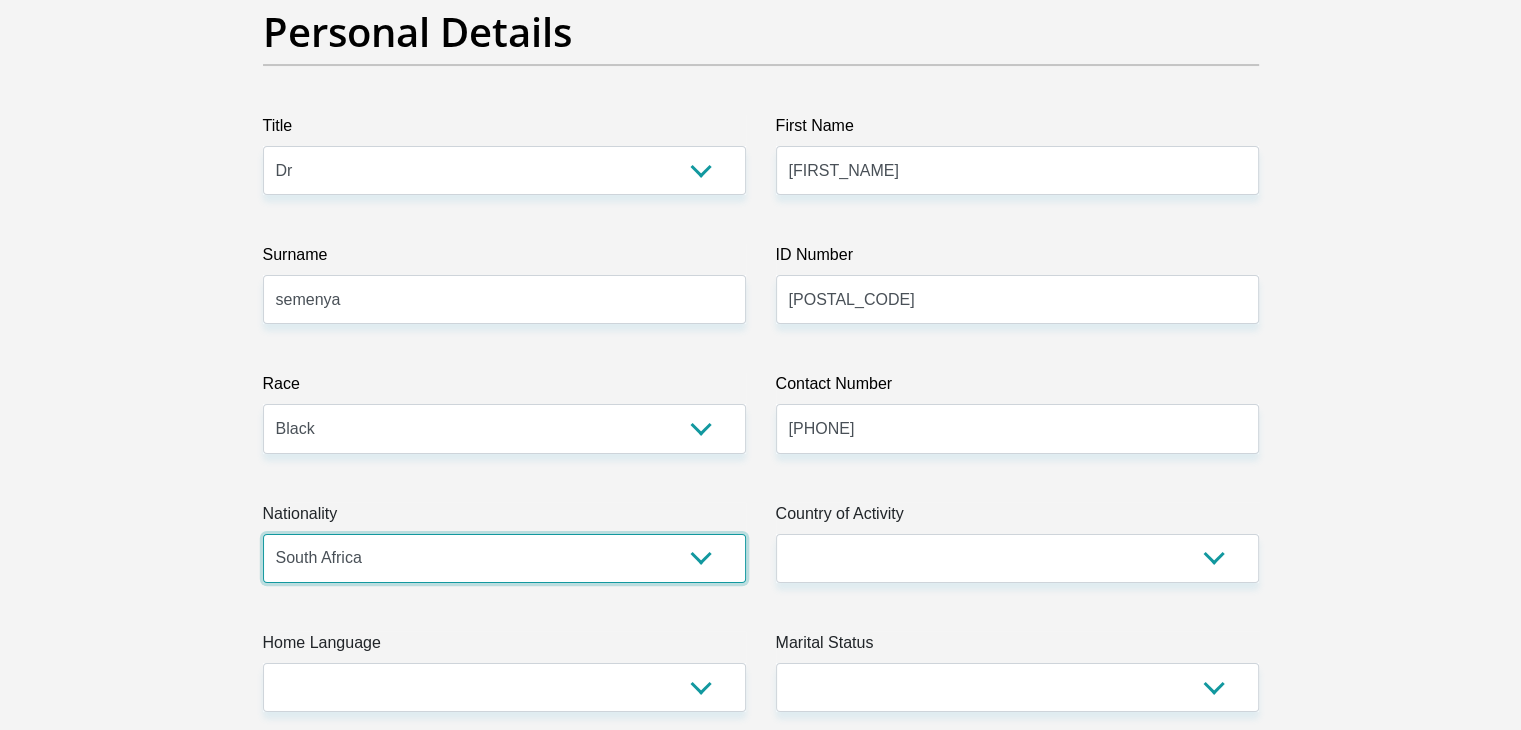 click on "South Africa
Afghanistan
Aland Islands
Albania
Algeria
America Samoa
American Virgin Islands
Andorra
Angola
Anguilla
Antarctica
Antigua and Barbuda
Argentina
Armenia
Aruba
Ascension Island
Australia
Austria
Azerbaijan
Bahamas
Bahrain
Bangladesh
Barbados
Chad" at bounding box center [504, 558] 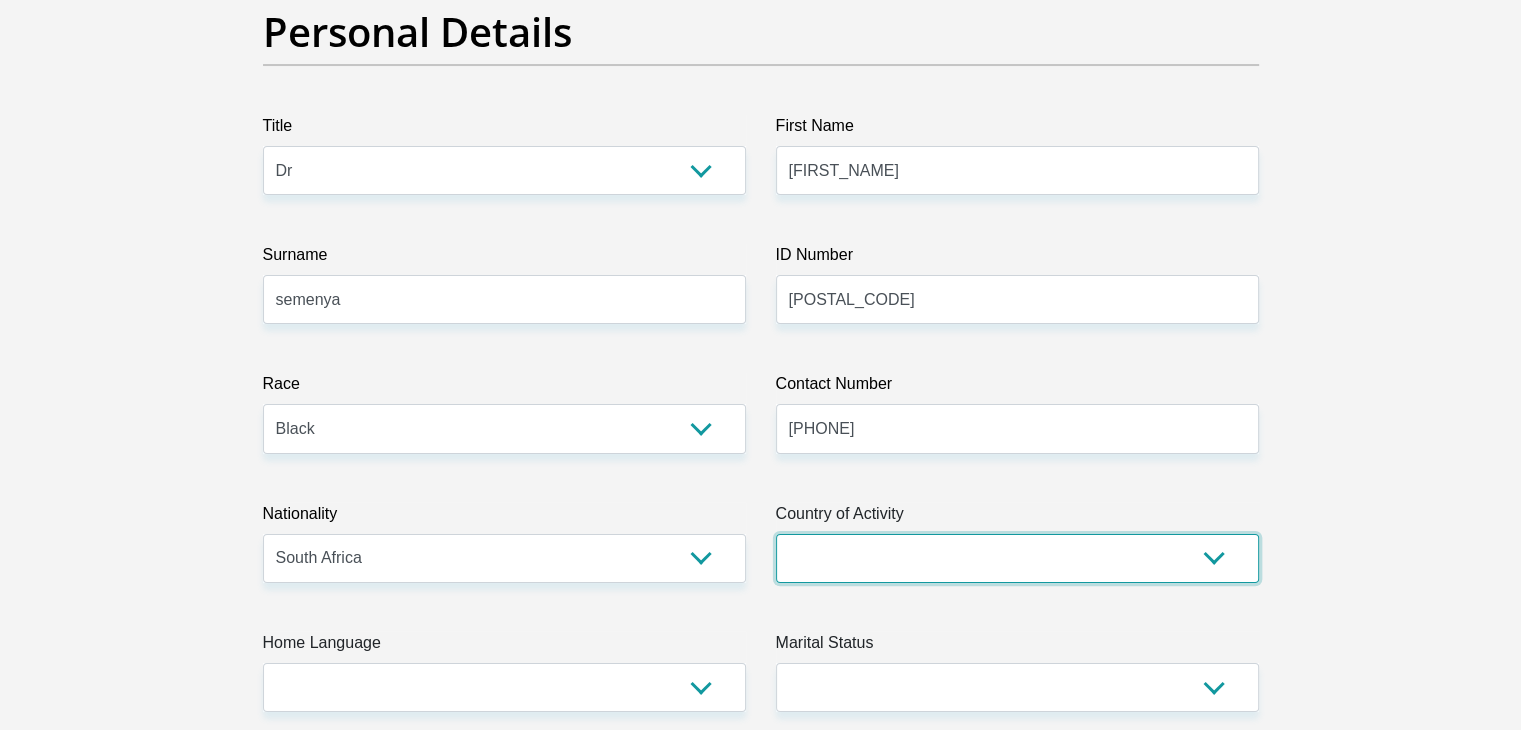 click on "South Africa
Afghanistan
Aland Islands
Albania
Algeria
America Samoa
American Virgin Islands
Andorra
Angola
Anguilla
Antarctica
Antigua and Barbuda
Argentina
Armenia
Aruba
Ascension Island
Australia
Austria
Azerbaijan
Chad" at bounding box center [1017, 558] 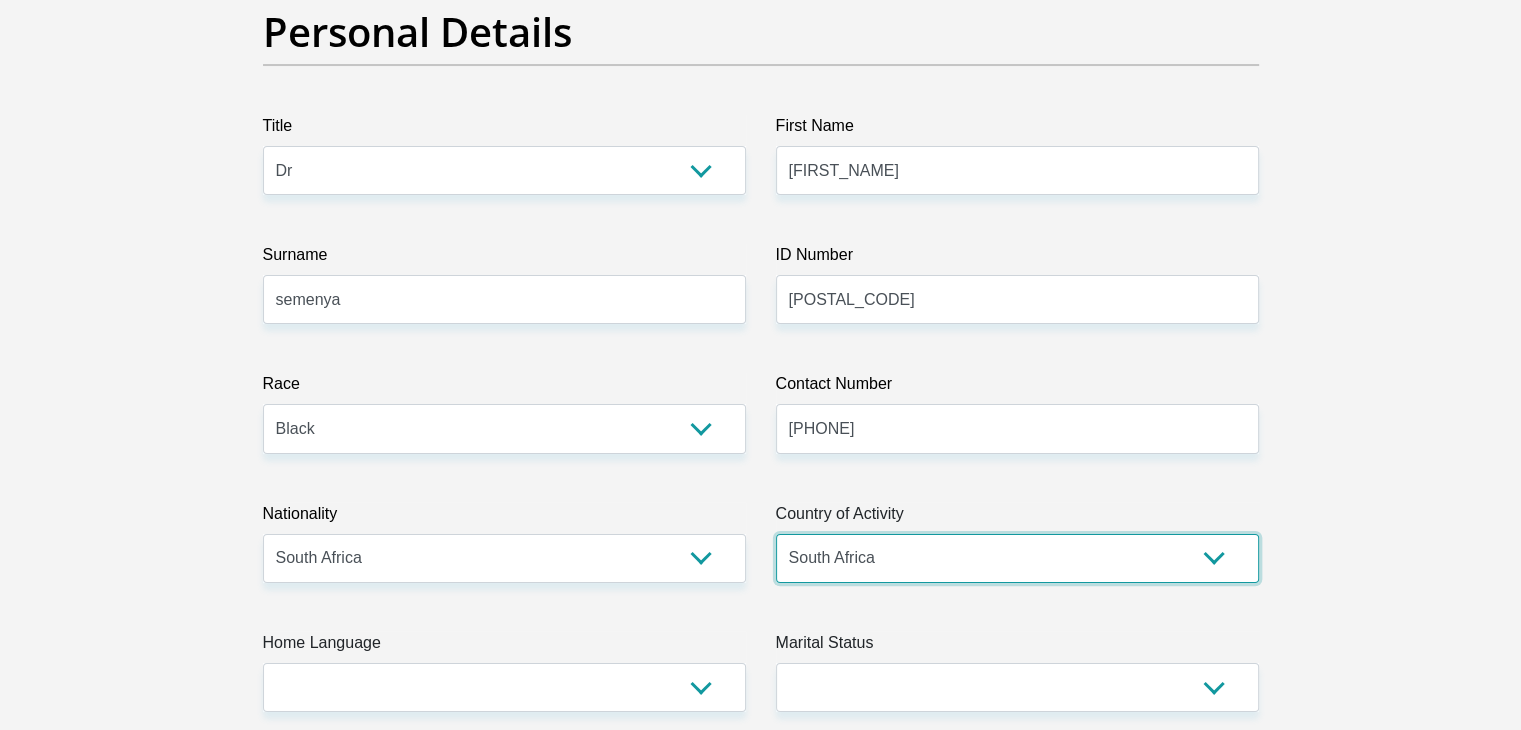 click on "South Africa
Afghanistan
Aland Islands
Albania
Algeria
America Samoa
American Virgin Islands
Andorra
Angola
Anguilla
Antarctica
Antigua and Barbuda
Argentina
Armenia
Aruba
Ascension Island
Australia
Austria
Azerbaijan
Chad" at bounding box center [1017, 558] 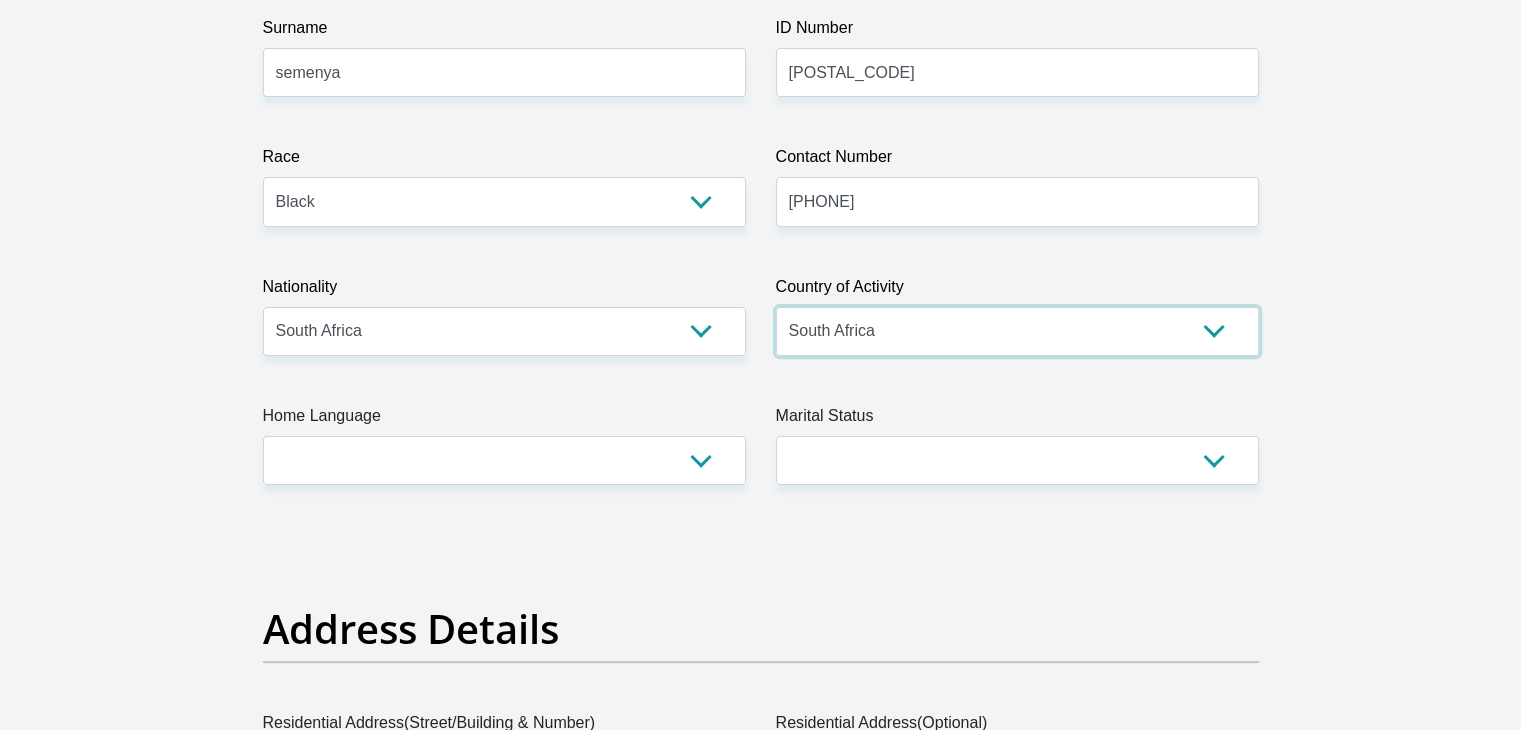 scroll, scrollTop: 500, scrollLeft: 0, axis: vertical 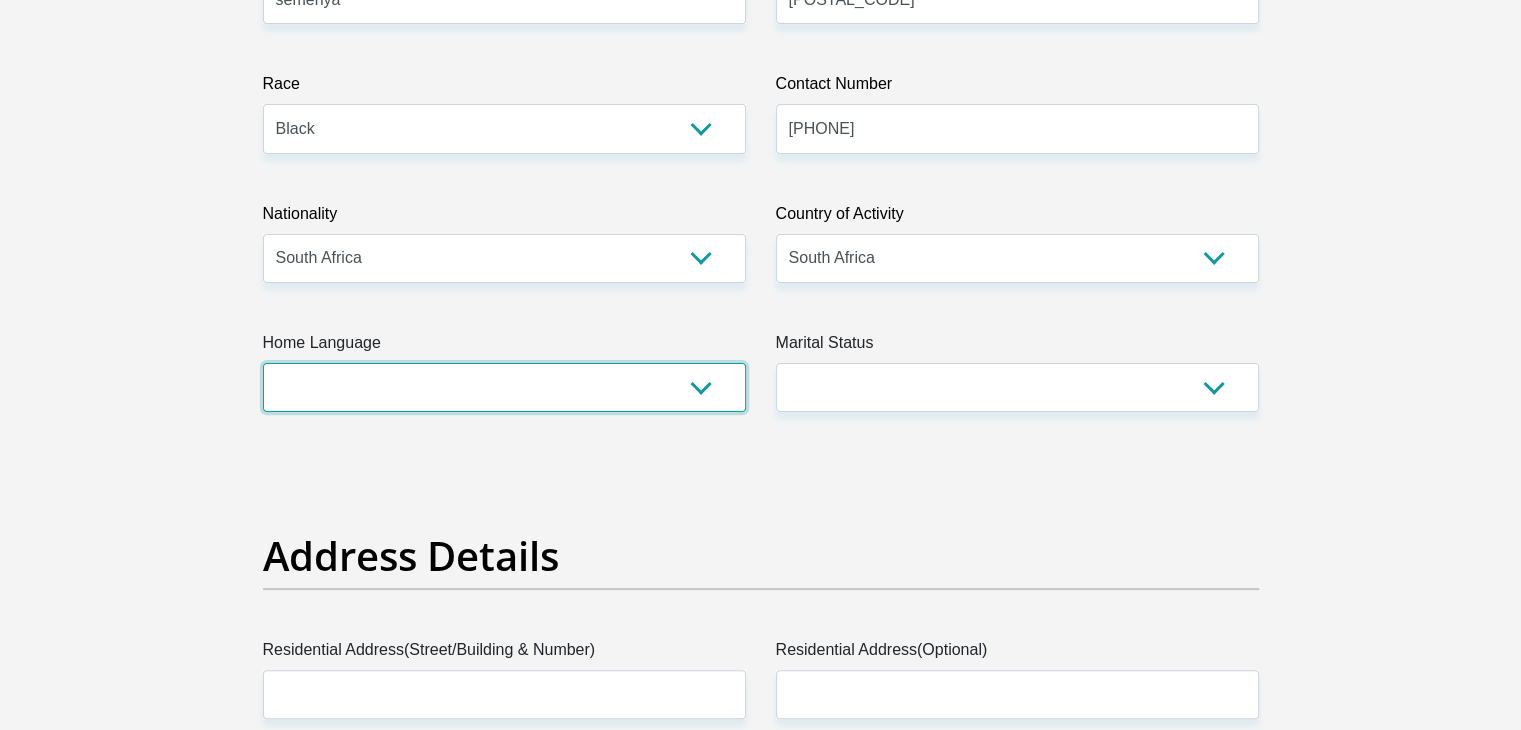 click on "Afrikaans
English
Sepedi
South Ndebele
Southern Sotho
Swati
Tsonga
Tswana
Venda
Xhosa
Zulu
Other" at bounding box center [504, 387] 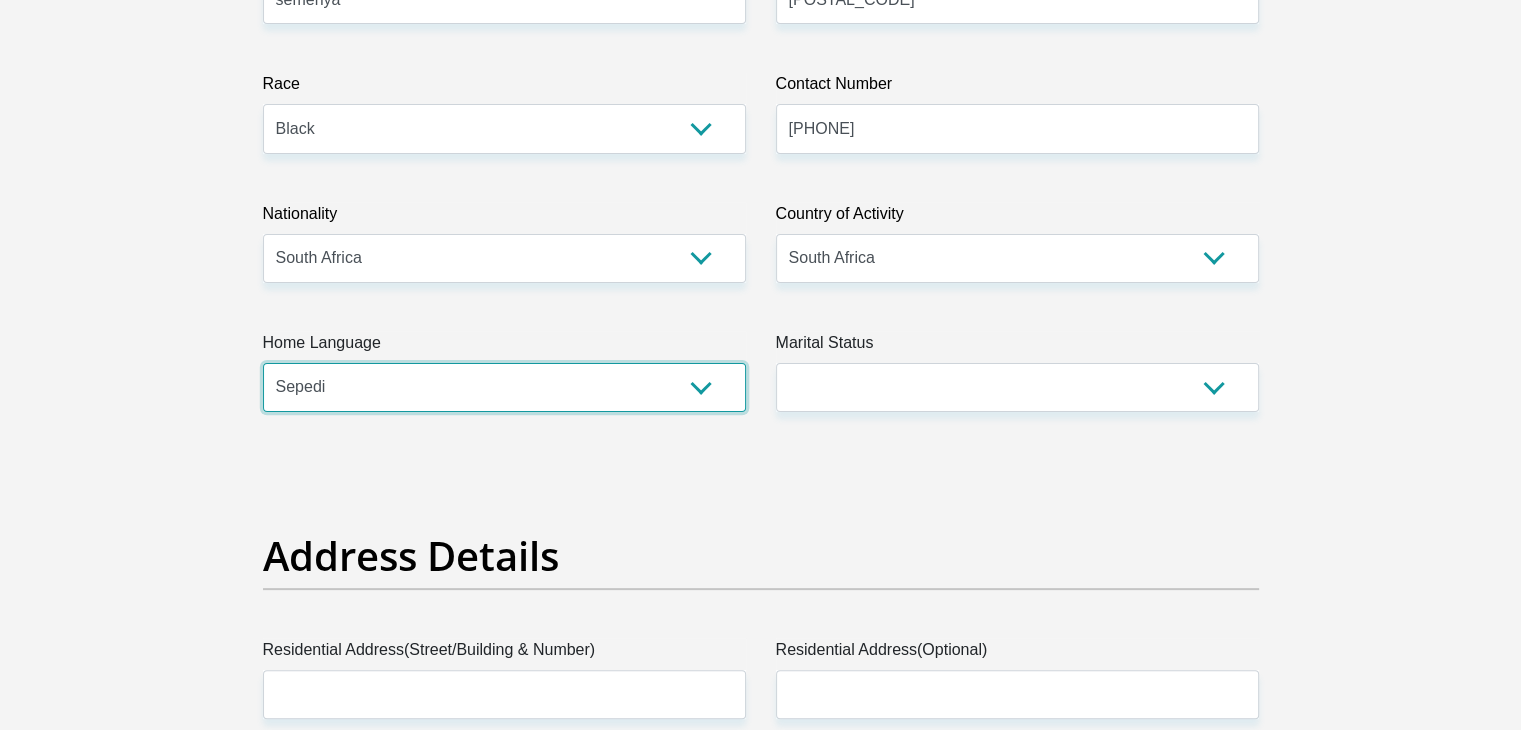 click on "Afrikaans
English
Sepedi
South Ndebele
Southern Sotho
Swati
Tsonga
Tswana
Venda
Xhosa
Zulu
Other" at bounding box center [504, 387] 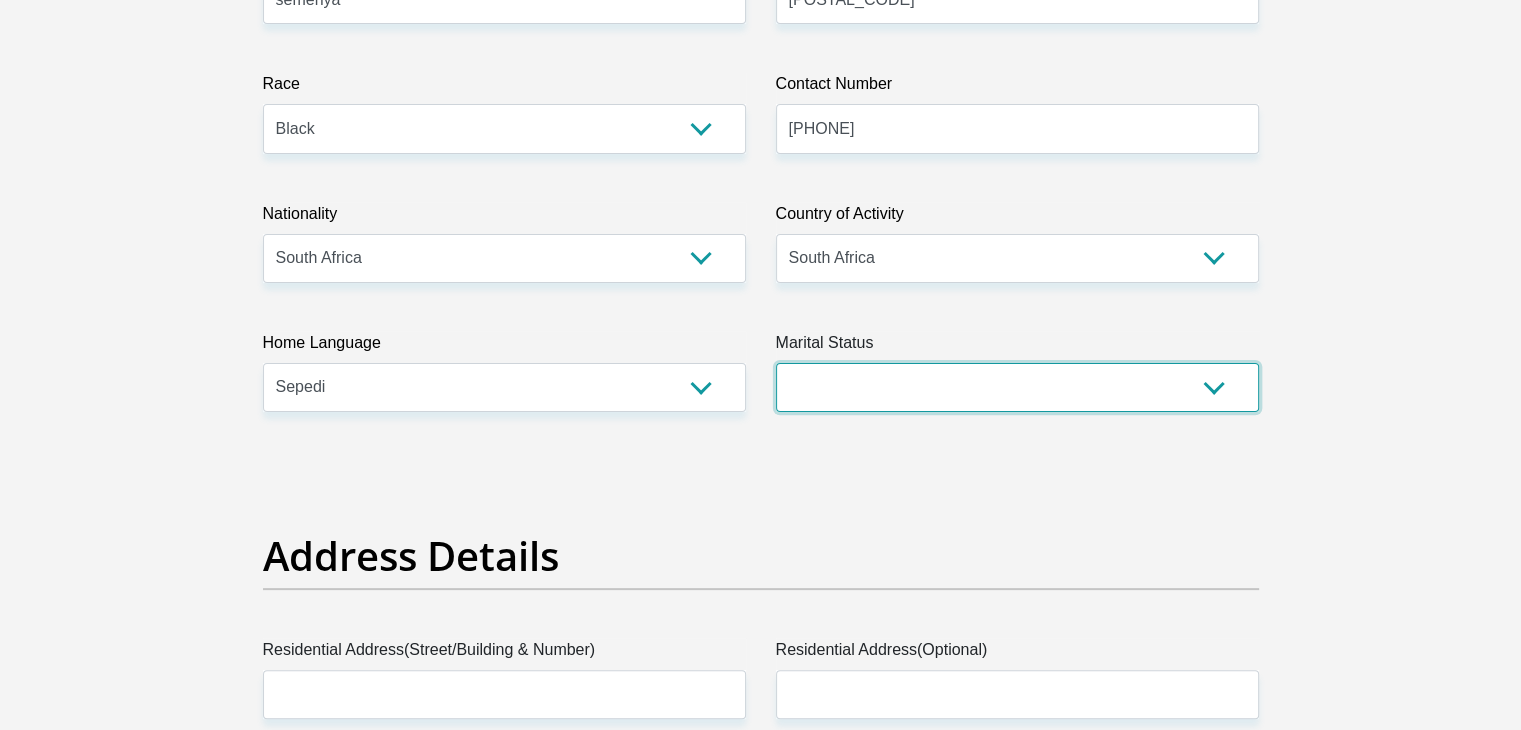 click on "Married ANC
Single
Divorced
Widowed
Married COP or Customary Law" at bounding box center (1017, 387) 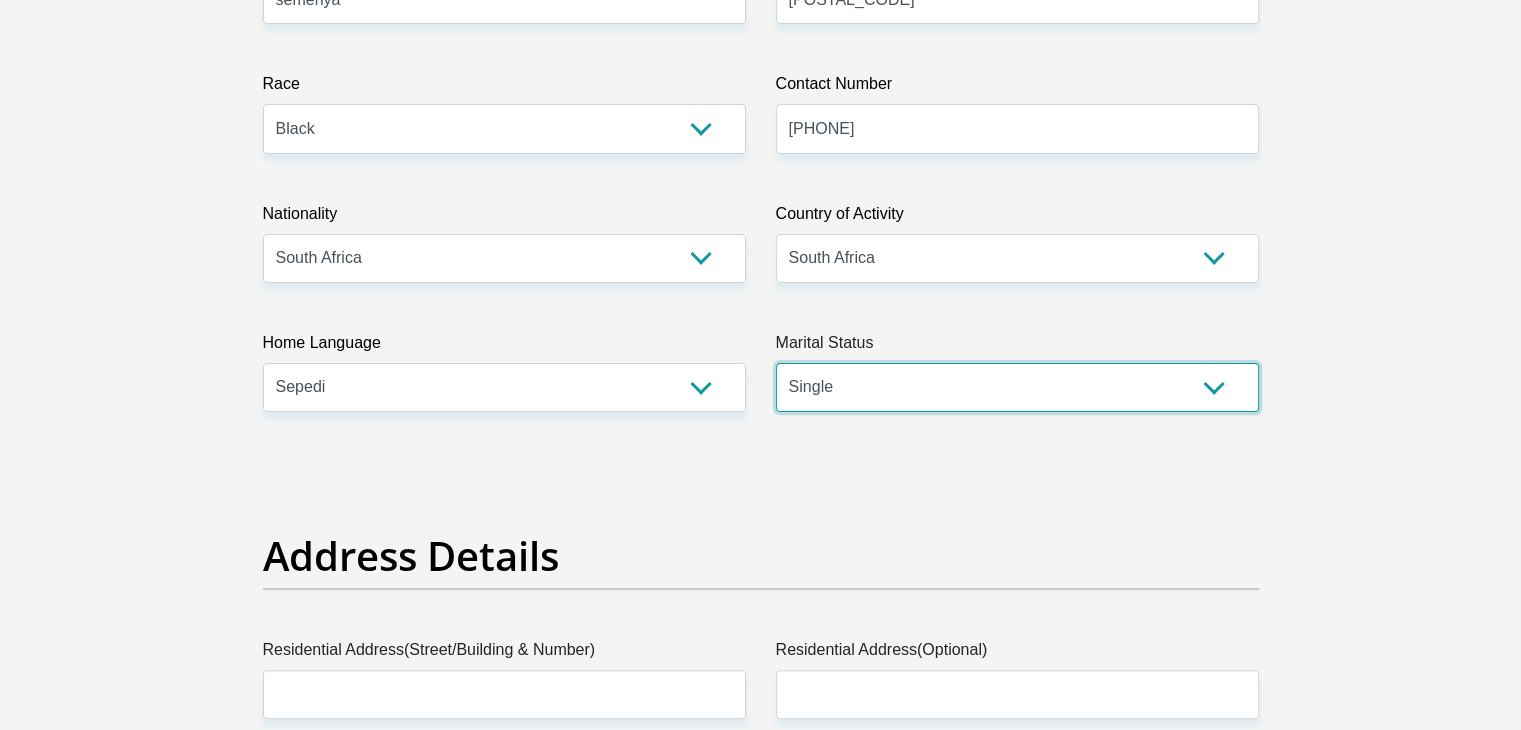 click on "Married ANC
Single
Divorced
Widowed
Married COP or Customary Law" at bounding box center (1017, 387) 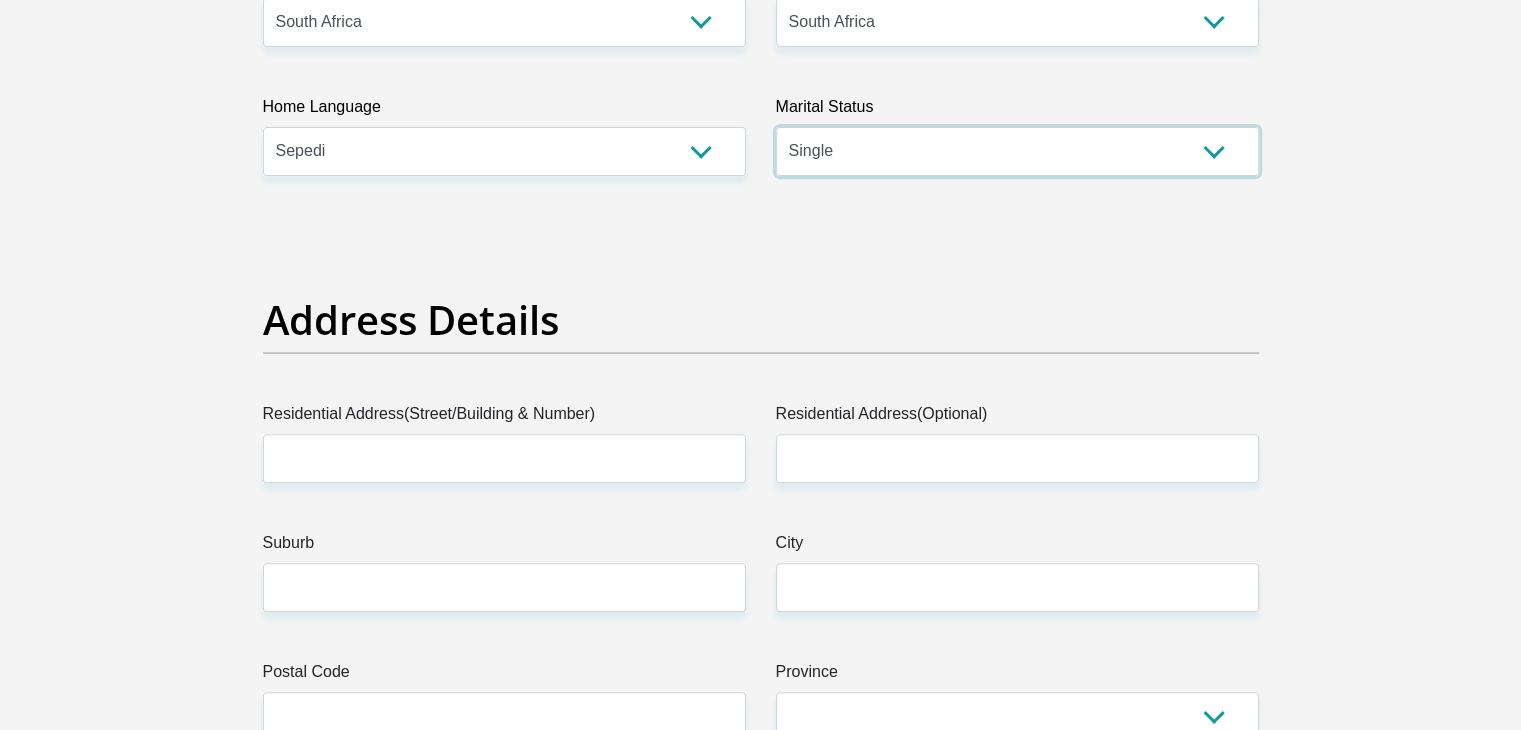 scroll, scrollTop: 1000, scrollLeft: 0, axis: vertical 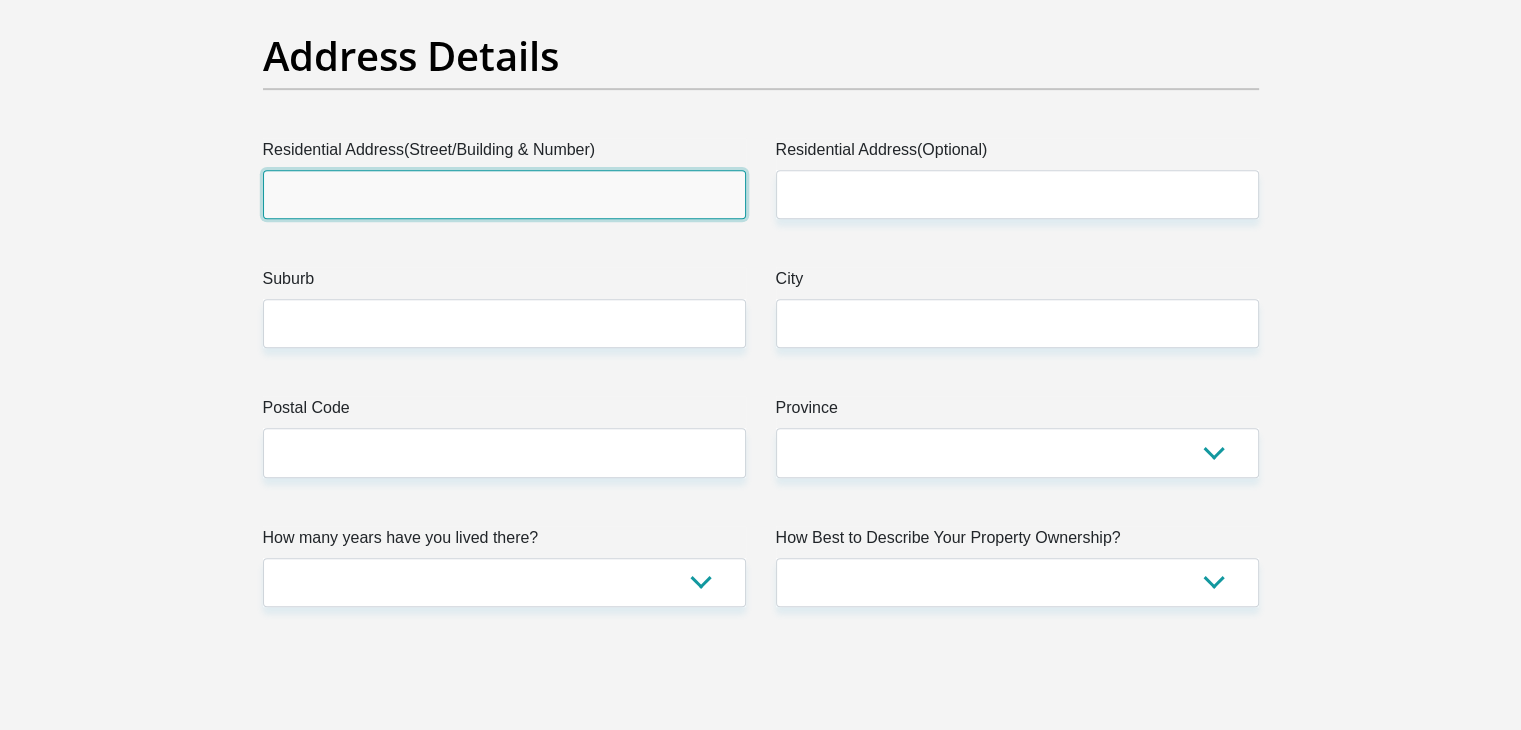 click on "Residential Address(Street/Building & Number)" at bounding box center (504, 194) 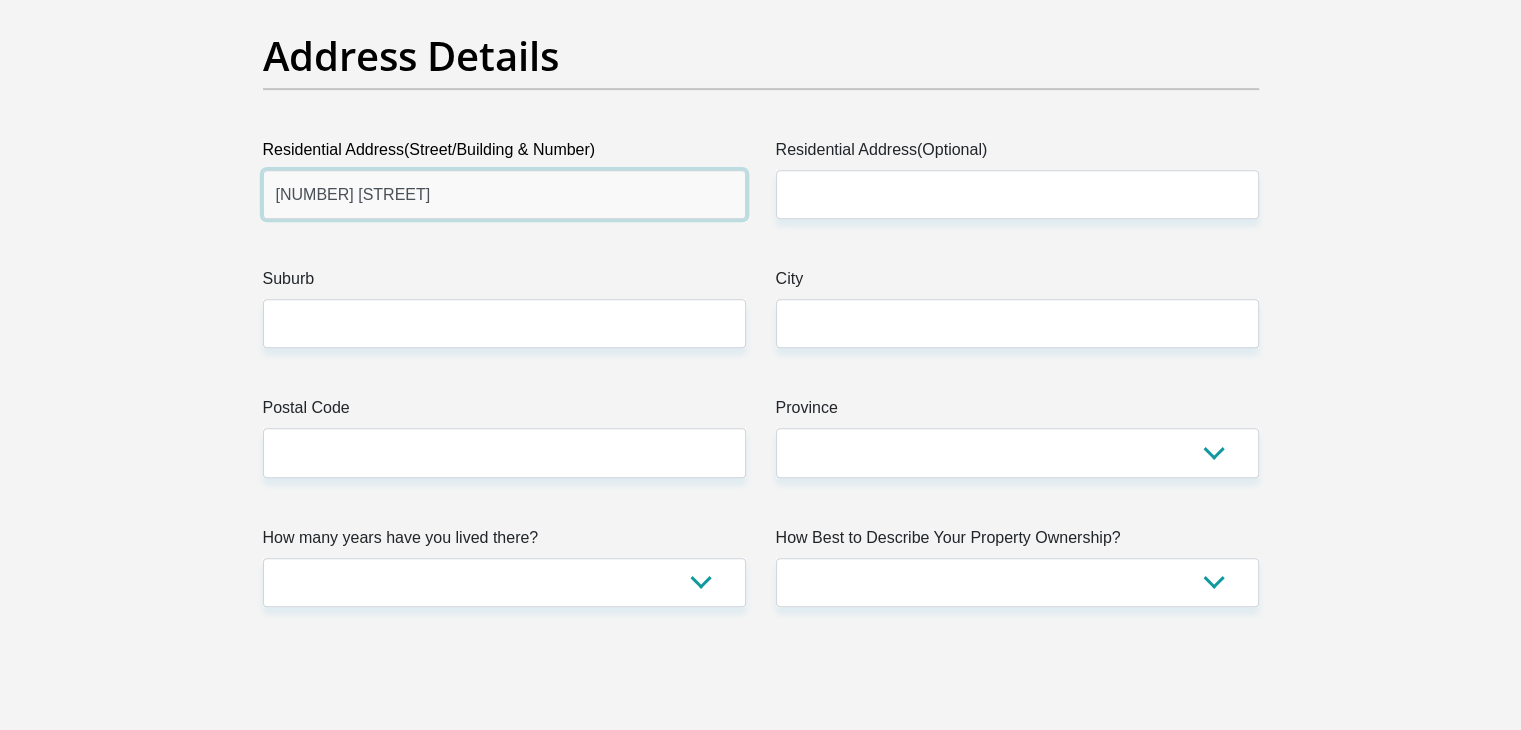 click on "280orange street" at bounding box center (504, 194) 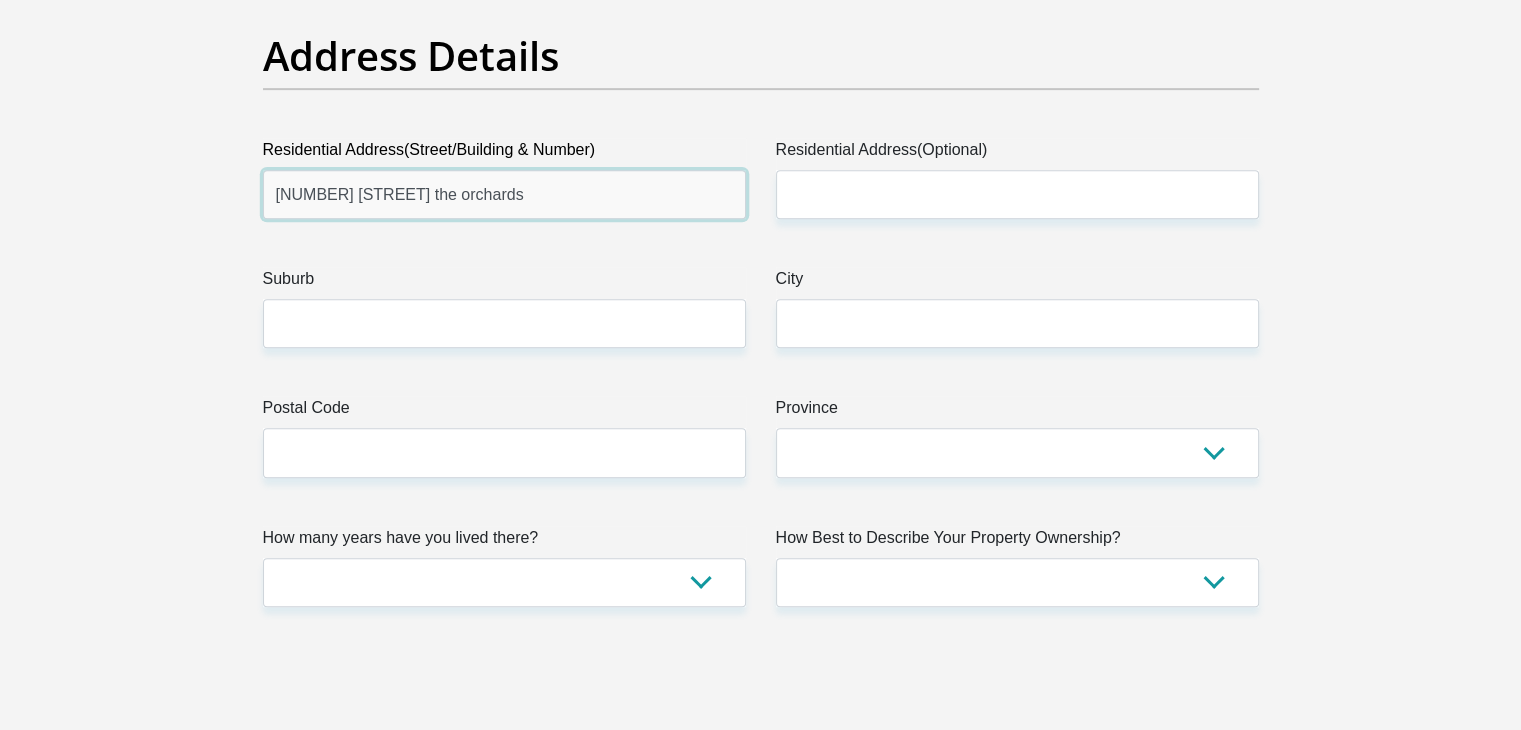 type on "28 0range street the orchards" 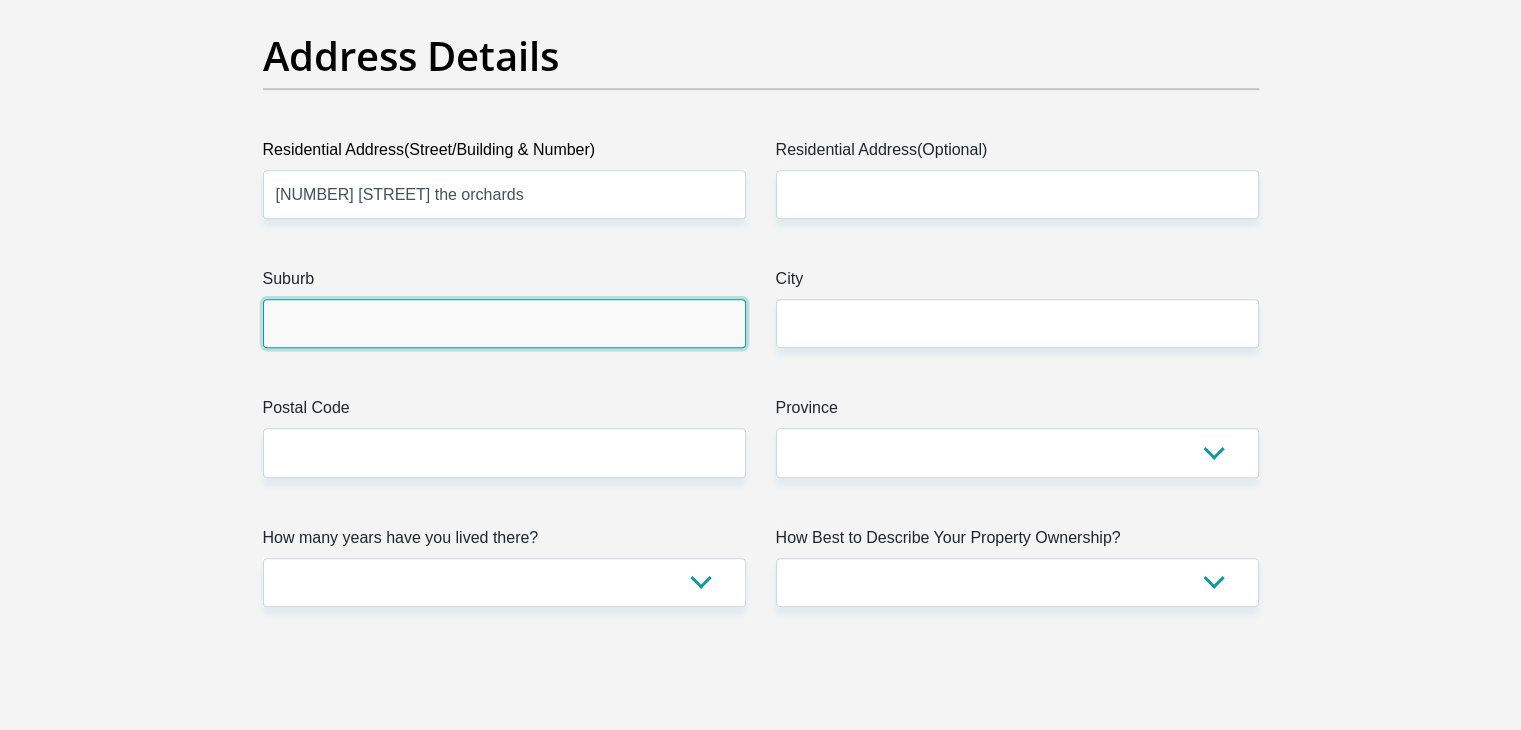 click on "Suburb" at bounding box center (504, 323) 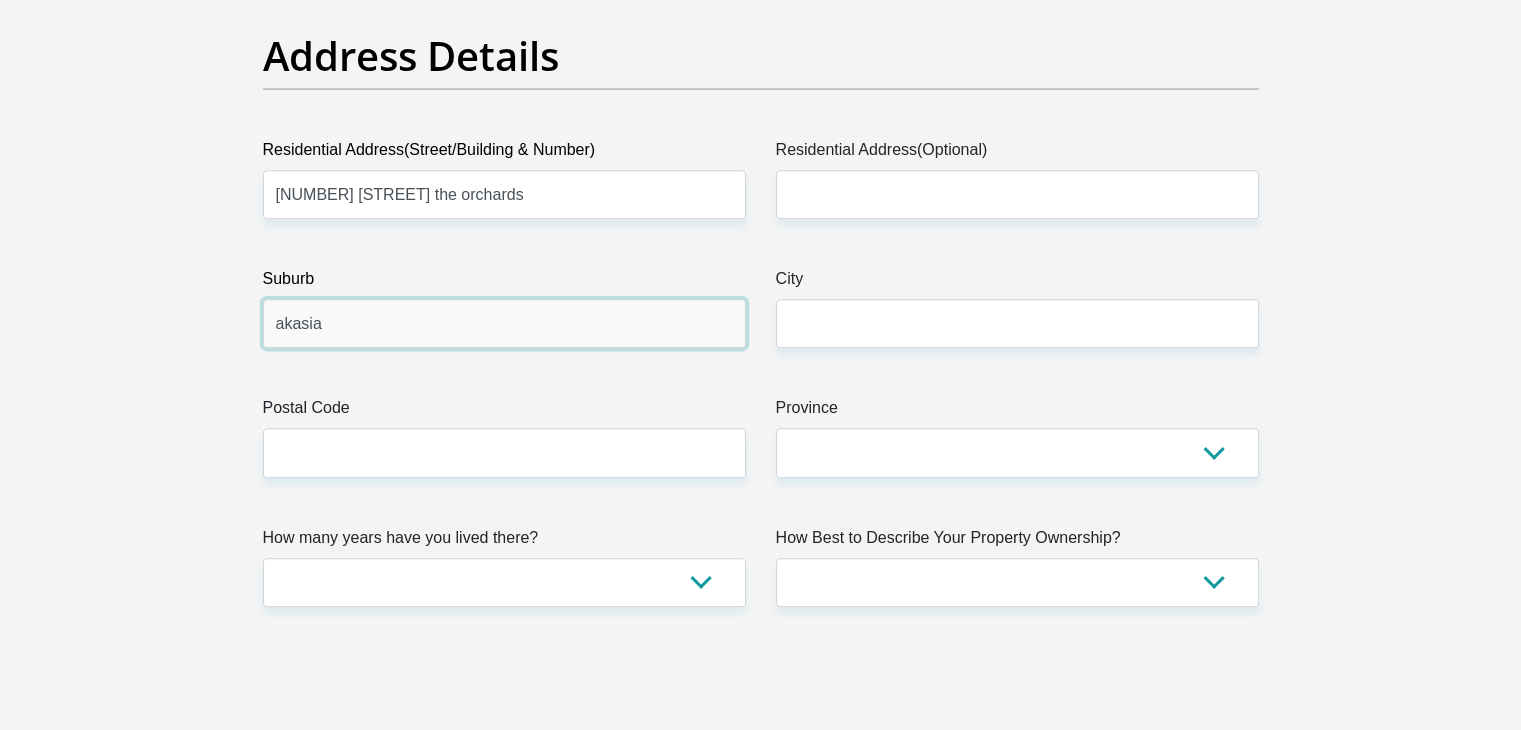 type on "akasia" 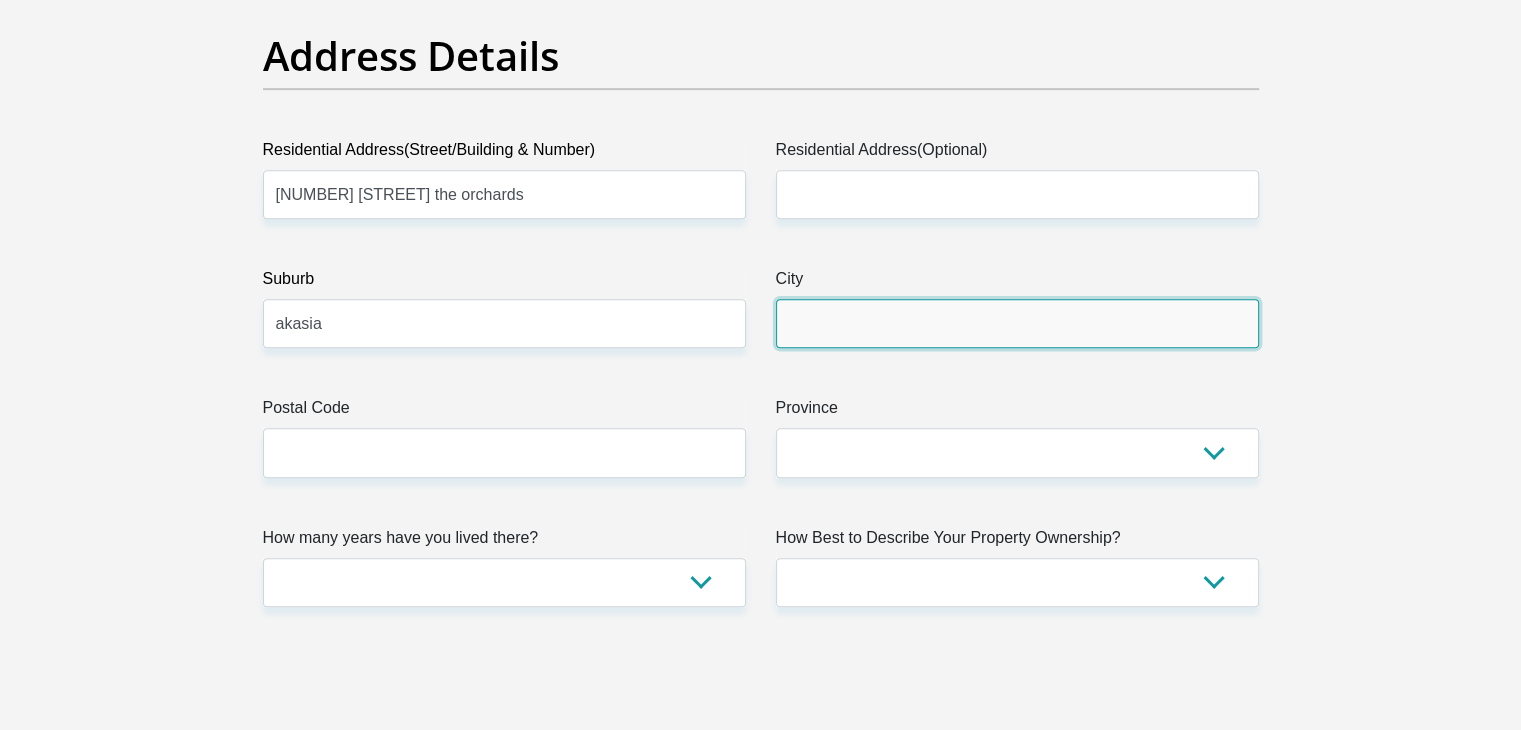 click on "City" at bounding box center (1017, 323) 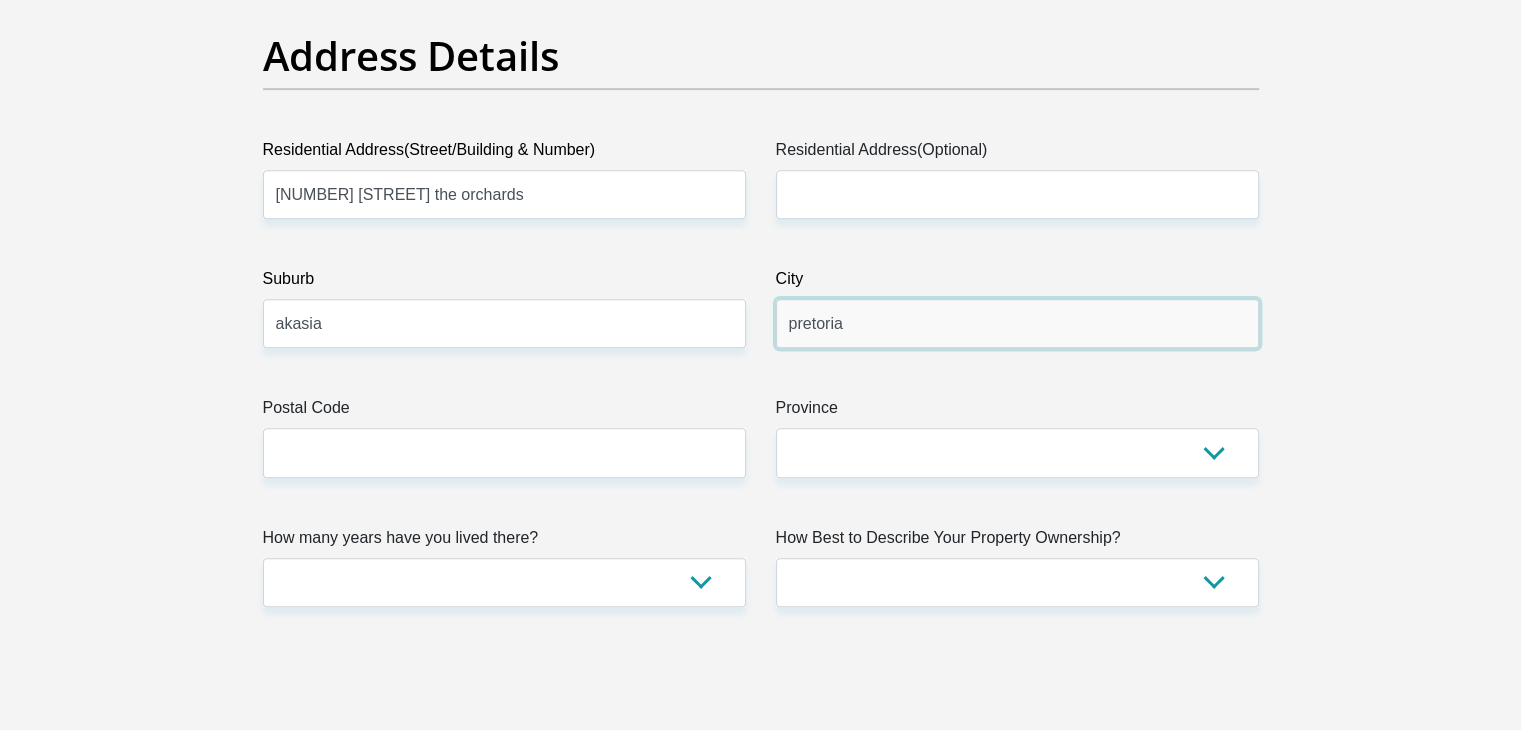 type on "pretoria" 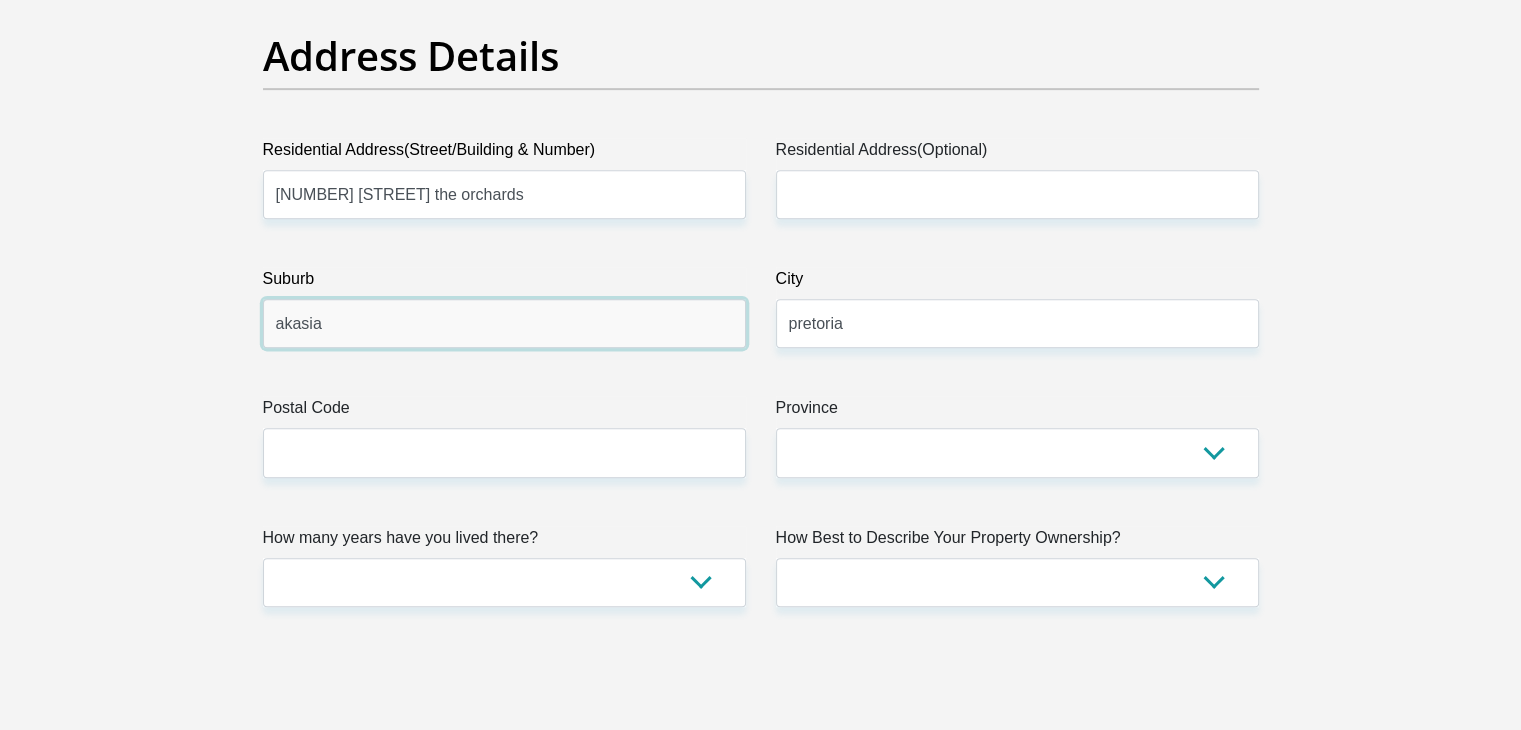 drag, startPoint x: 382, startPoint y: 331, endPoint x: 131, endPoint y: 336, distance: 251.04979 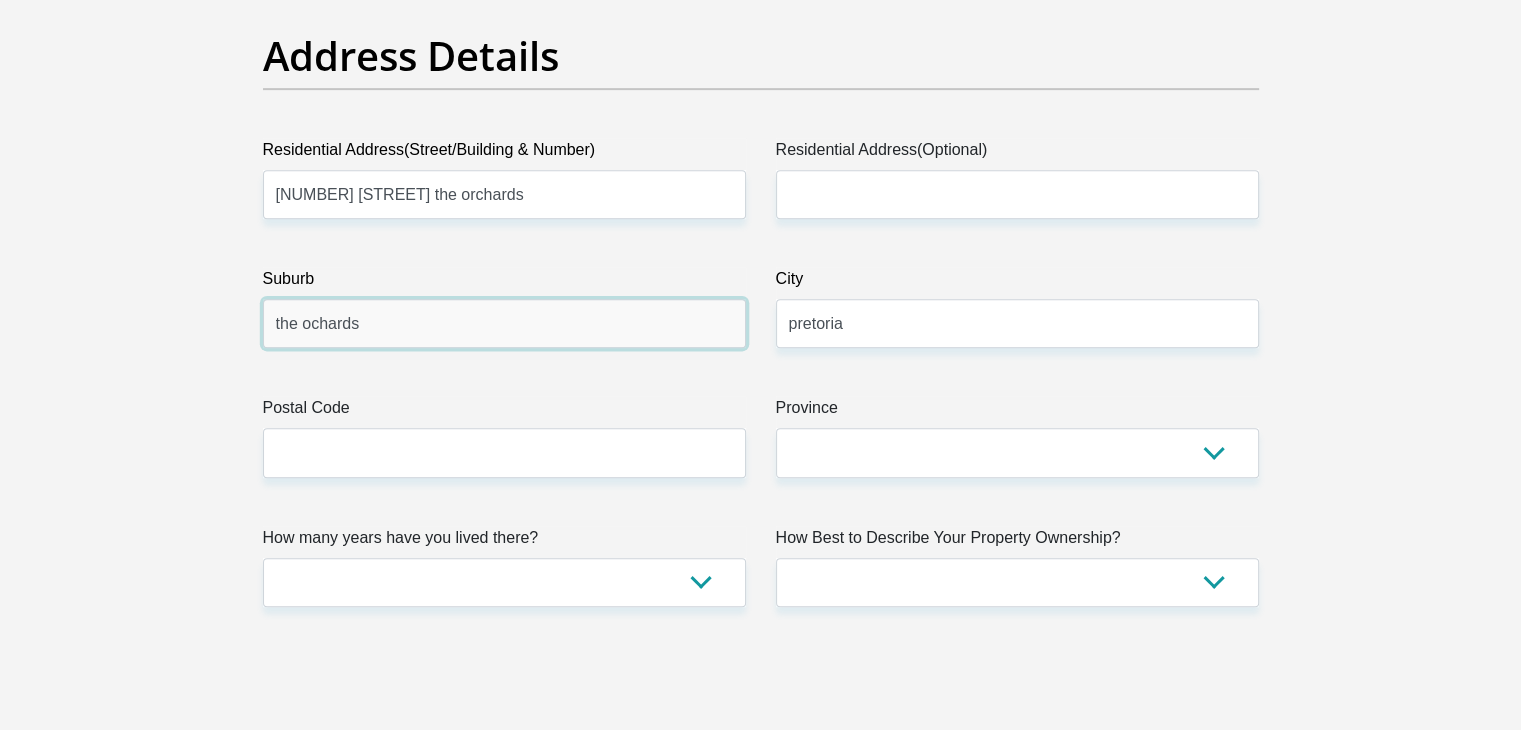 type on "the ochards" 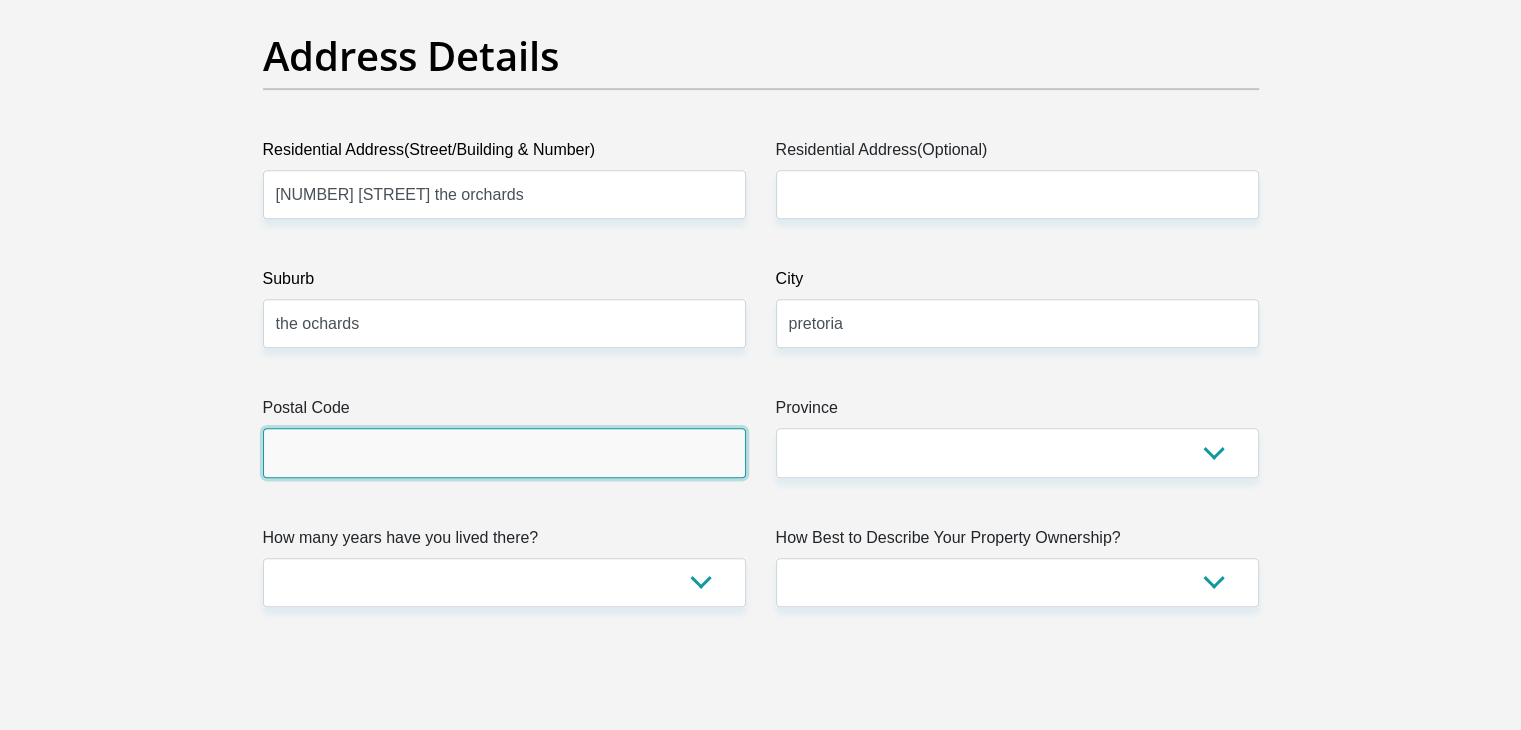 click on "Postal Code" at bounding box center [504, 452] 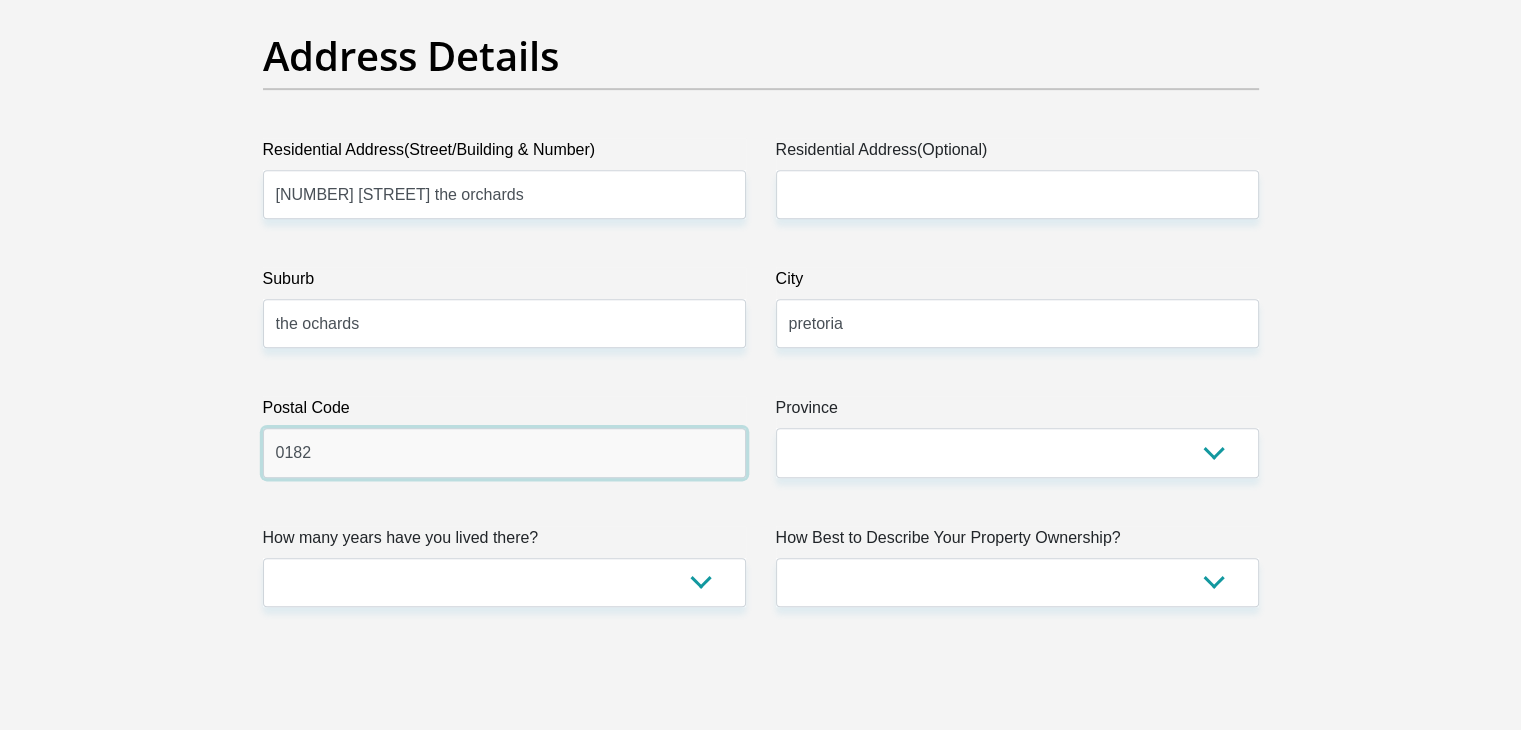 type on "0182" 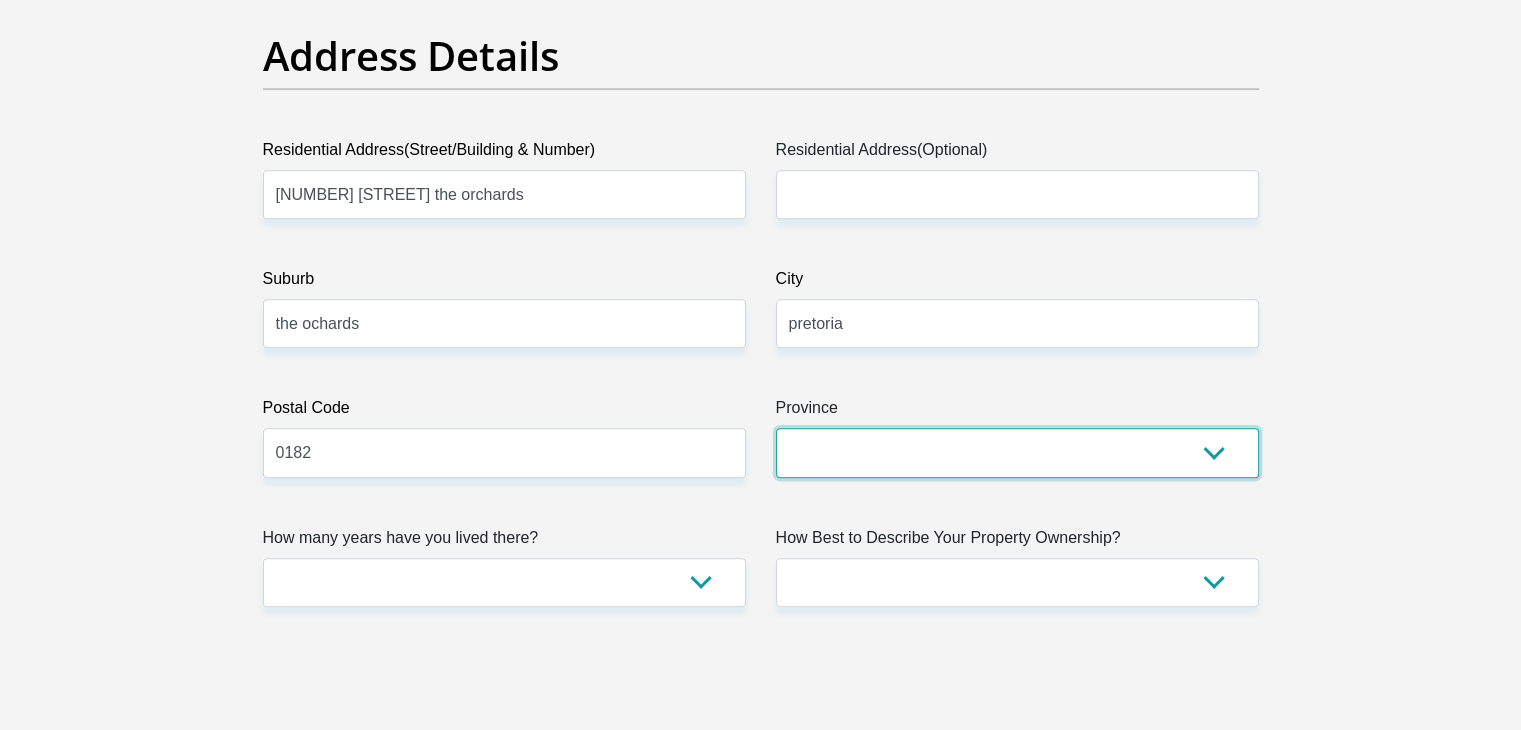click on "Eastern Cape
Free State
Gauteng
KwaZulu-Natal
Limpopo
Mpumalanga
Northern Cape
North West
Western Cape" at bounding box center [1017, 452] 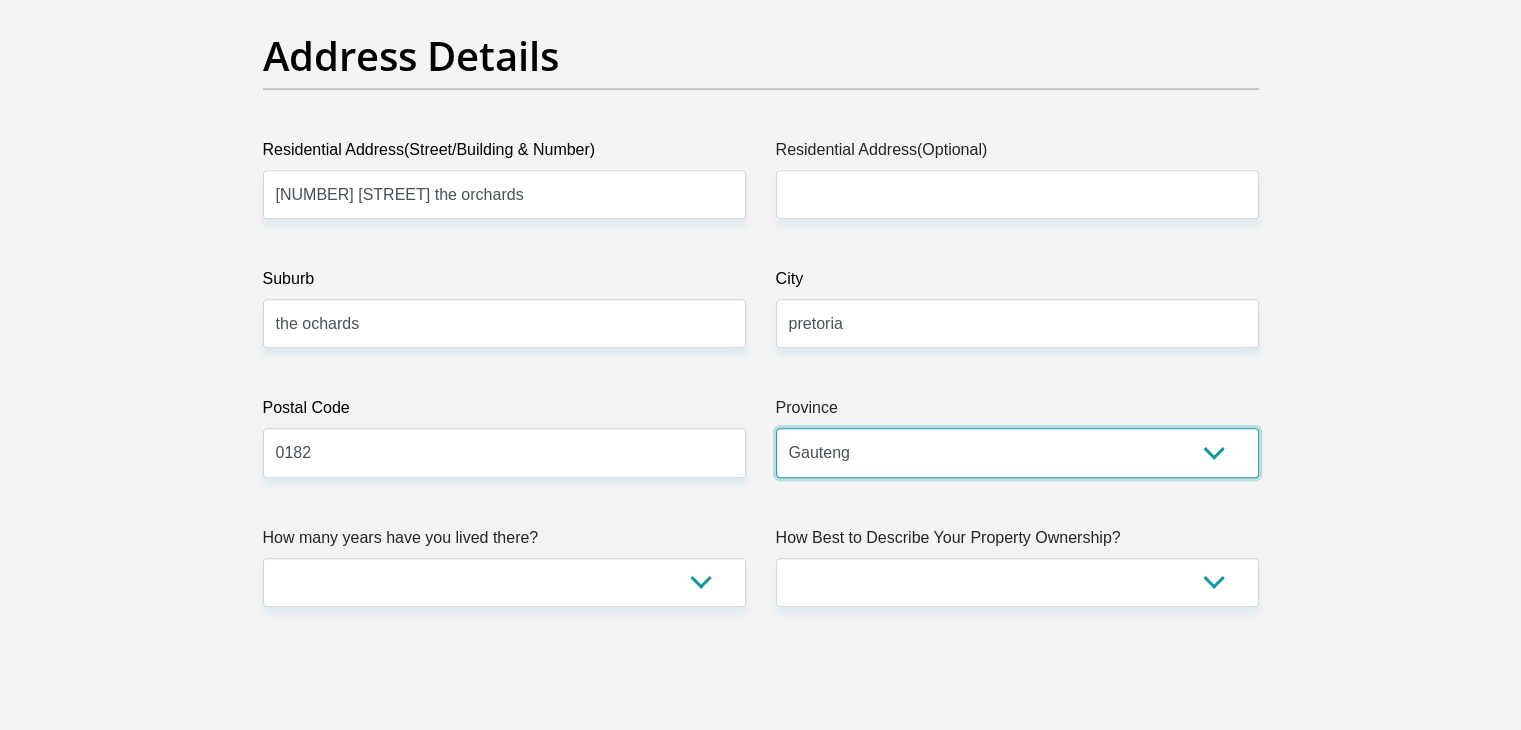 click on "Eastern Cape
Free State
Gauteng
KwaZulu-Natal
Limpopo
Mpumalanga
Northern Cape
North West
Western Cape" at bounding box center (1017, 452) 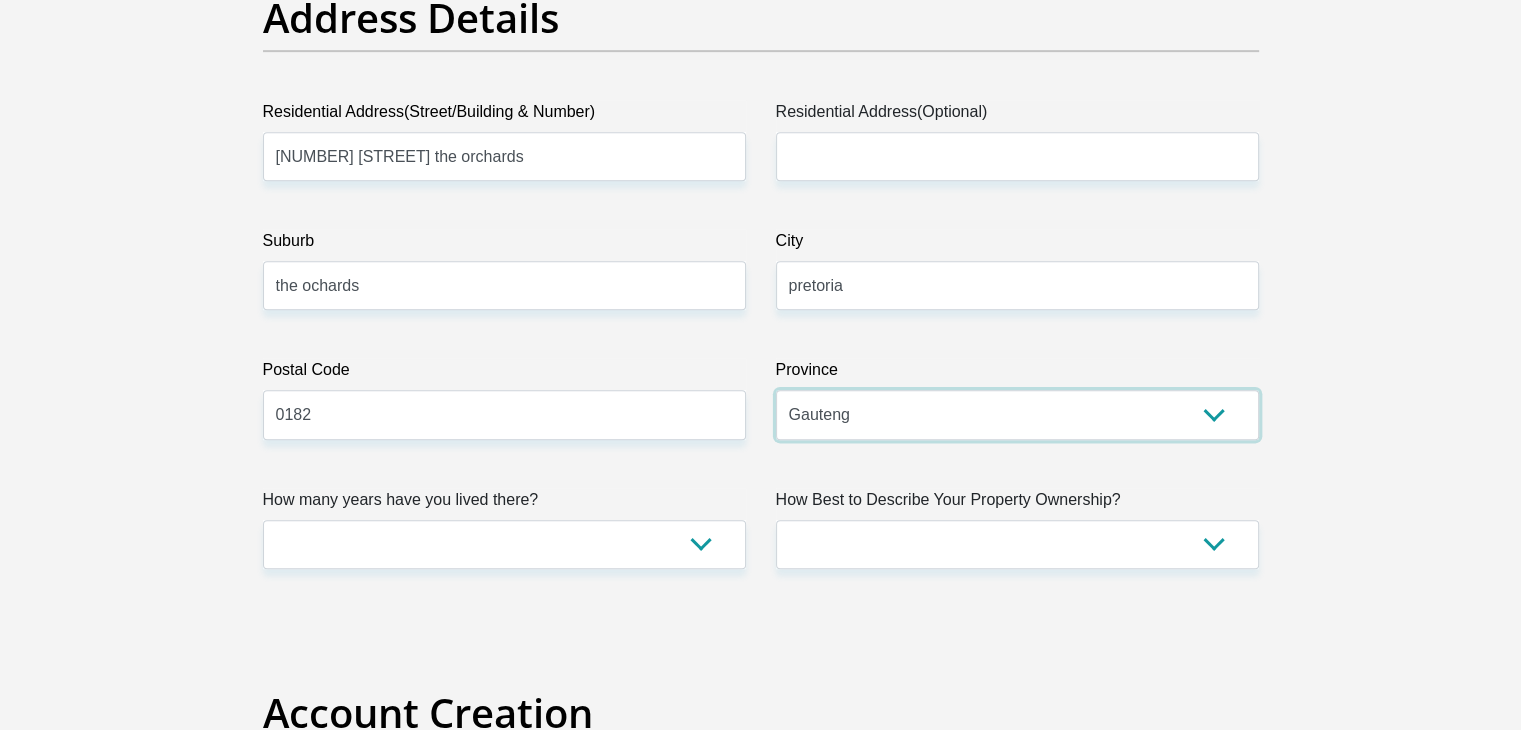 scroll, scrollTop: 1200, scrollLeft: 0, axis: vertical 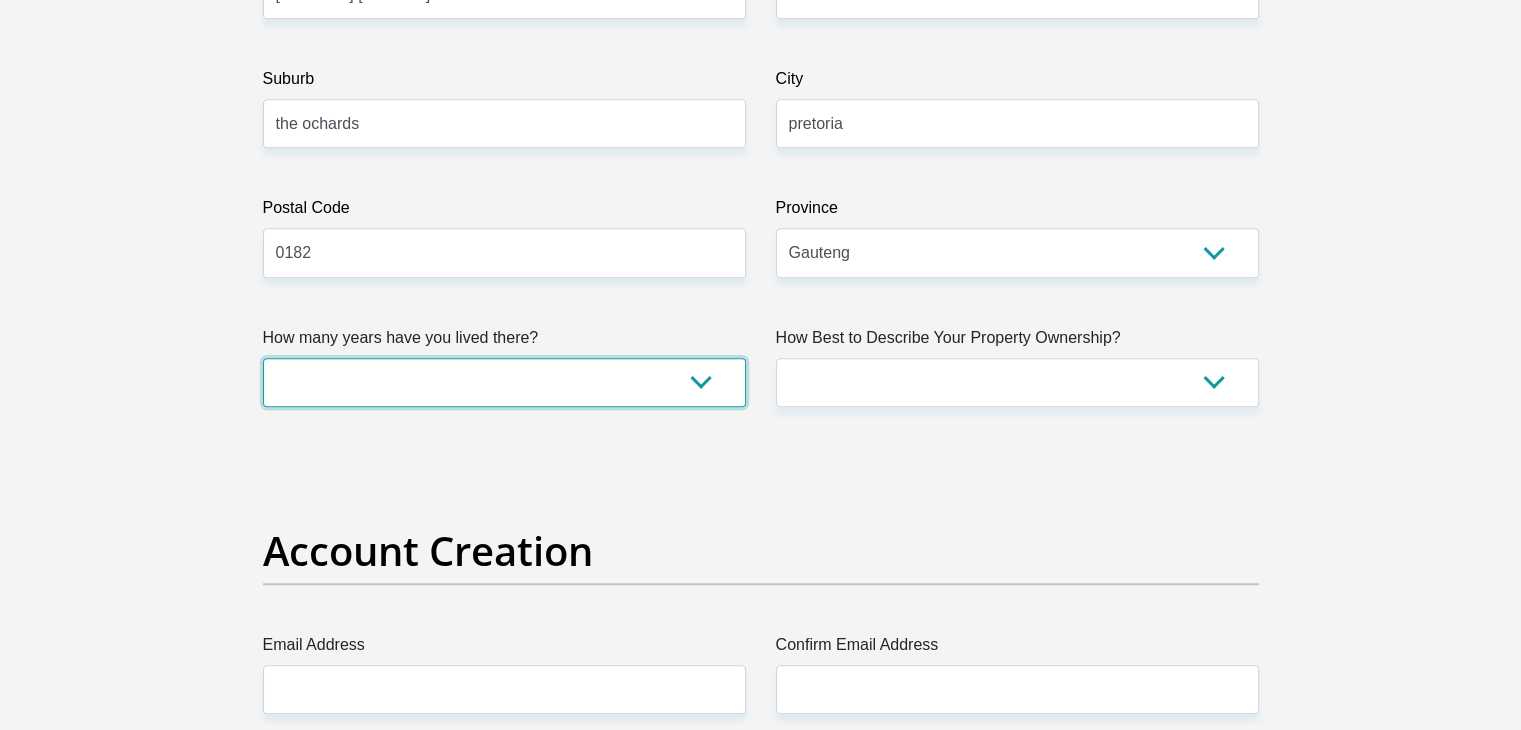 click on "less than 1 year
1-3 years
3-5 years
5+ years" at bounding box center (504, 382) 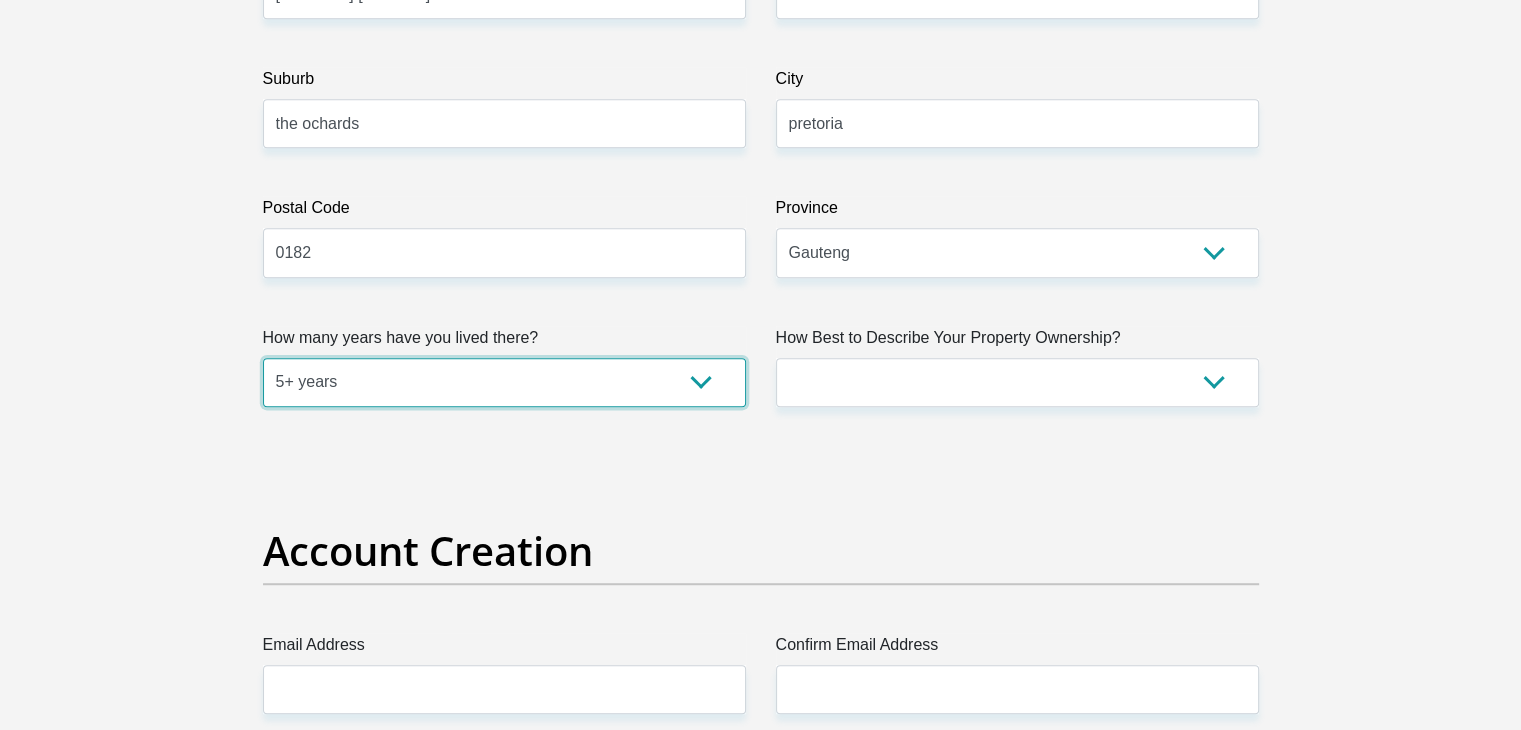 click on "less than 1 year
1-3 years
3-5 years
5+ years" at bounding box center (504, 382) 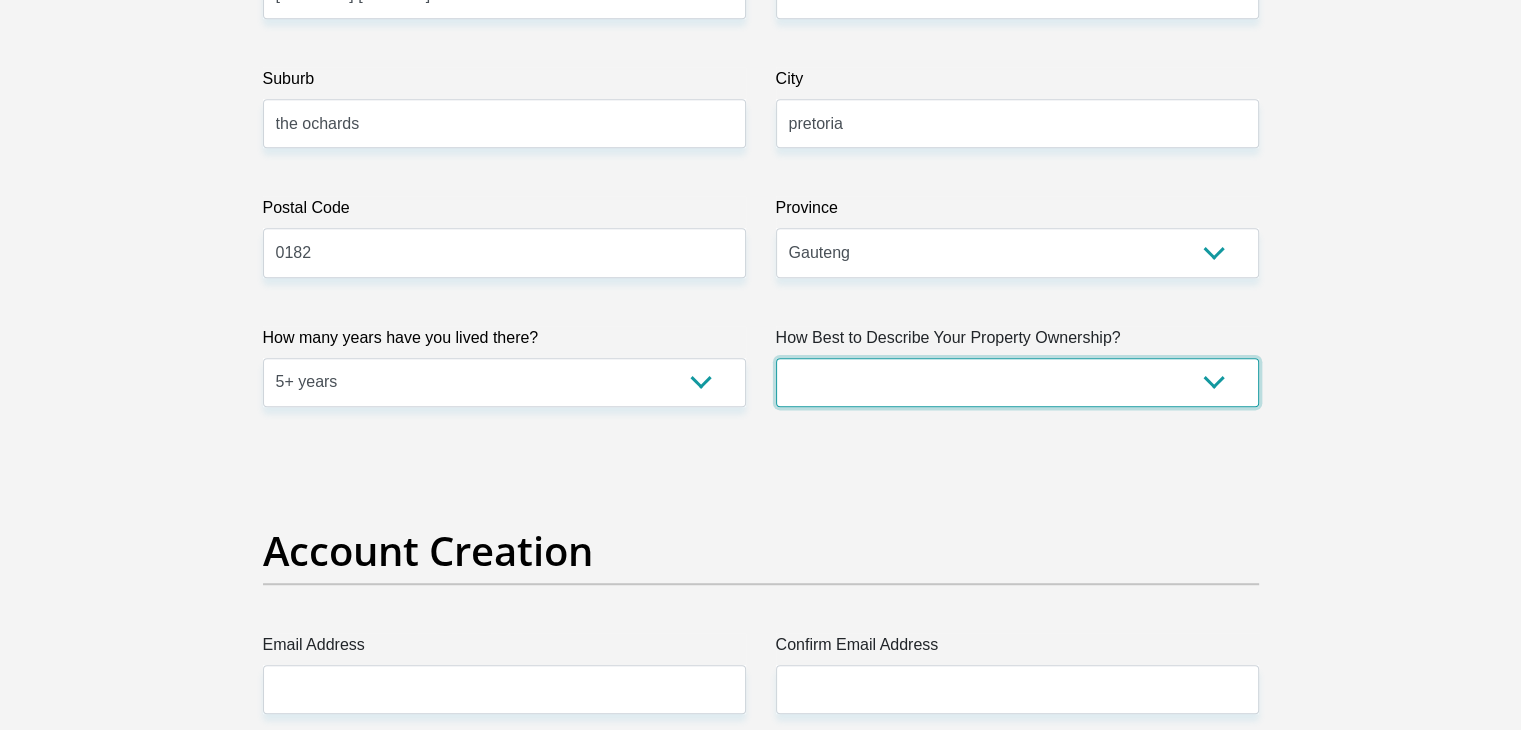 click on "Owned
Rented
Family Owned
Company Dwelling" at bounding box center (1017, 382) 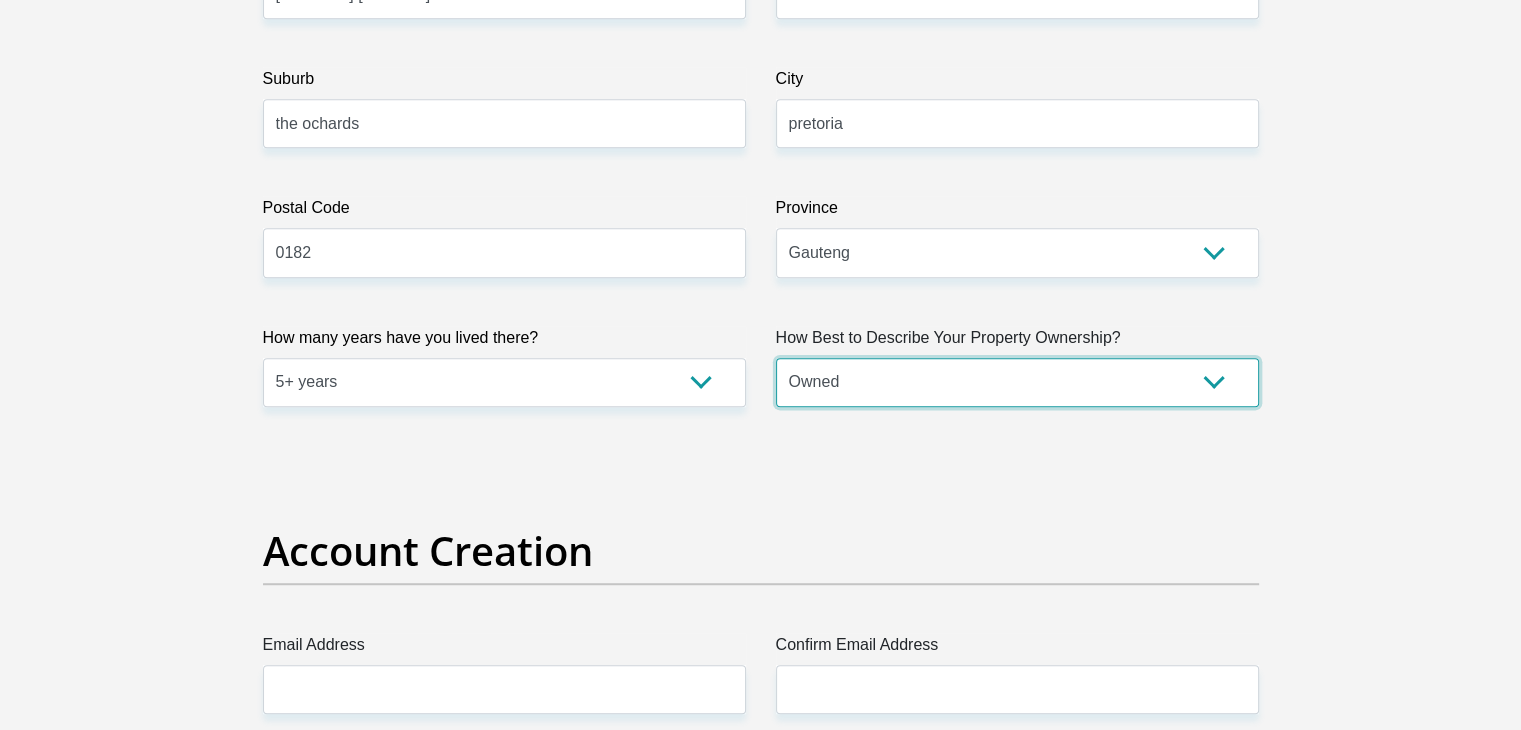 click on "Owned
Rented
Family Owned
Company Dwelling" at bounding box center [1017, 382] 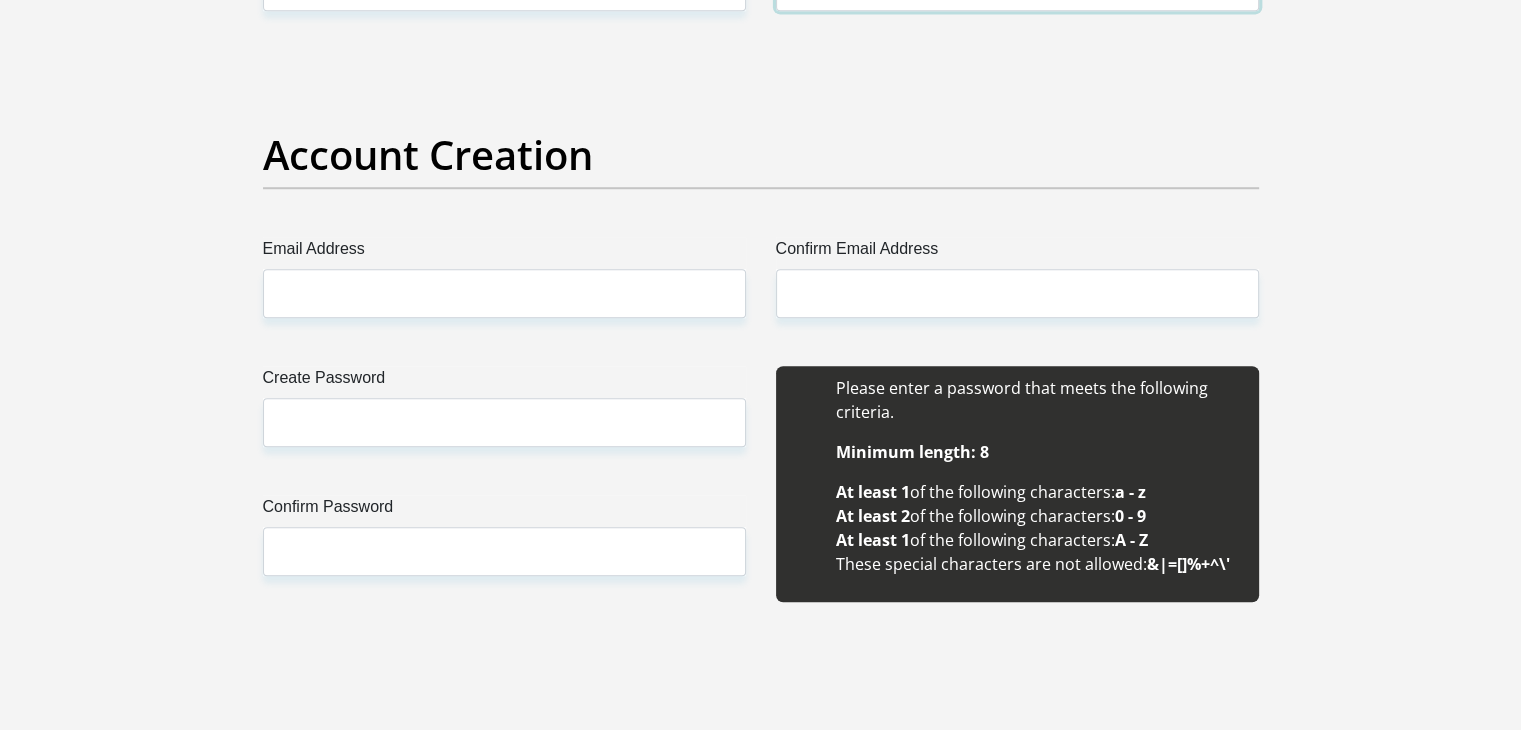scroll, scrollTop: 1600, scrollLeft: 0, axis: vertical 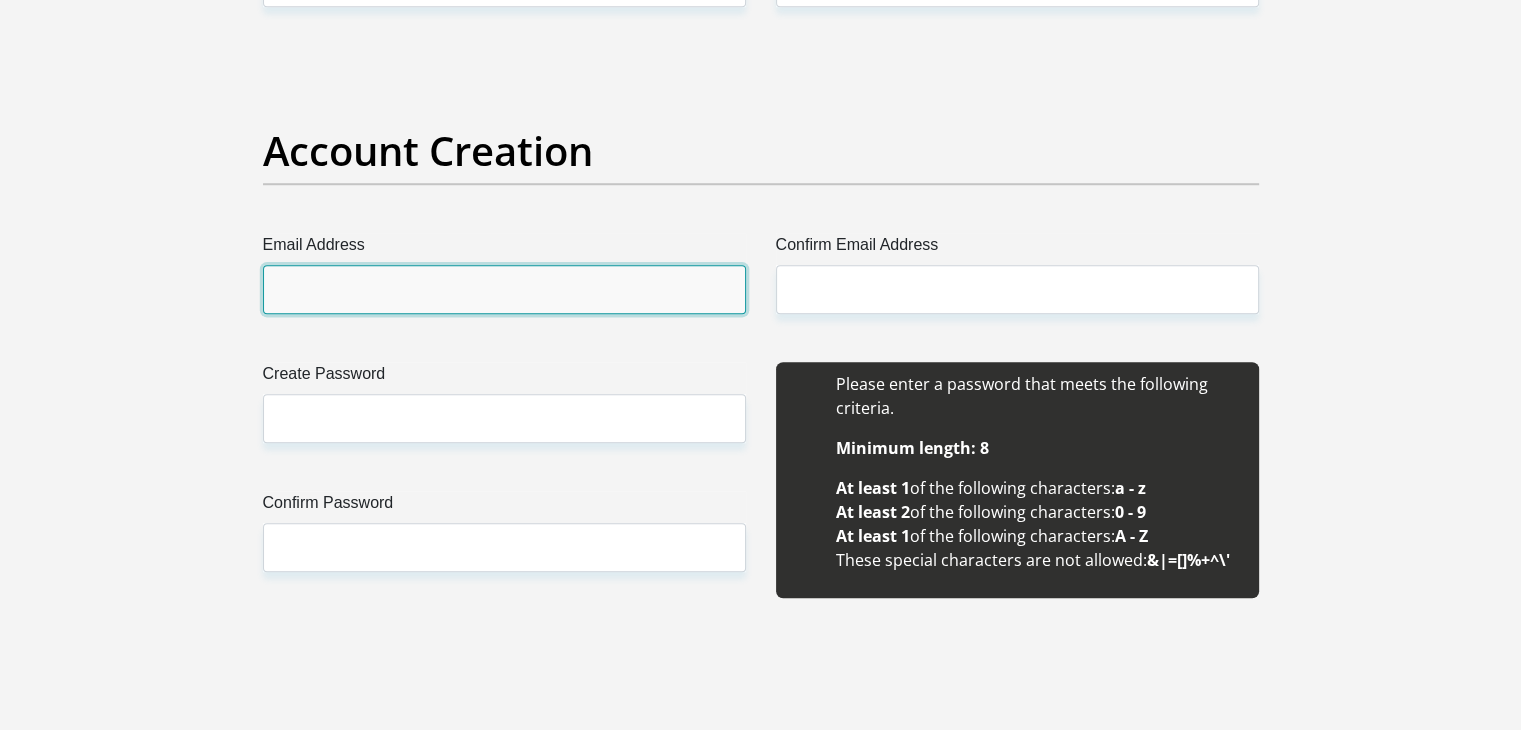 click on "Email Address" at bounding box center [504, 289] 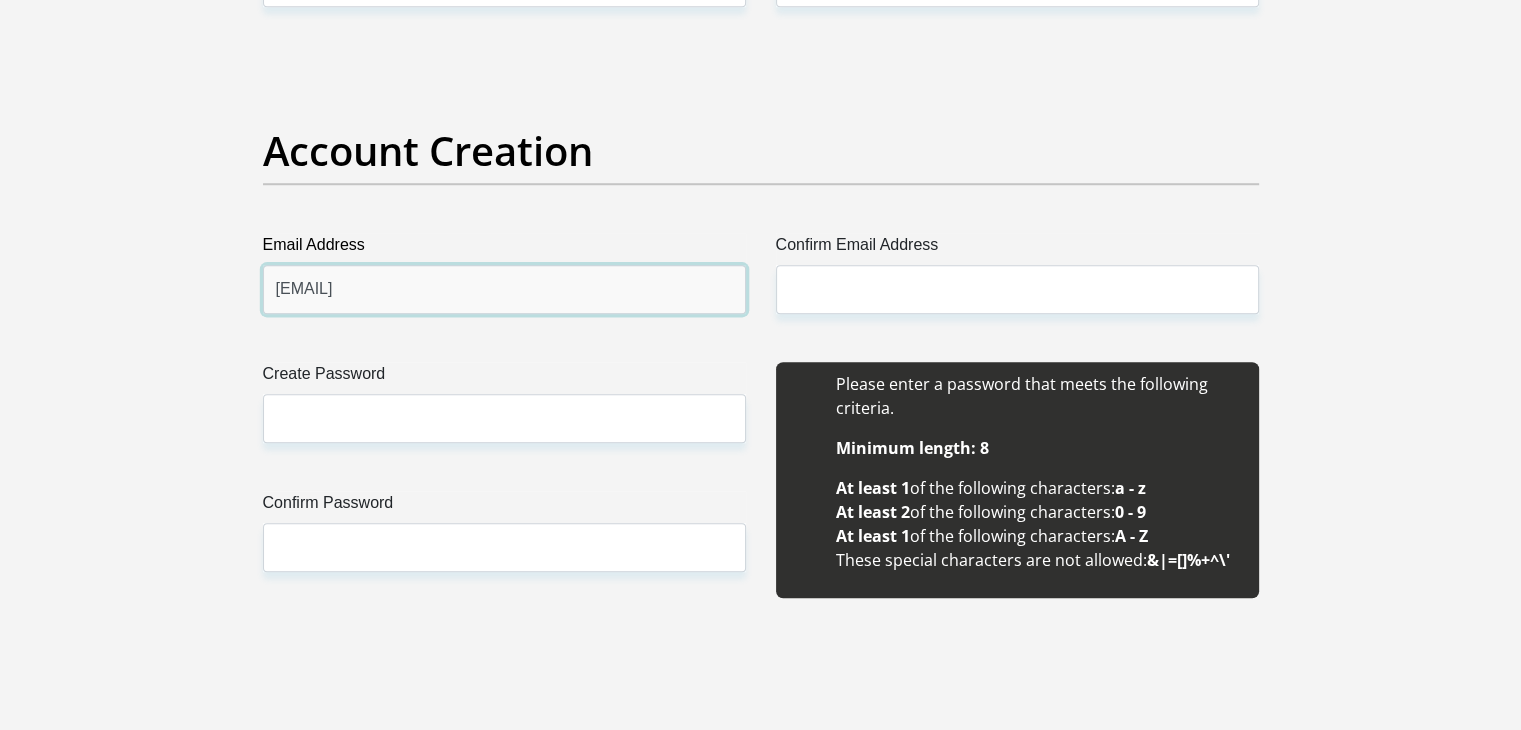 type on "talip_qualy@yahoo.com" 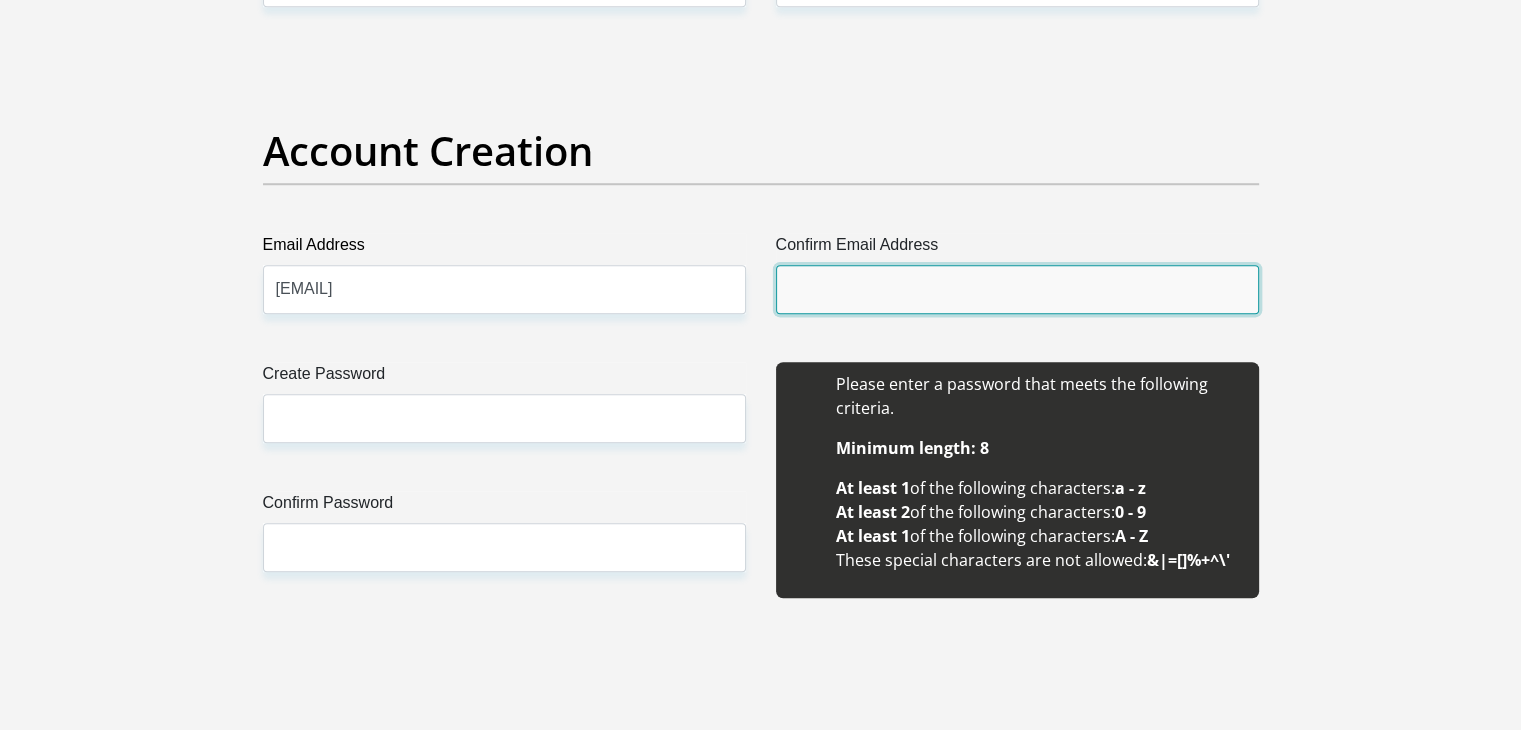 click on "Confirm Email Address" at bounding box center [1017, 289] 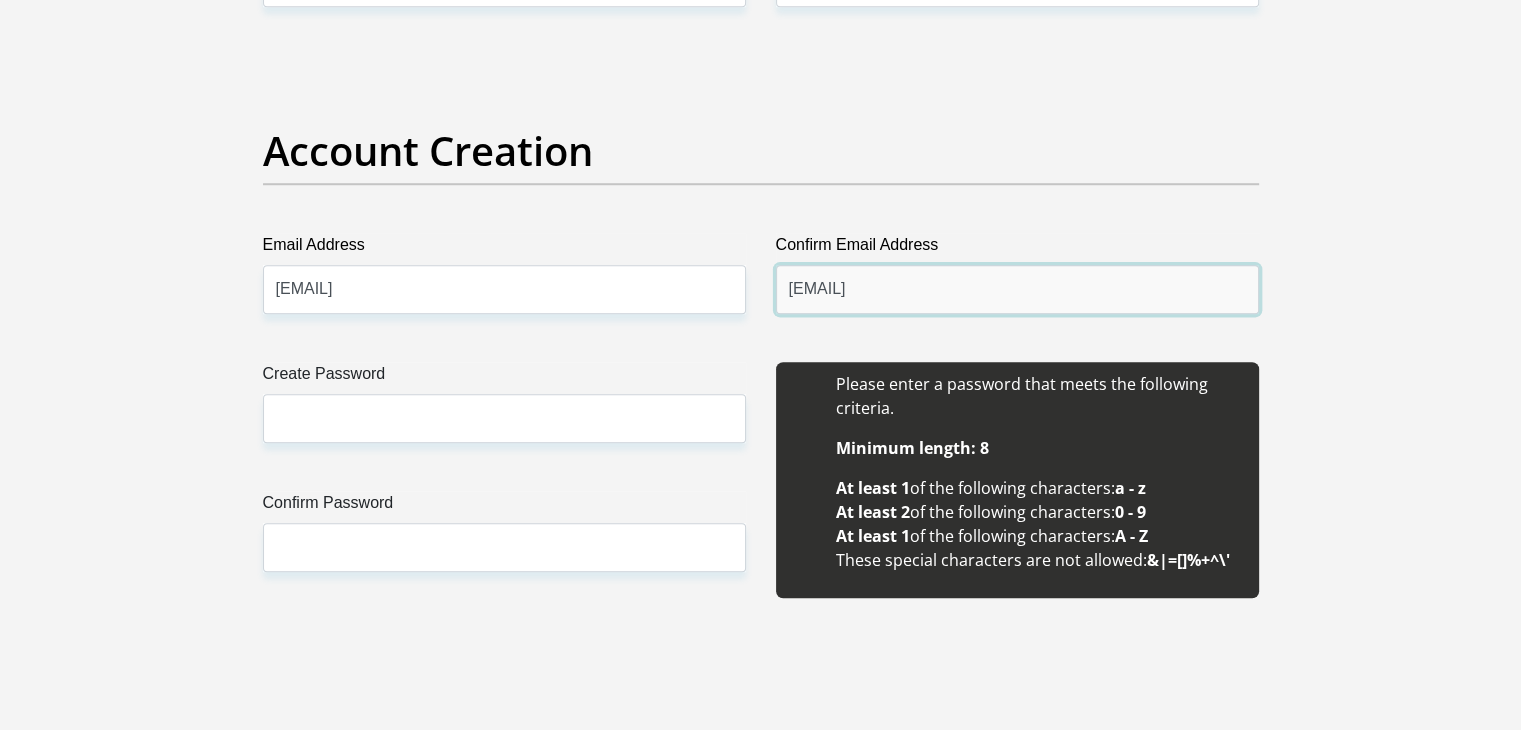 type on "talip_qualy@yahoo.com" 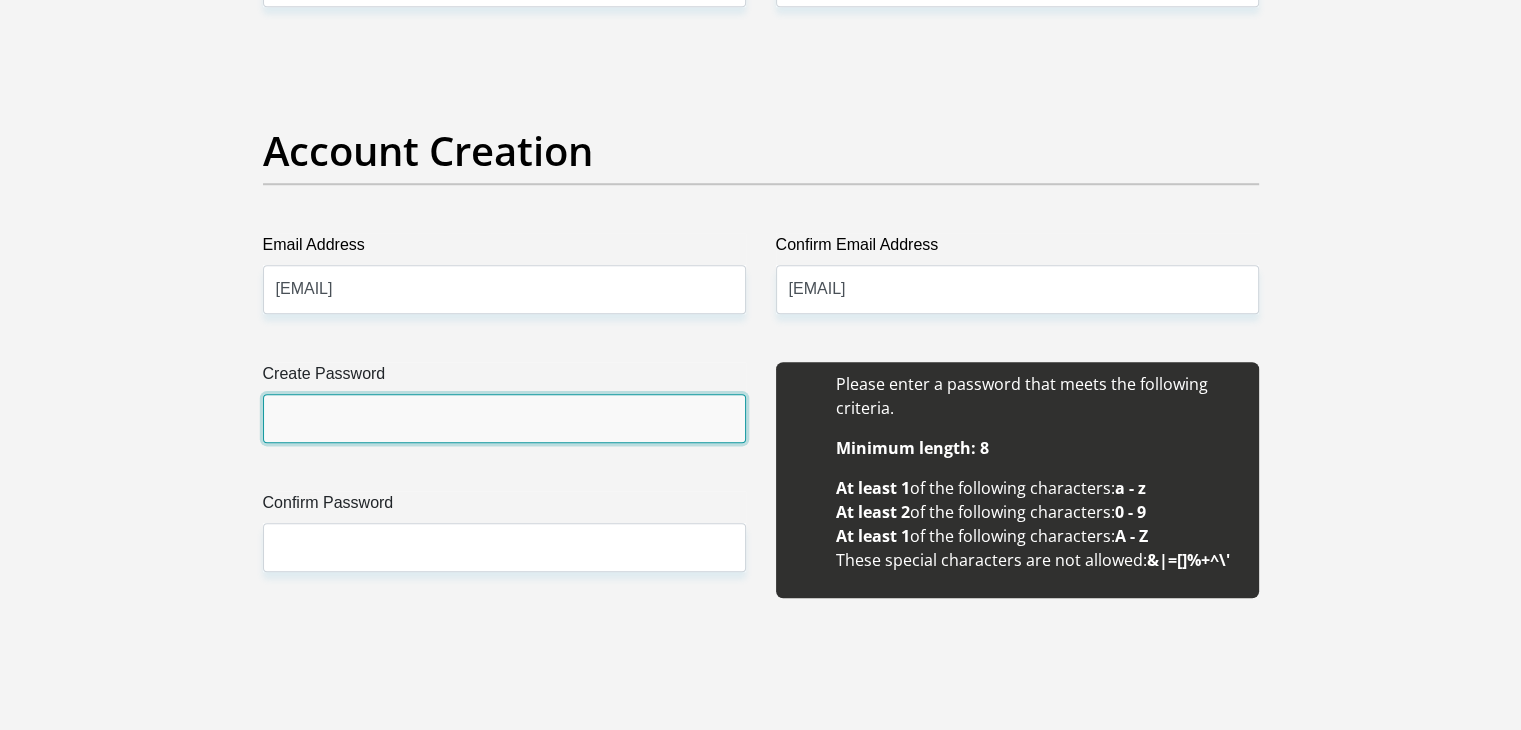 click on "Create Password" at bounding box center [504, 418] 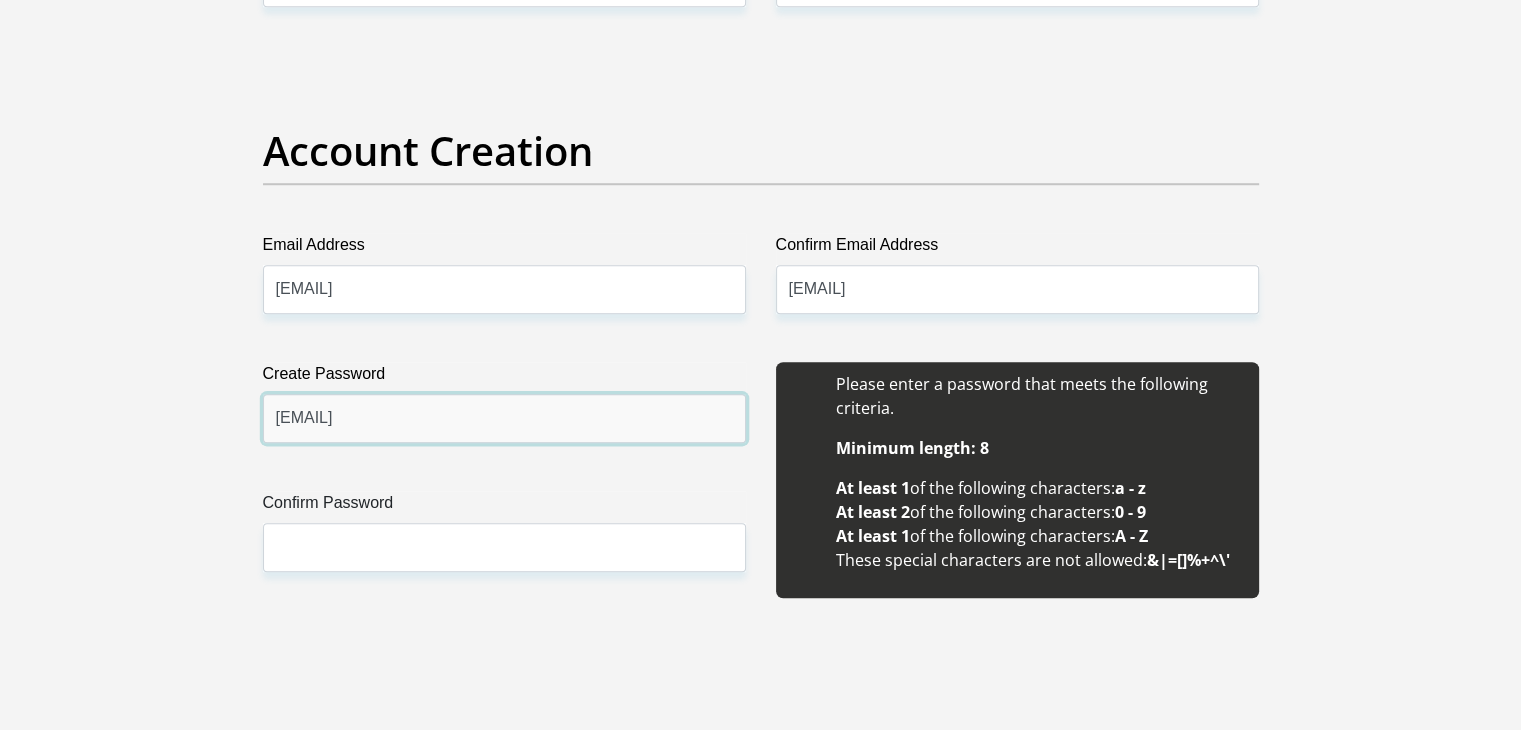 type on "Mobicred@2025" 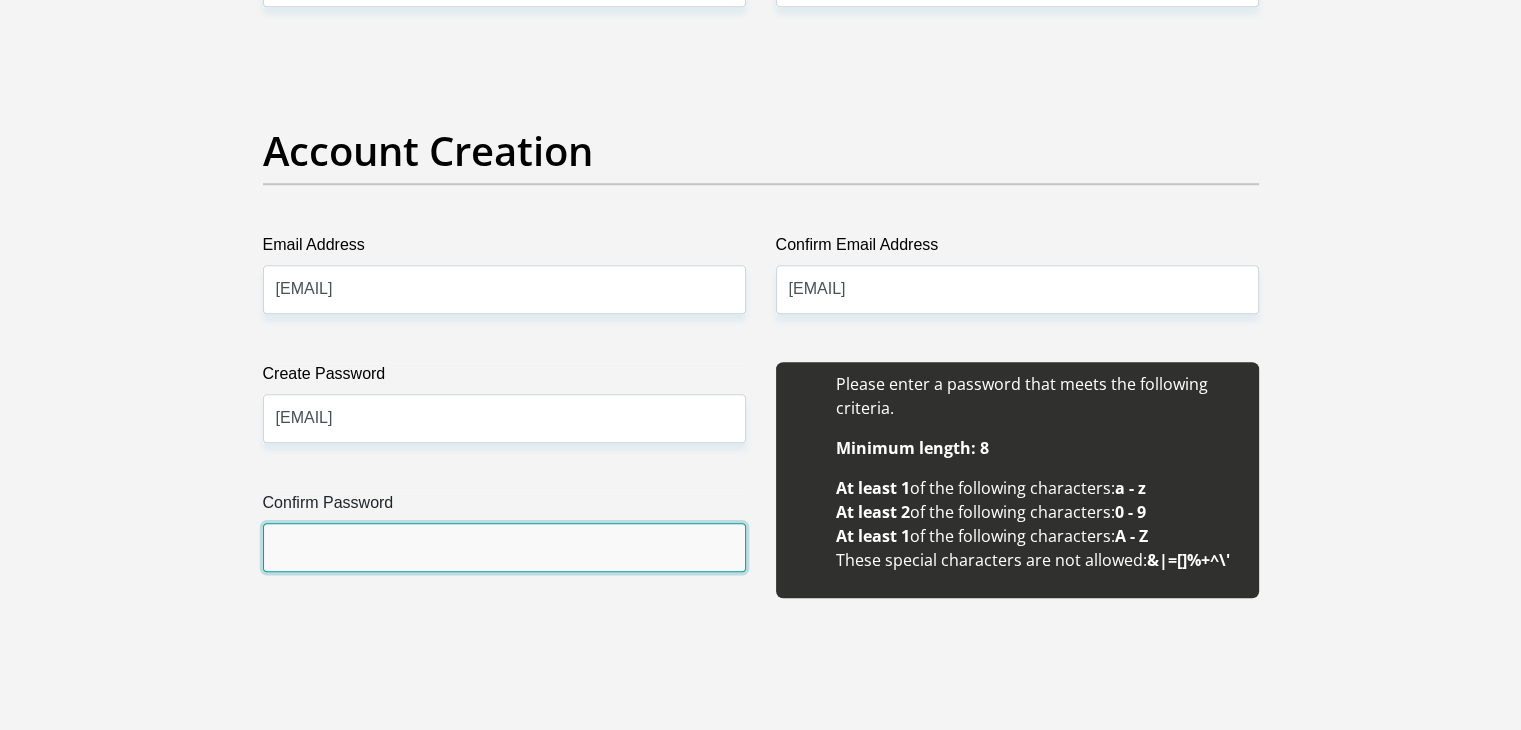 click on "Confirm Password" at bounding box center [504, 547] 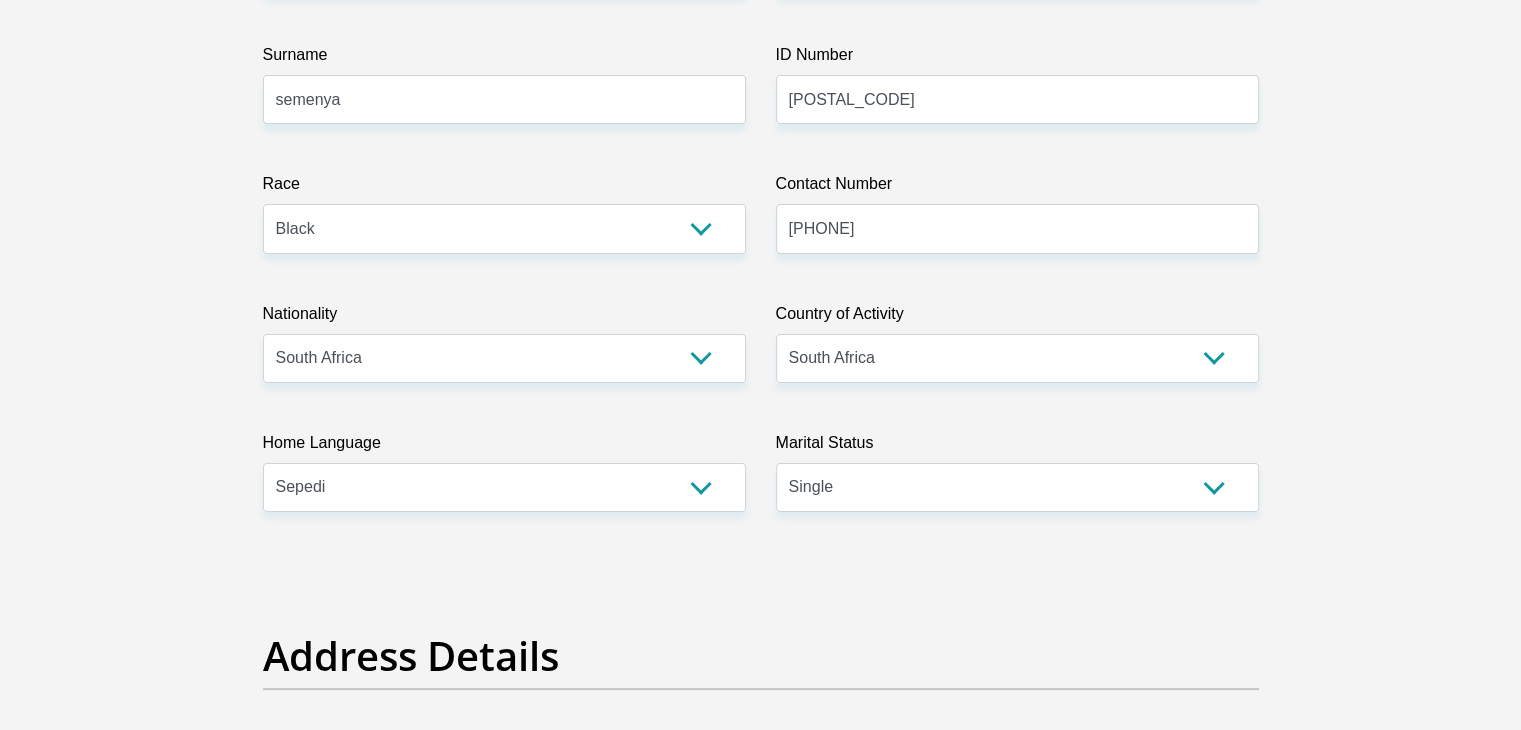 scroll, scrollTop: 0, scrollLeft: 0, axis: both 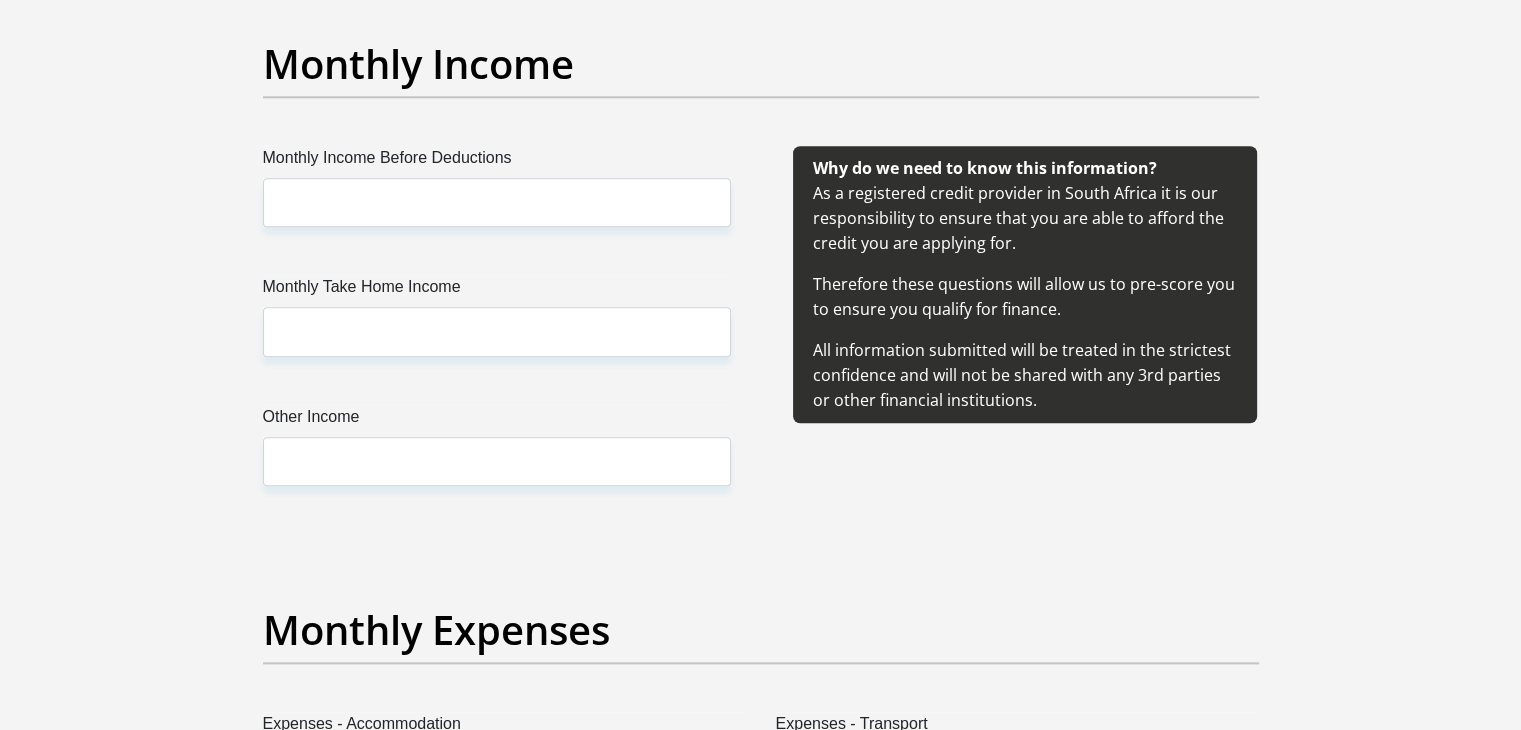 type on "Mobicred@2025" 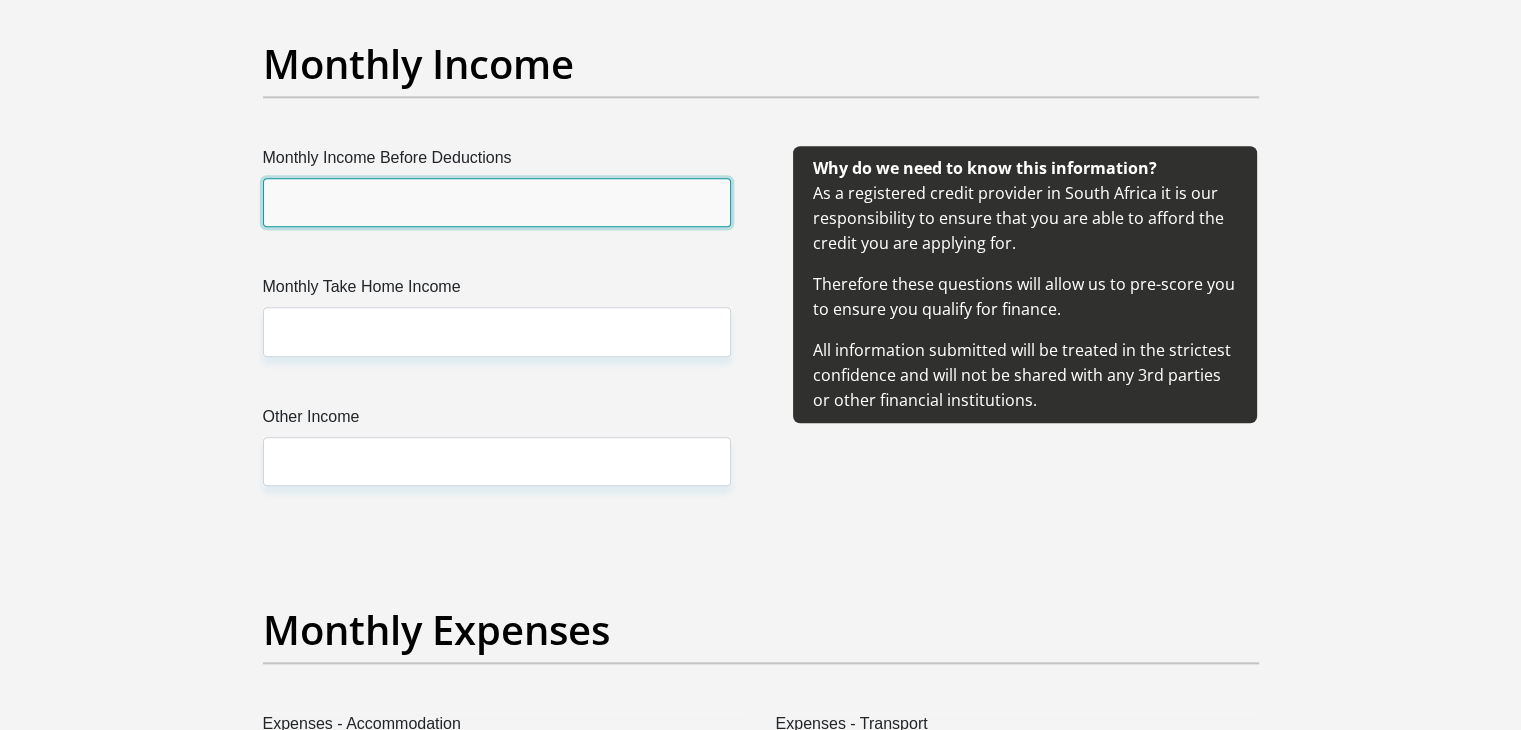 click on "Monthly Income Before Deductions" at bounding box center (497, 202) 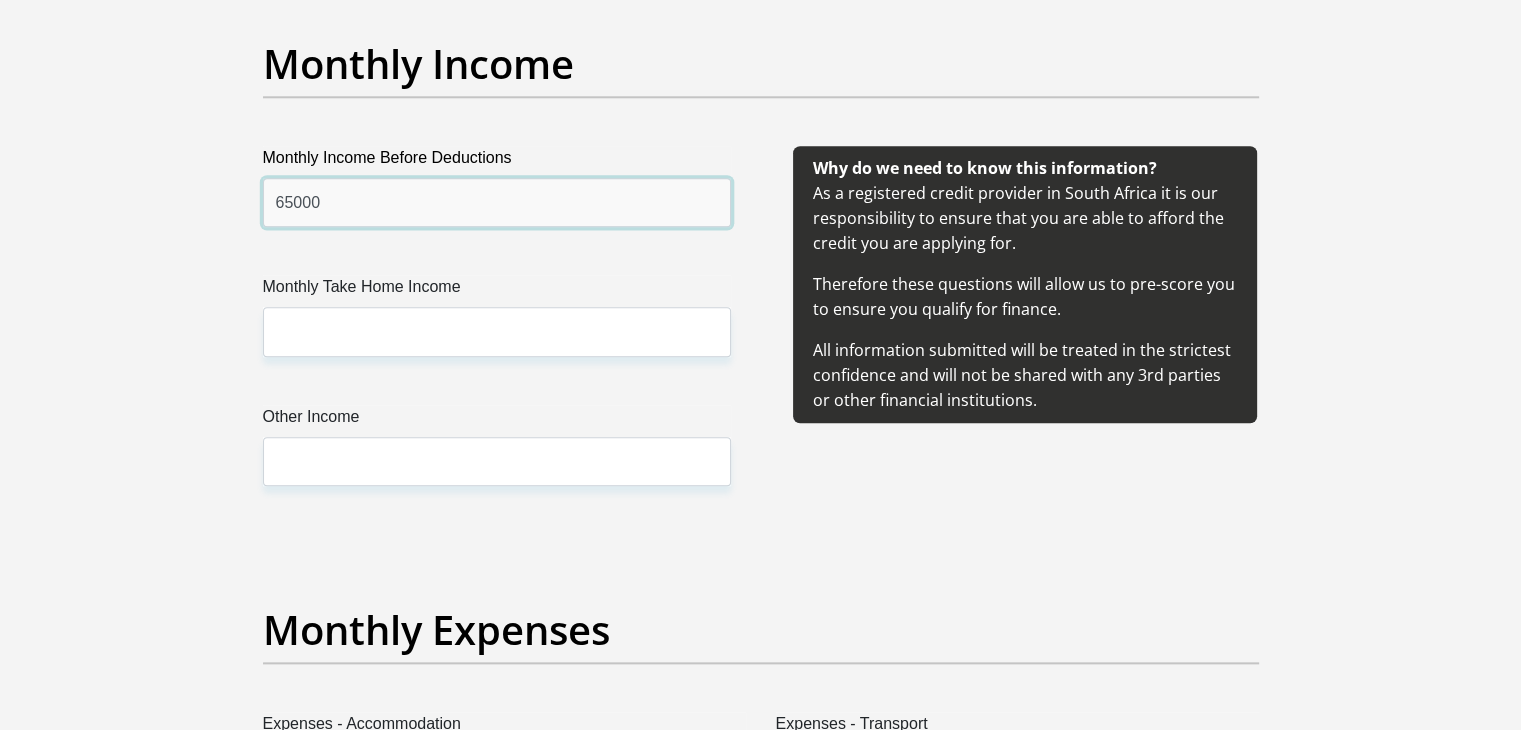 type on "65000" 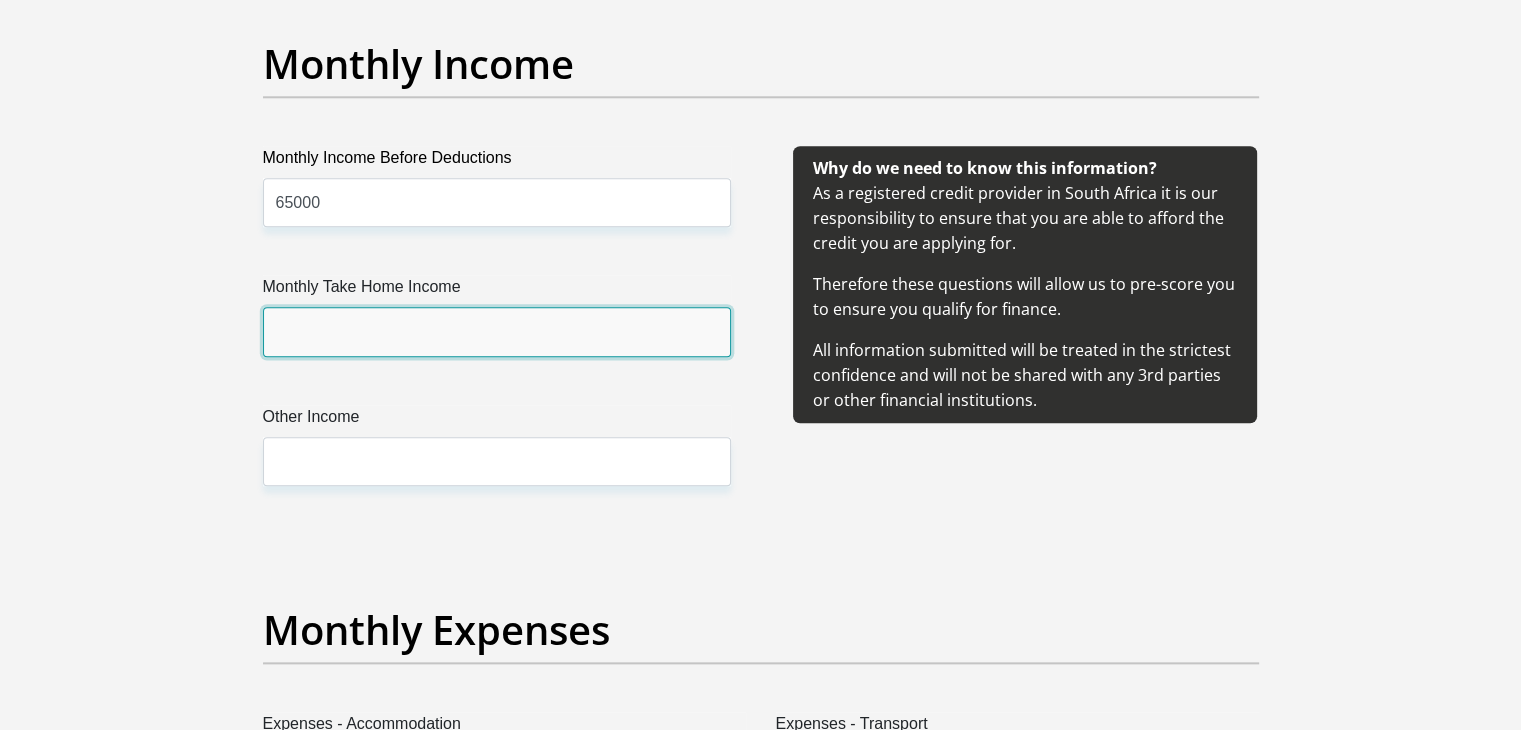 click on "Monthly Take Home Income" at bounding box center (497, 331) 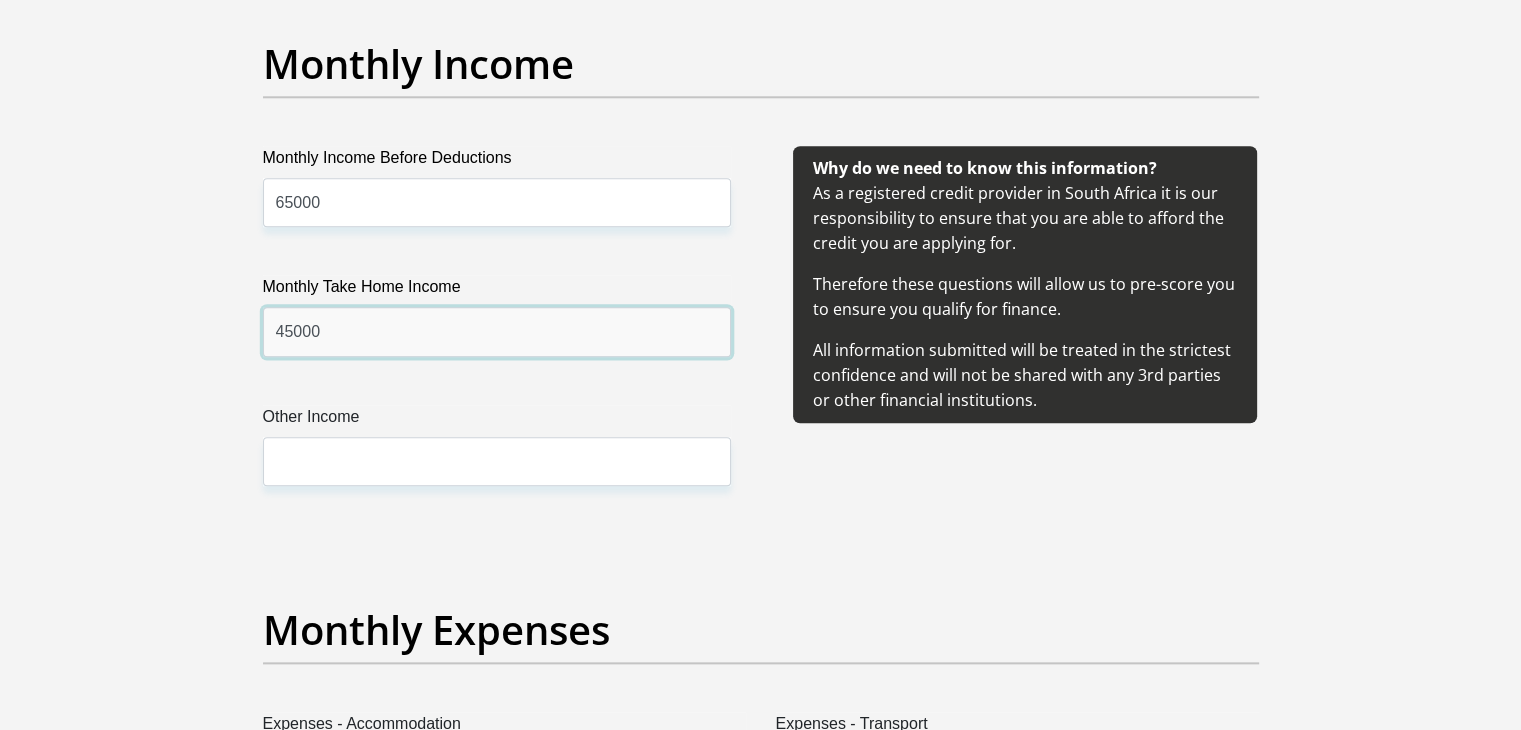 type on "45000" 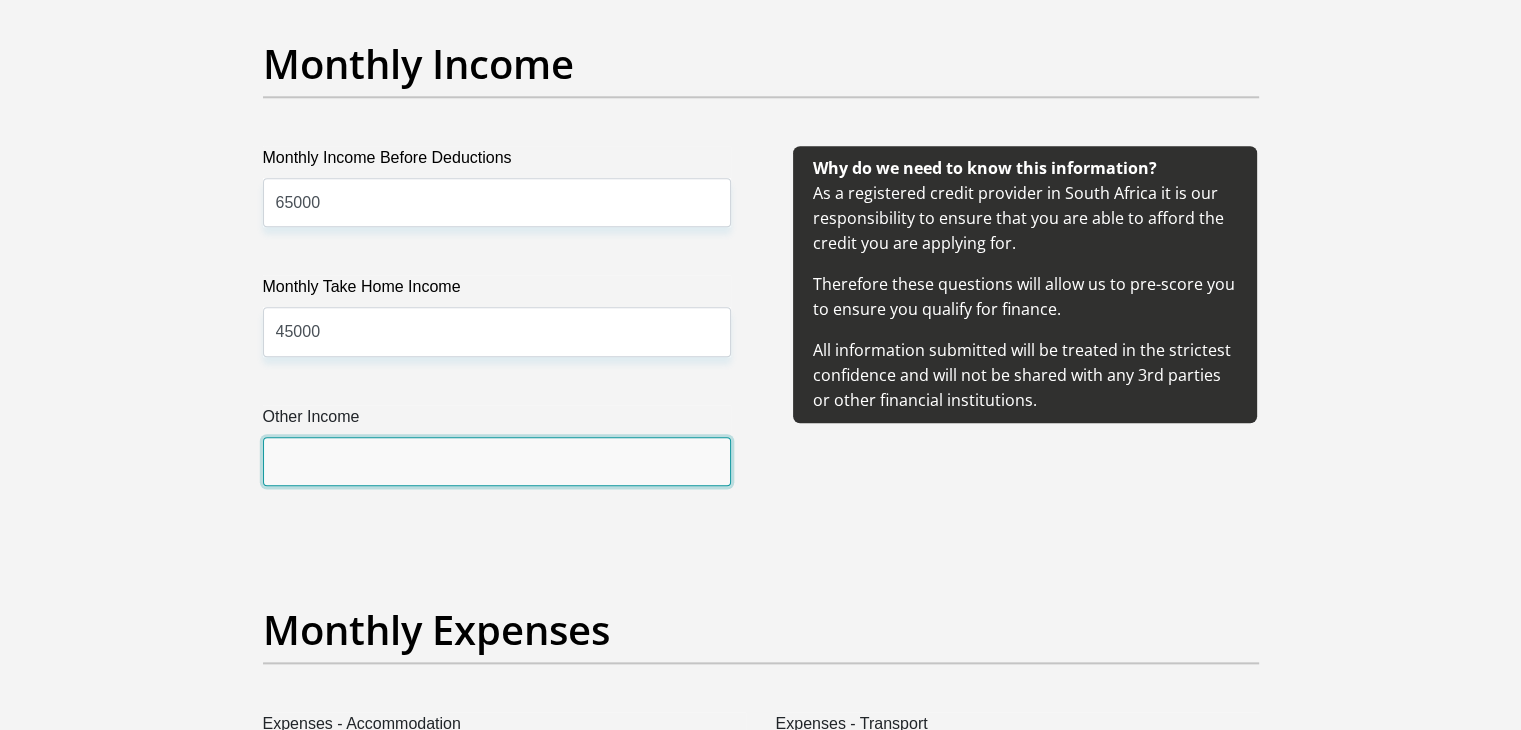 click on "Other Income" at bounding box center [497, 461] 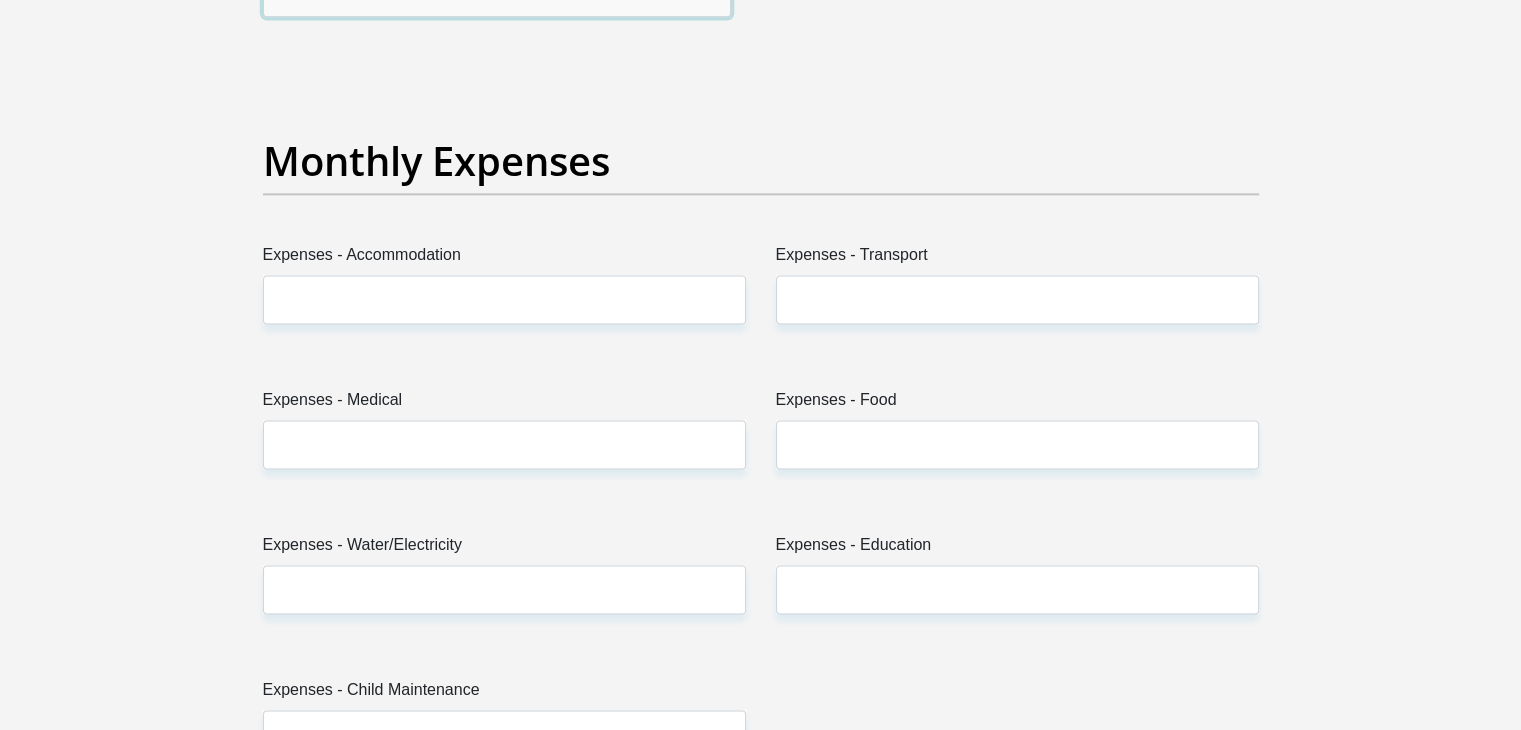 scroll, scrollTop: 2900, scrollLeft: 0, axis: vertical 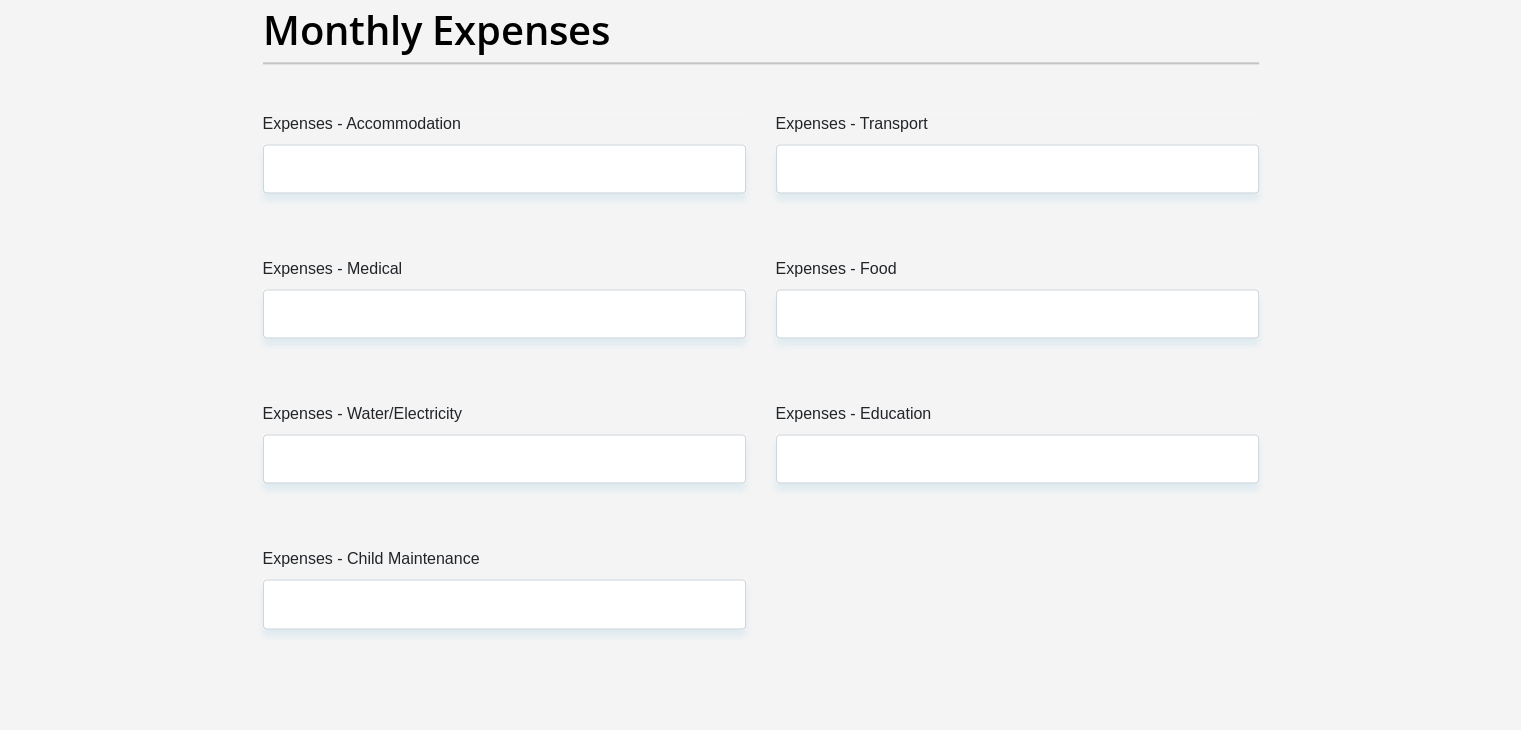 type on "00" 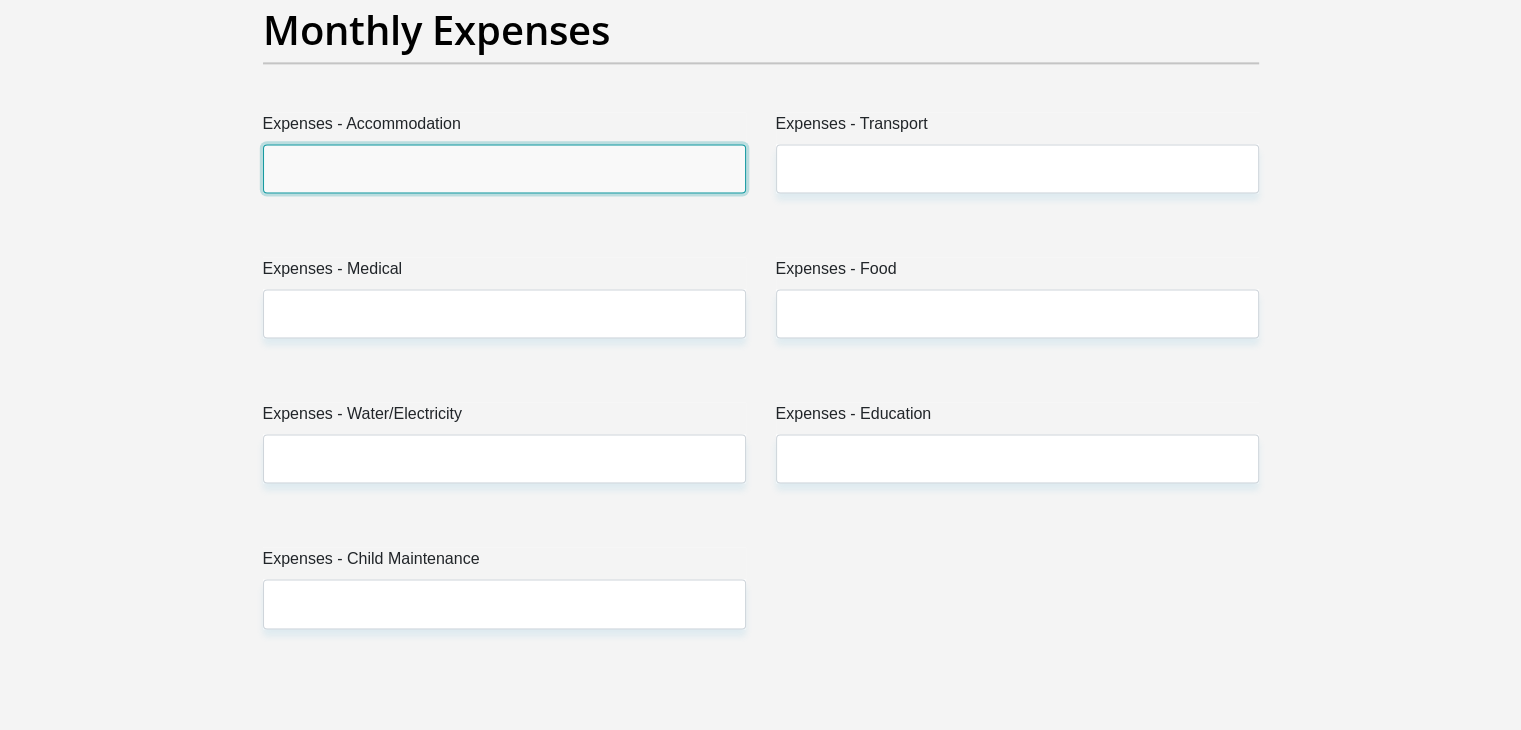 click on "Expenses - Accommodation" at bounding box center (504, 168) 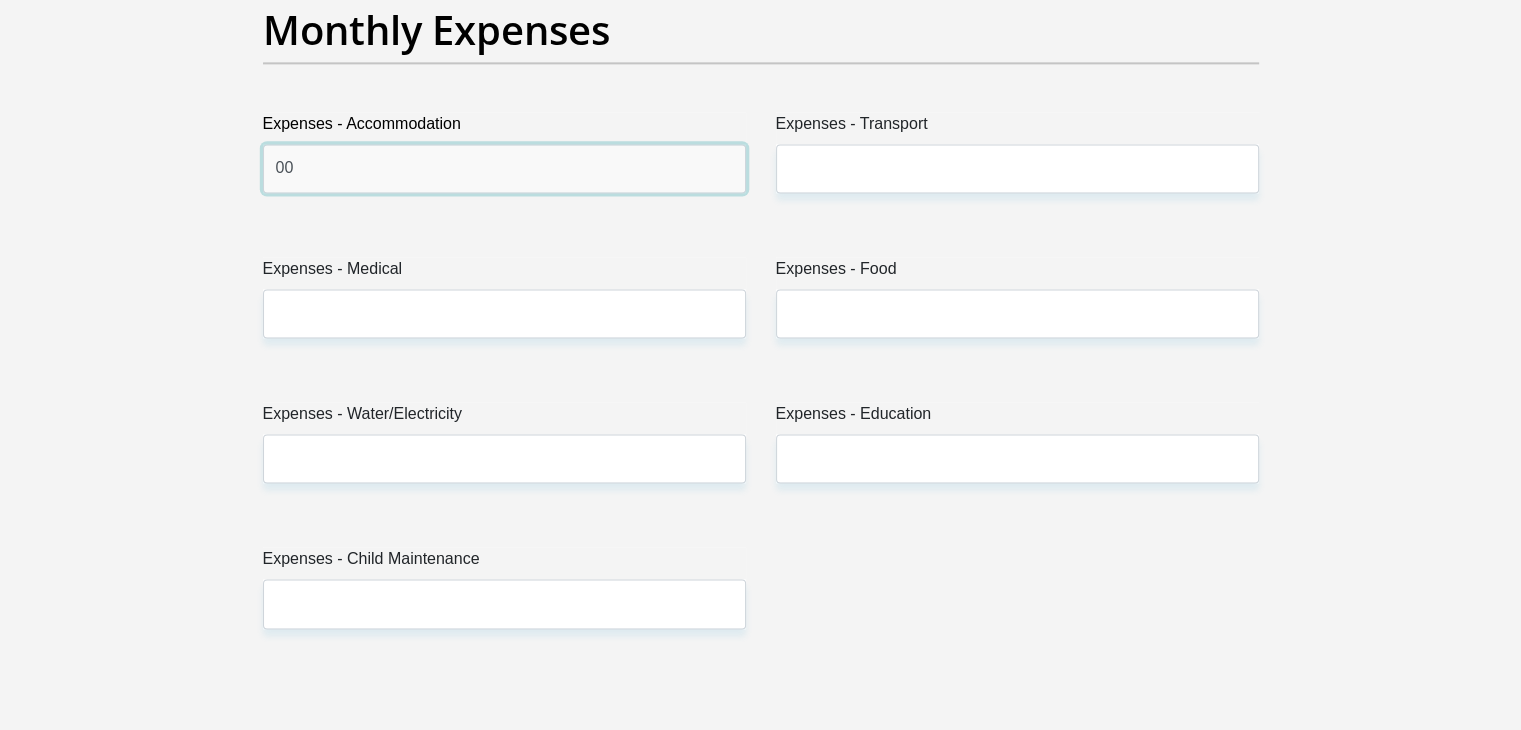 type on "00" 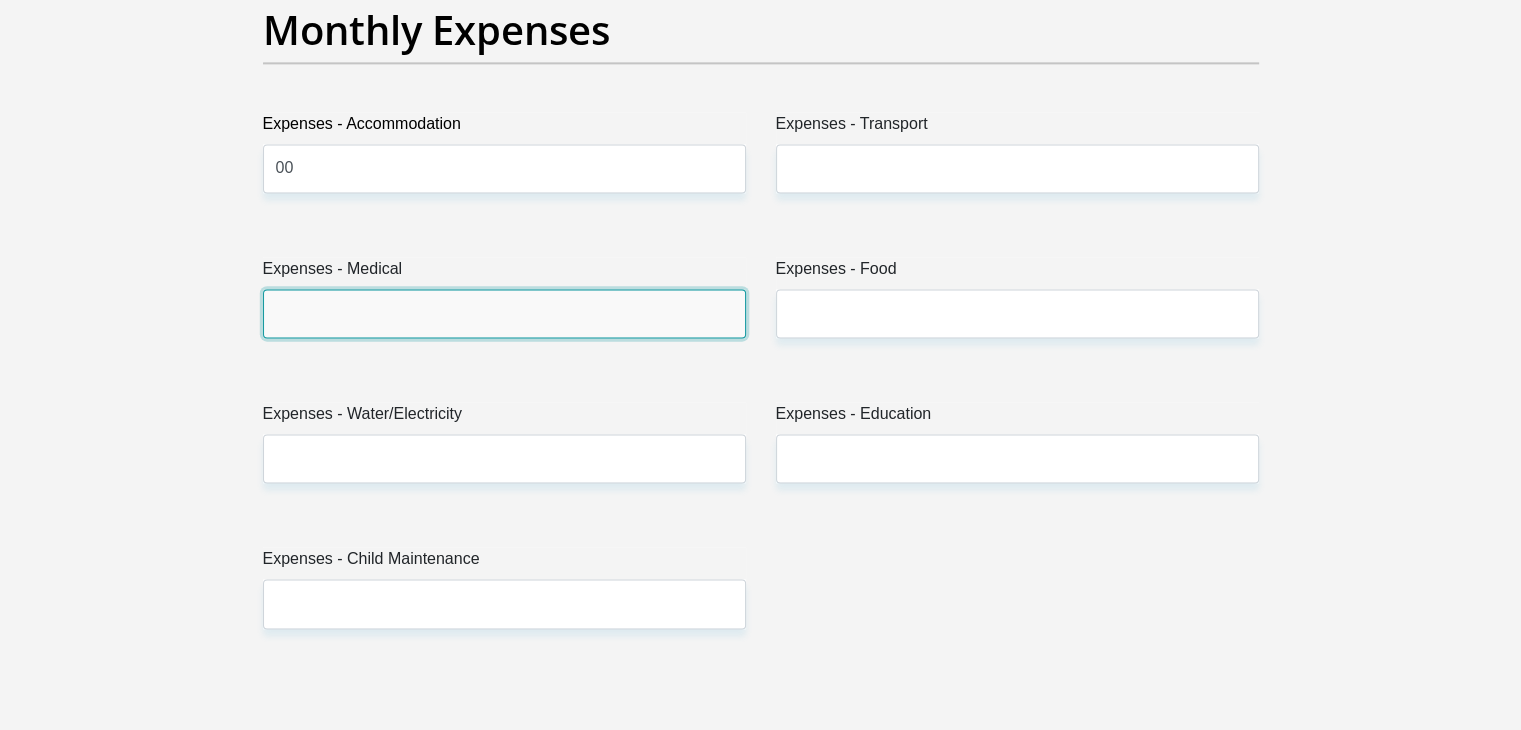 click on "Expenses - Medical" at bounding box center [504, 313] 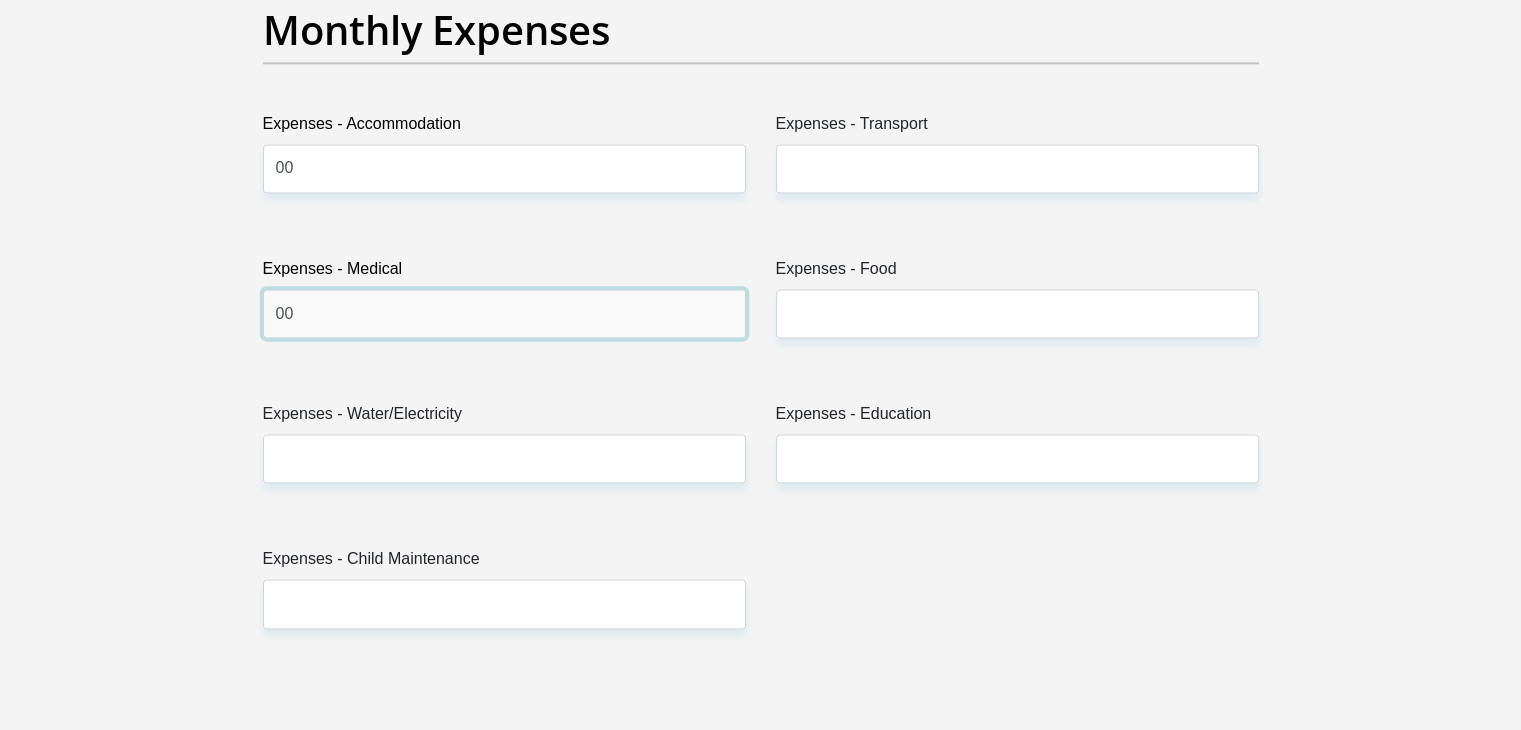 type on "00" 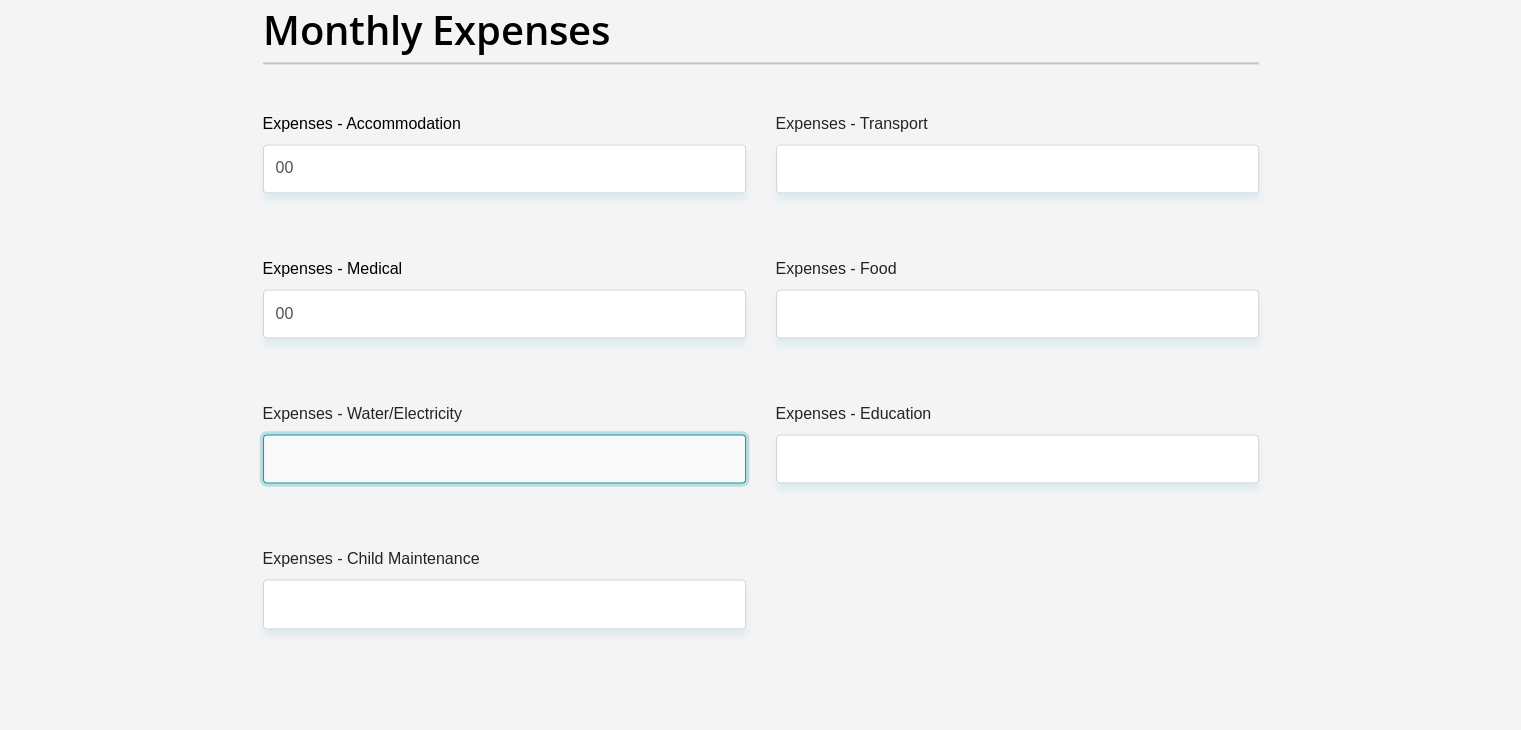 click on "Expenses - Water/Electricity" at bounding box center [504, 458] 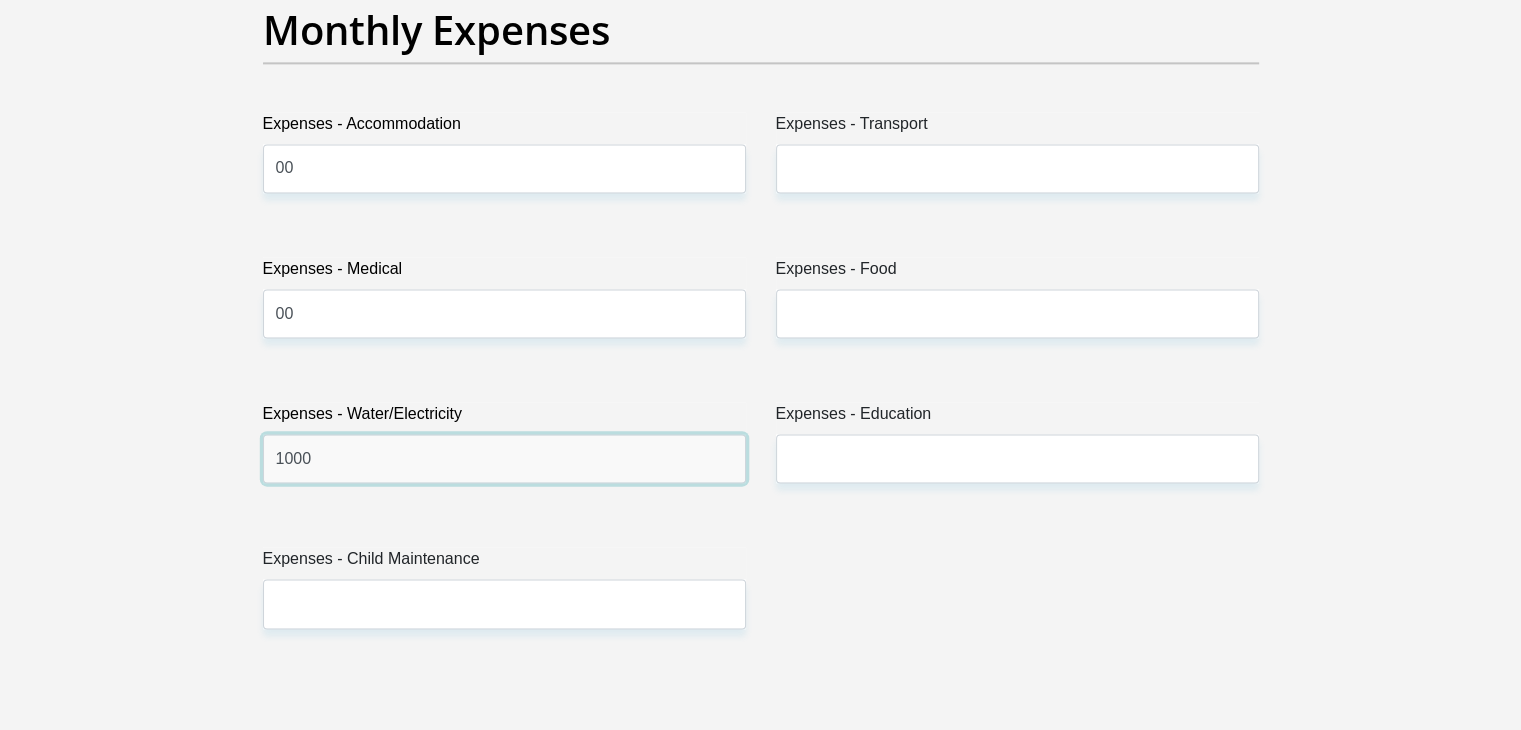 type on "1000" 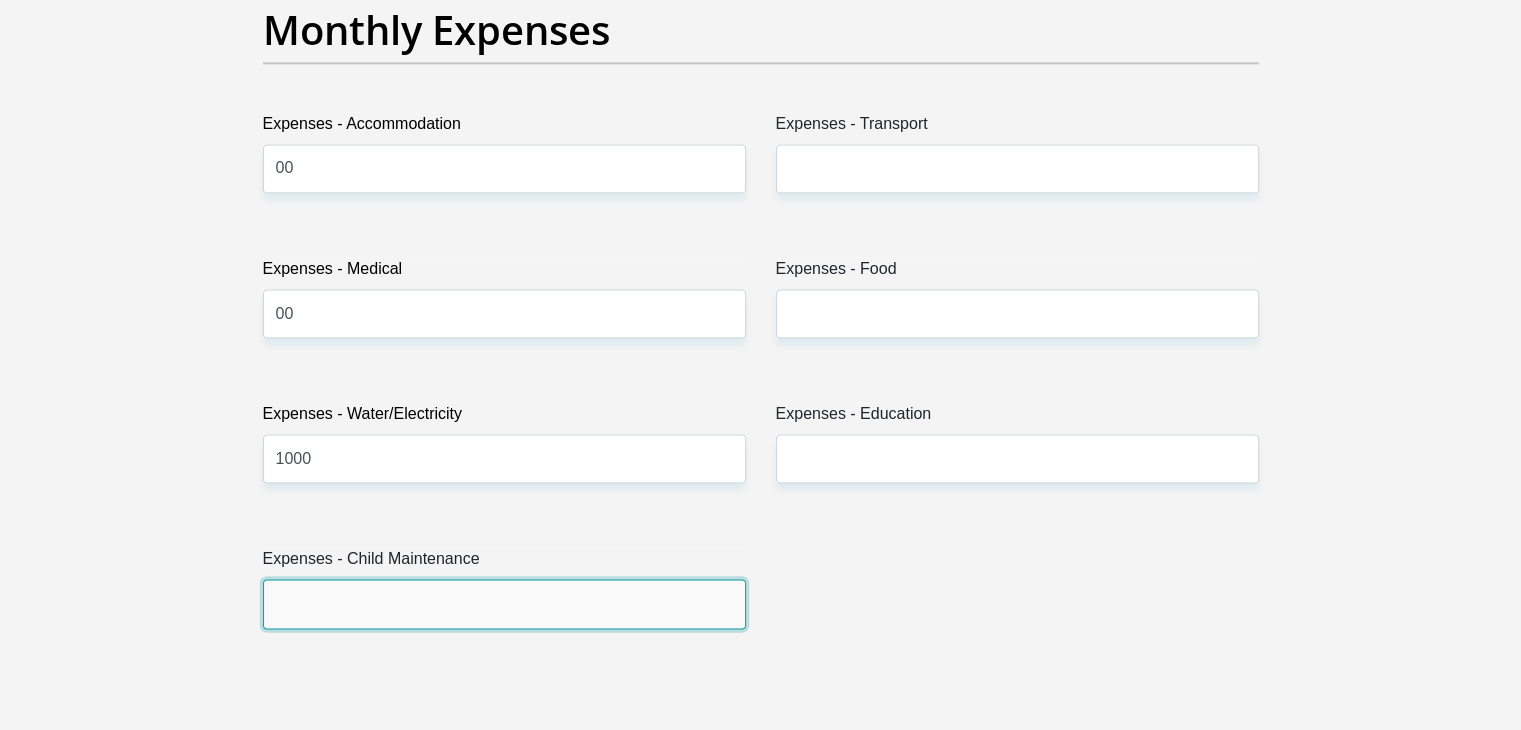 click on "Expenses - Child Maintenance" at bounding box center (504, 603) 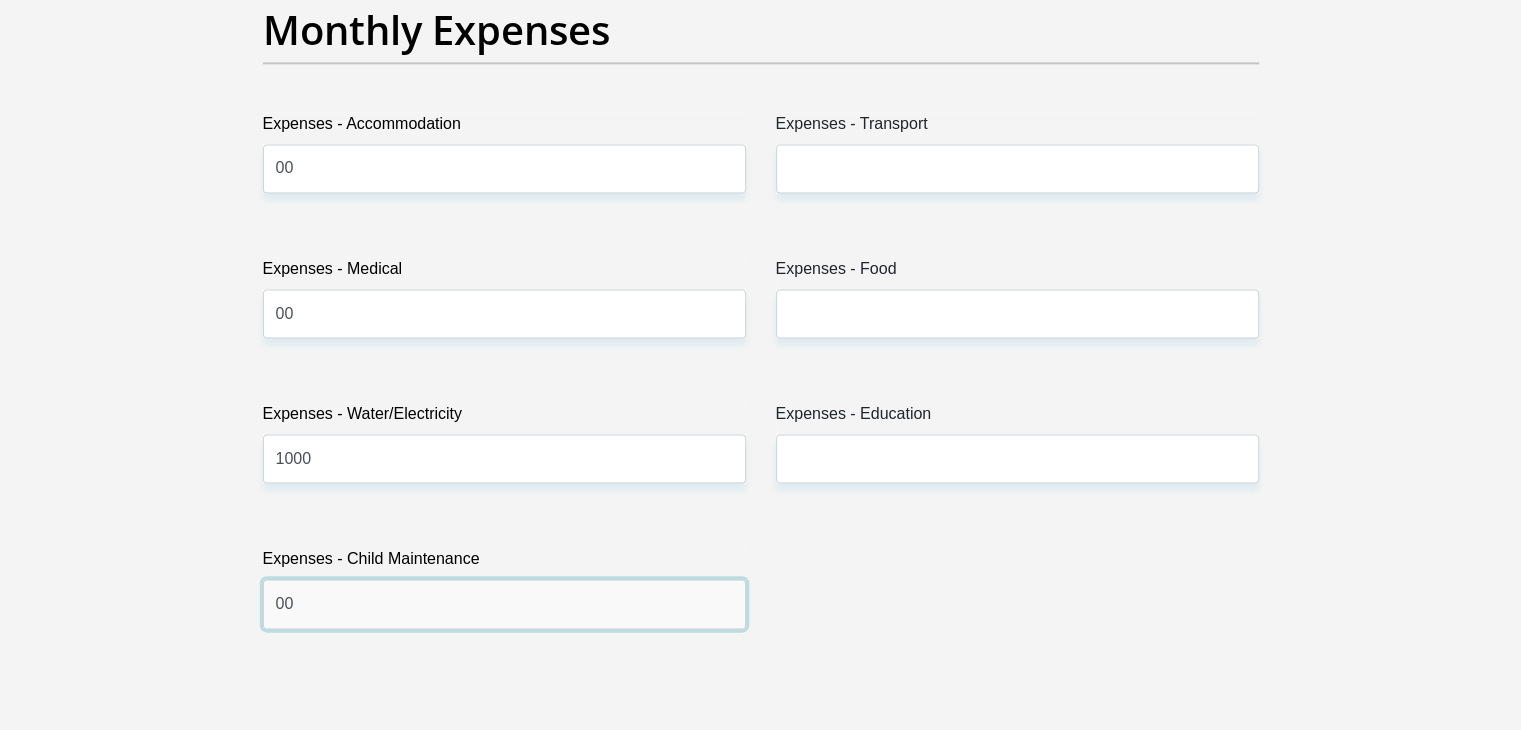 type on "00" 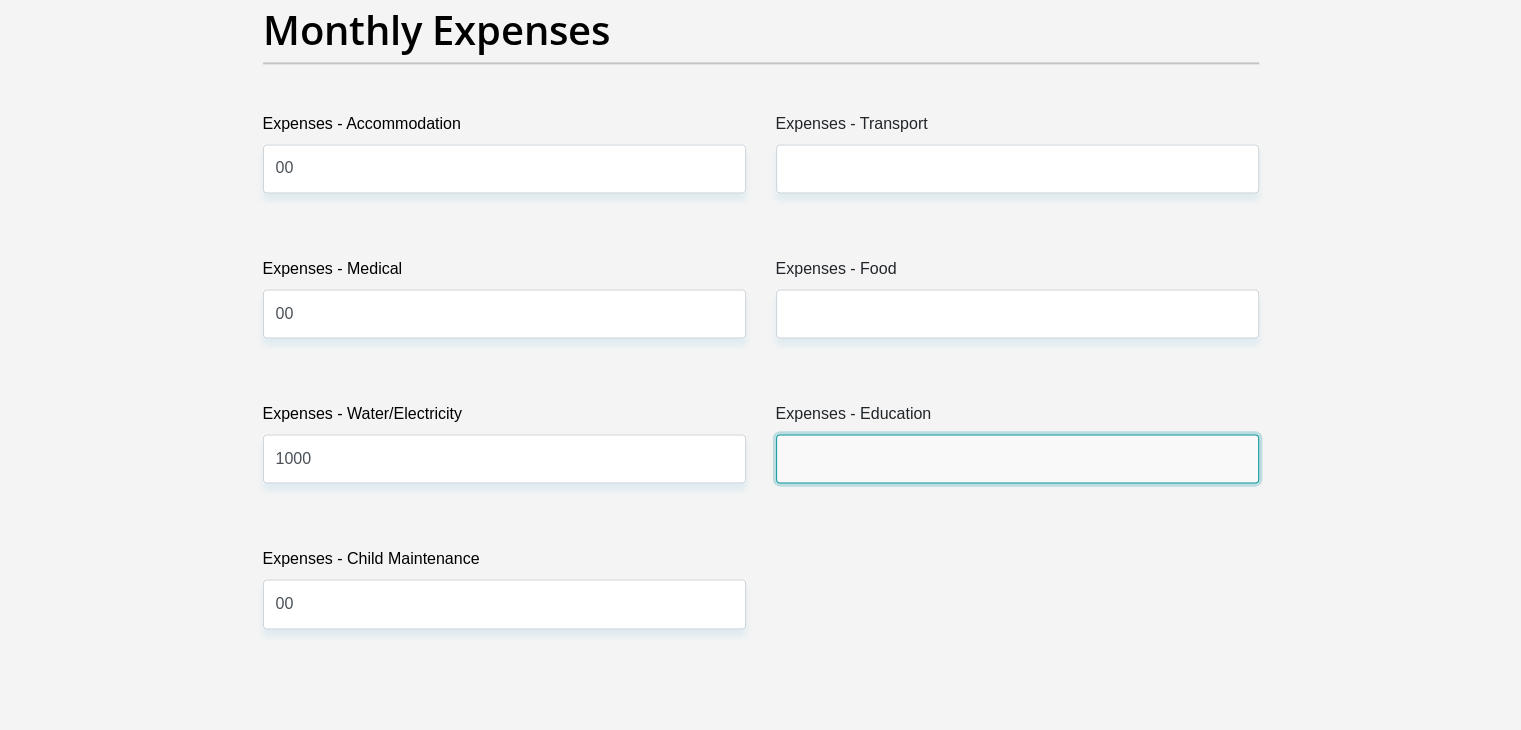 click on "Expenses - Education" at bounding box center [1017, 458] 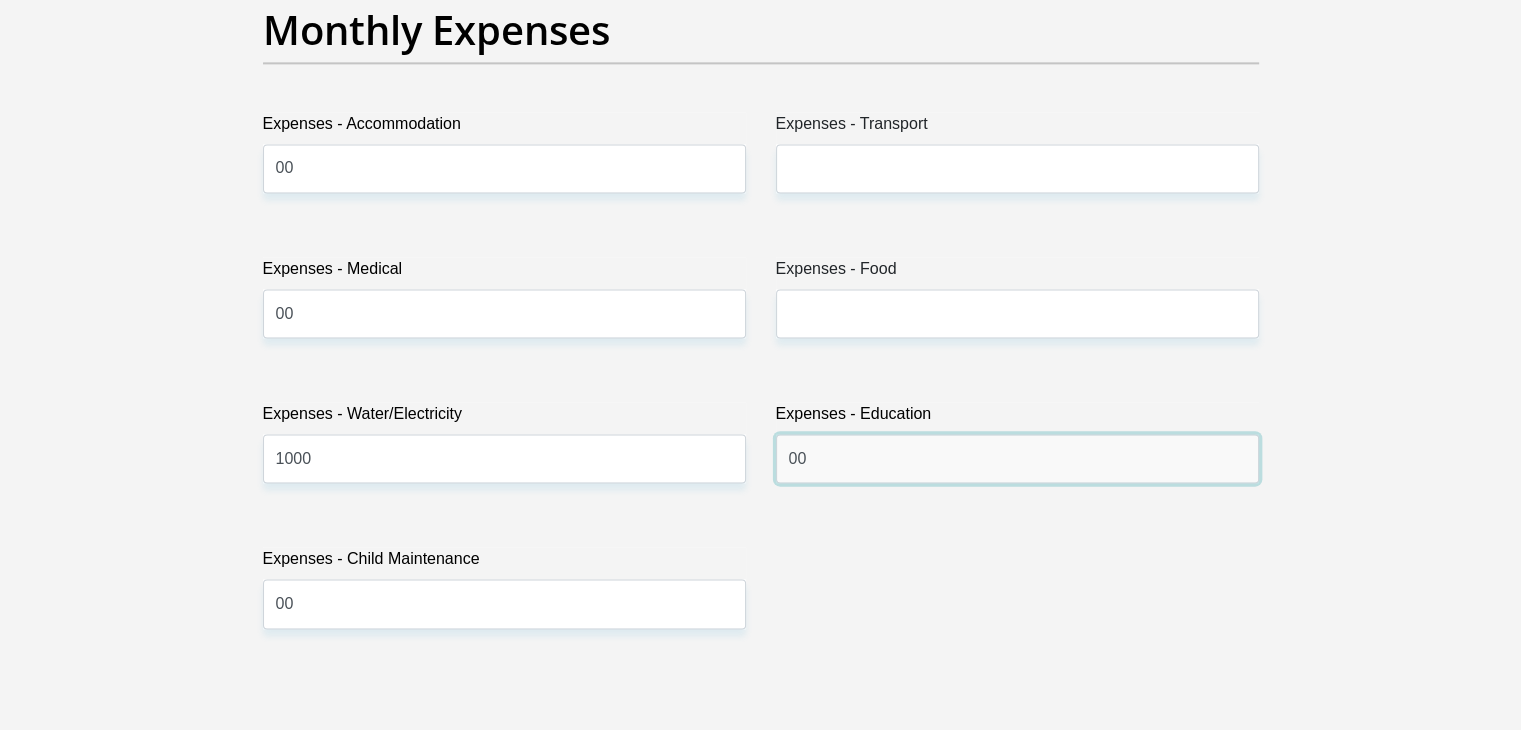 type on "00" 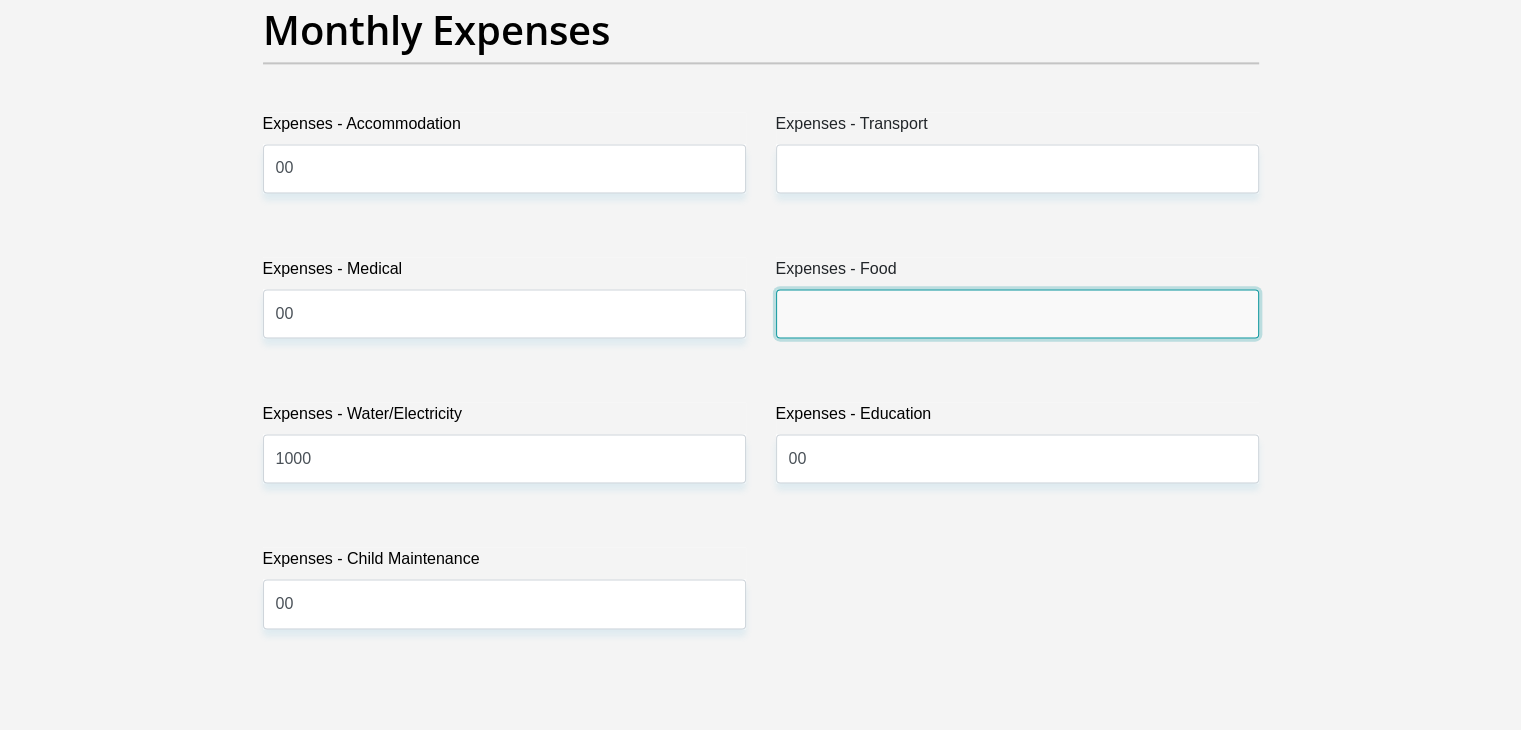 click on "Expenses - Food" at bounding box center [1017, 313] 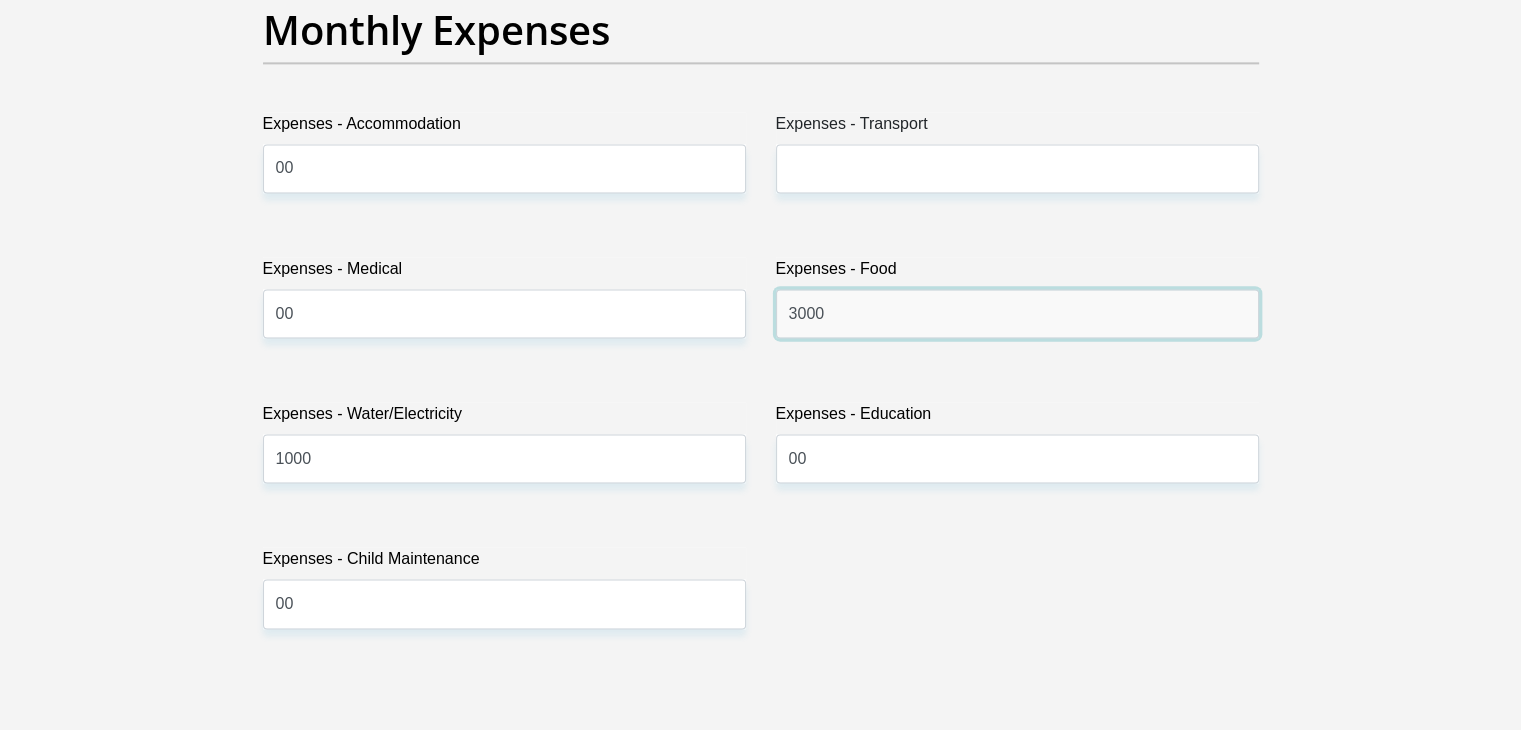 type on "3000" 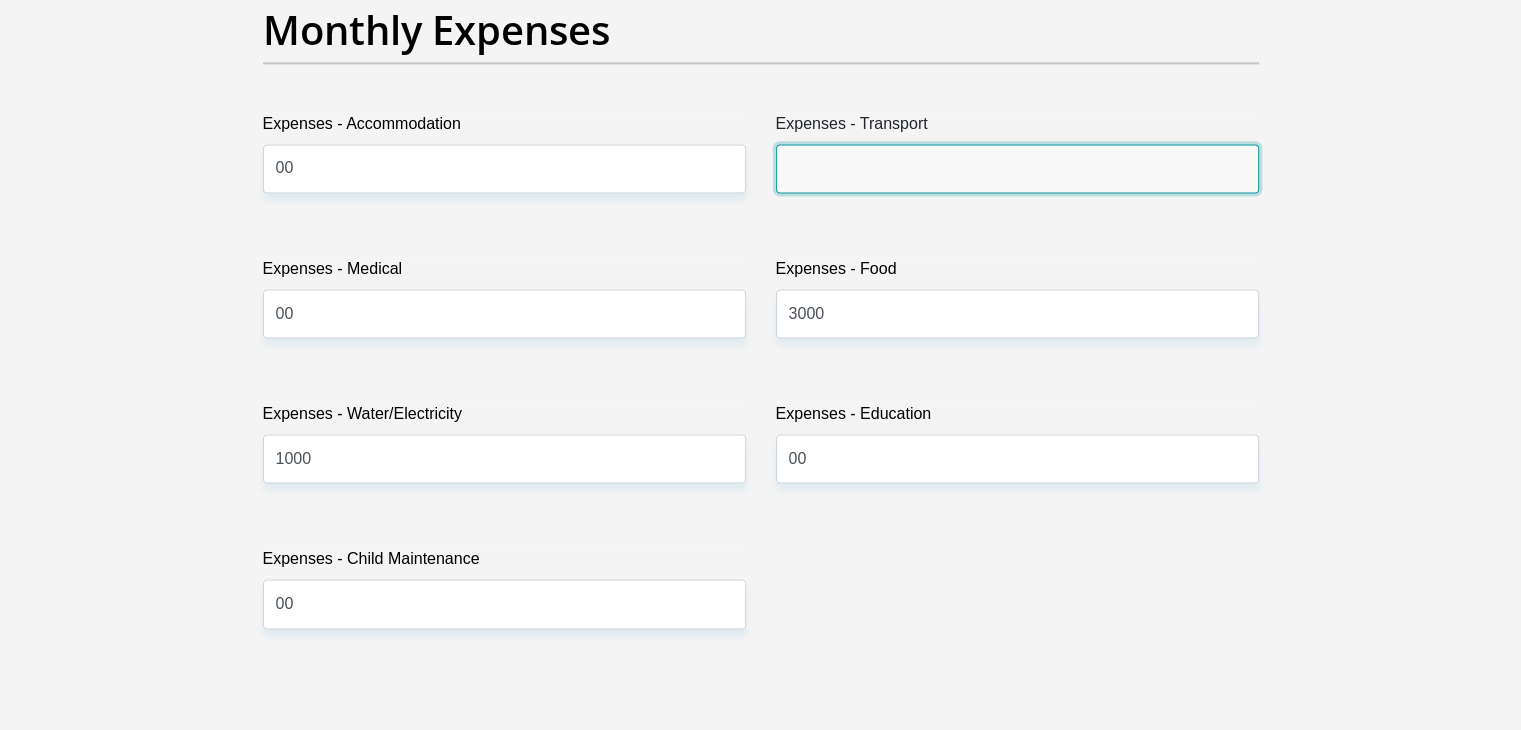 click on "Expenses - Transport" at bounding box center (1017, 168) 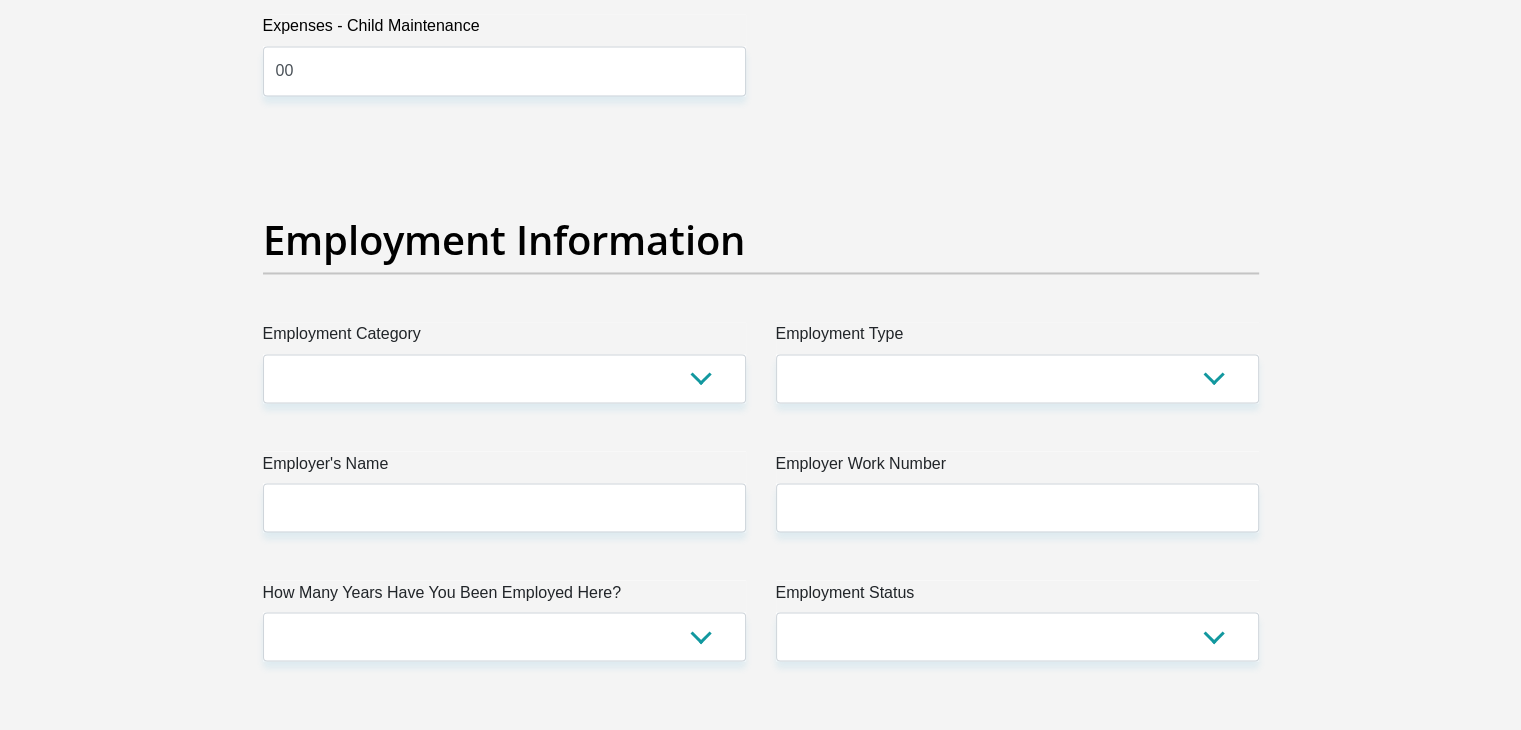 scroll, scrollTop: 3500, scrollLeft: 0, axis: vertical 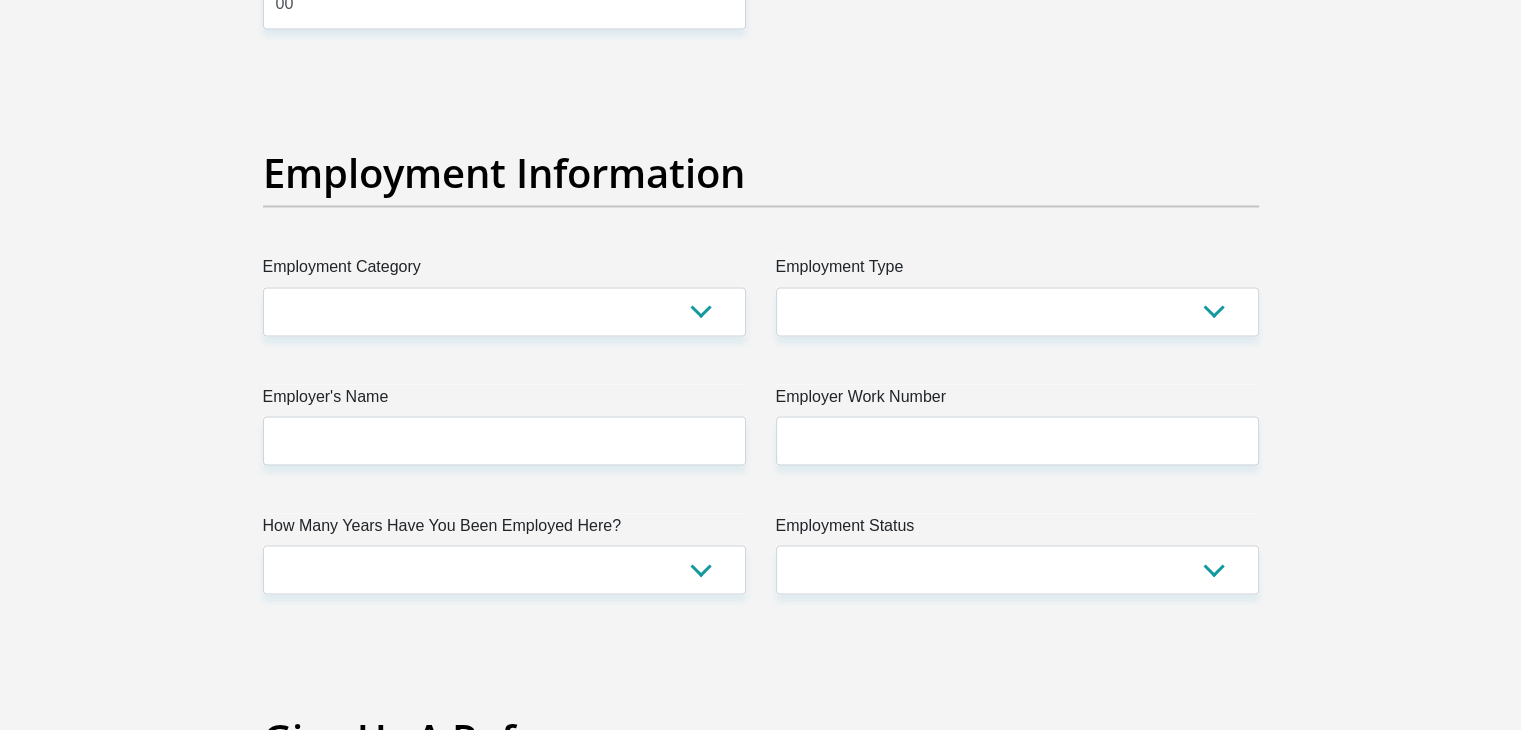 type on "2000" 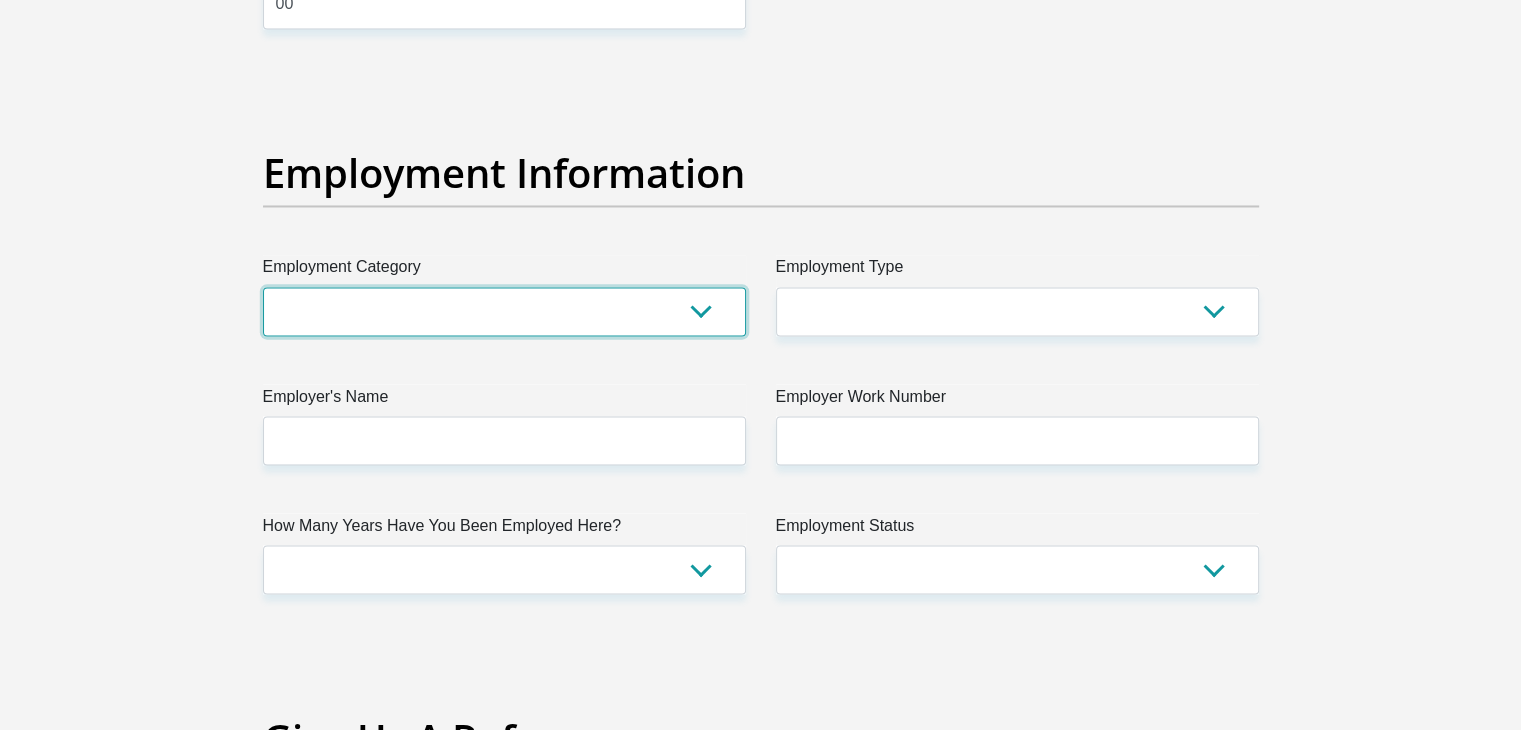 click on "AGRICULTURE
ALCOHOL & TOBACCO
CONSTRUCTION MATERIALS
METALLURGY
EQUIPMENT FOR RENEWABLE ENERGY
SPECIALIZED CONTRACTORS
CAR
GAMING (INCL. INTERNET
OTHER WHOLESALE
UNLICENSED PHARMACEUTICALS
CURRENCY EXCHANGE HOUSES
OTHER FINANCIAL INSTITUTIONS & INSURANCE
REAL ESTATE AGENTS
OIL & GAS
OTHER MATERIALS (E.G. IRON ORE)
PRECIOUS STONES & PRECIOUS METALS
POLITICAL ORGANIZATIONS
RELIGIOUS ORGANIZATIONS(NOT SECTS)
ACTI. HAVING BUSINESS DEAL WITH PUBLIC ADMINISTRATION
LAUNDROMATS" at bounding box center (504, 311) 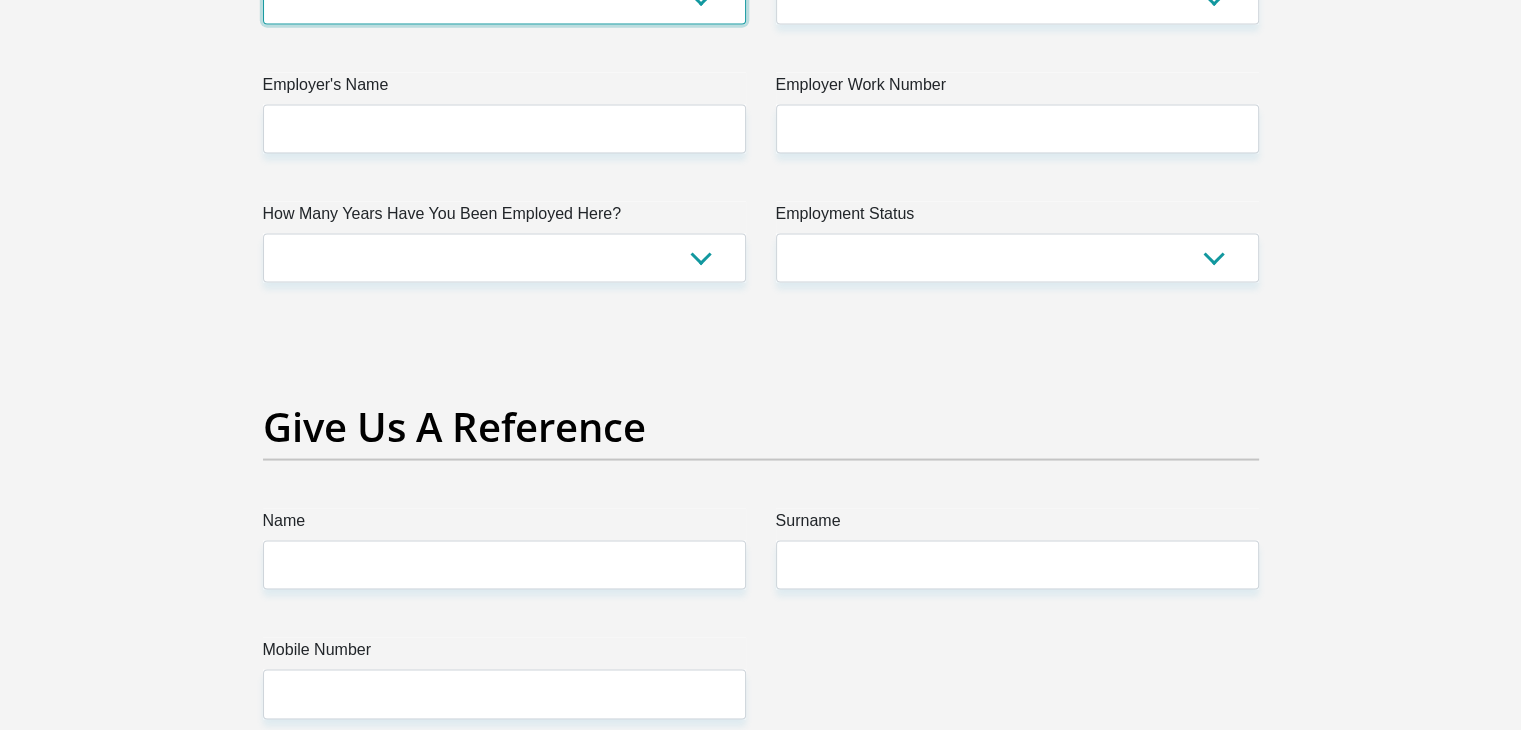 scroll, scrollTop: 3700, scrollLeft: 0, axis: vertical 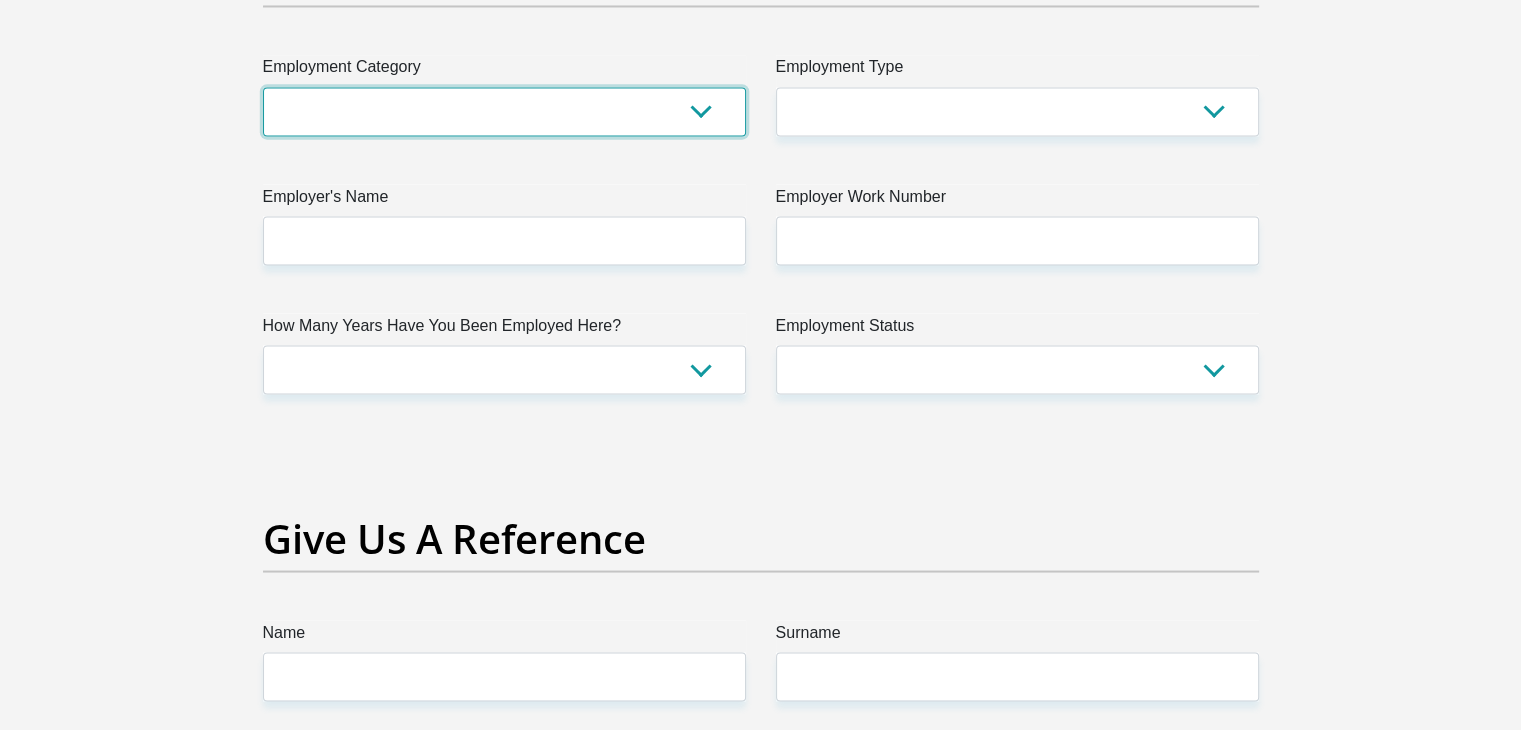 click on "AGRICULTURE
ALCOHOL & TOBACCO
CONSTRUCTION MATERIALS
METALLURGY
EQUIPMENT FOR RENEWABLE ENERGY
SPECIALIZED CONTRACTORS
CAR
GAMING (INCL. INTERNET
OTHER WHOLESALE
UNLICENSED PHARMACEUTICALS
CURRENCY EXCHANGE HOUSES
OTHER FINANCIAL INSTITUTIONS & INSURANCE
REAL ESTATE AGENTS
OIL & GAS
OTHER MATERIALS (E.G. IRON ORE)
PRECIOUS STONES & PRECIOUS METALS
POLITICAL ORGANIZATIONS
RELIGIOUS ORGANIZATIONS(NOT SECTS)
ACTI. HAVING BUSINESS DEAL WITH PUBLIC ADMINISTRATION
LAUNDROMATS" at bounding box center (504, 111) 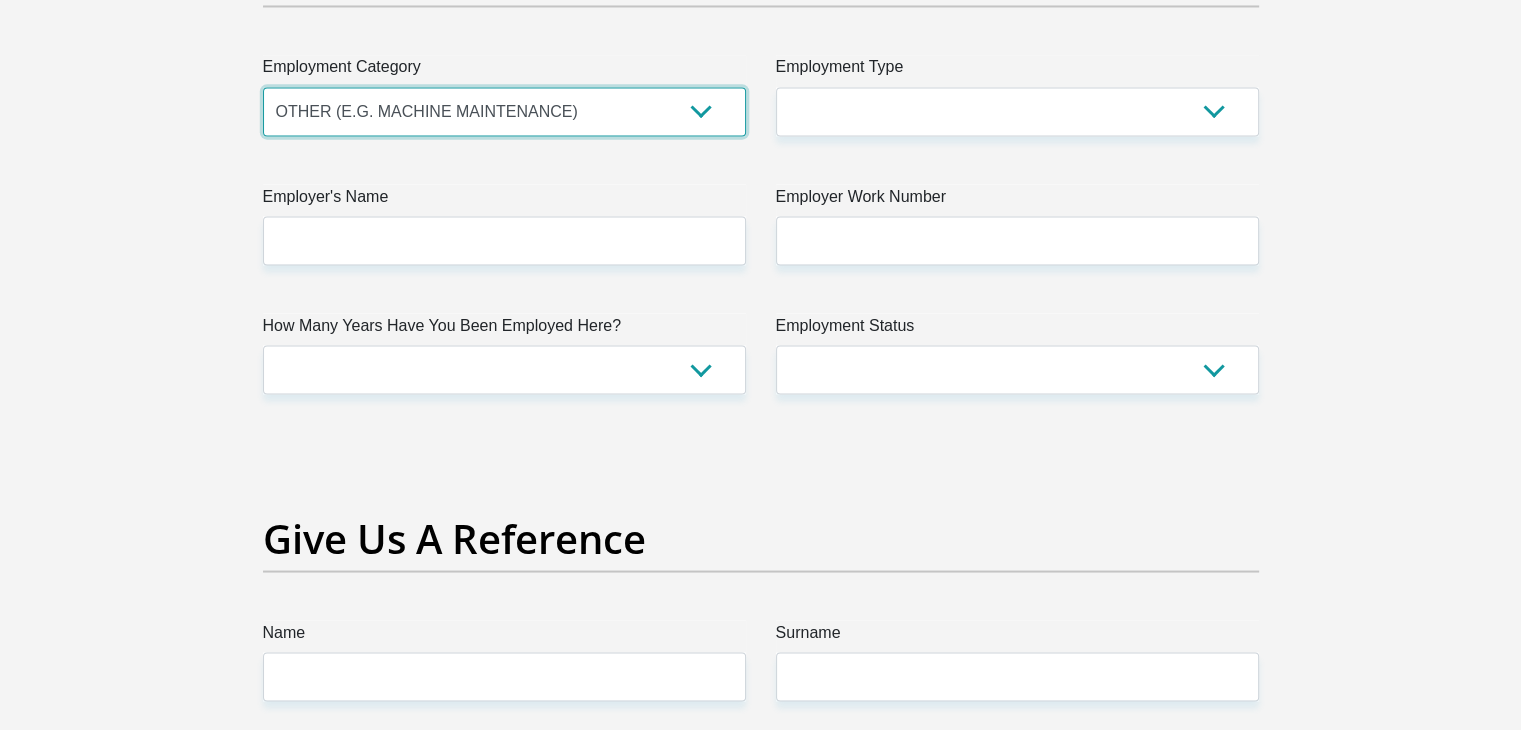 click on "AGRICULTURE
ALCOHOL & TOBACCO
CONSTRUCTION MATERIALS
METALLURGY
EQUIPMENT FOR RENEWABLE ENERGY
SPECIALIZED CONTRACTORS
CAR
GAMING (INCL. INTERNET
OTHER WHOLESALE
UNLICENSED PHARMACEUTICALS
CURRENCY EXCHANGE HOUSES
OTHER FINANCIAL INSTITUTIONS & INSURANCE
REAL ESTATE AGENTS
OIL & GAS
OTHER MATERIALS (E.G. IRON ORE)
PRECIOUS STONES & PRECIOUS METALS
POLITICAL ORGANIZATIONS
RELIGIOUS ORGANIZATIONS(NOT SECTS)
ACTI. HAVING BUSINESS DEAL WITH PUBLIC ADMINISTRATION
LAUNDROMATS" at bounding box center [504, 111] 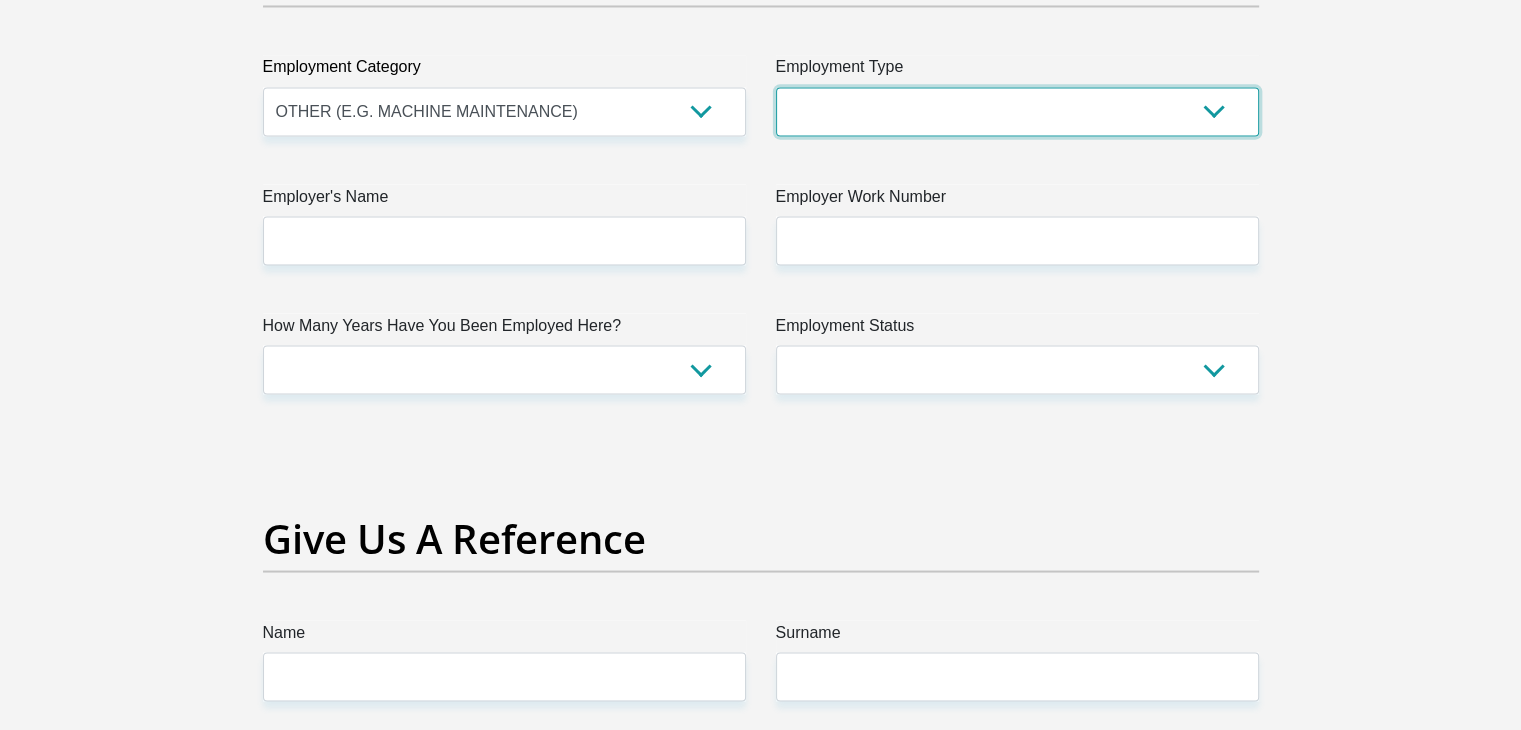 click on "College/Lecturer
Craft Seller
Creative
Driver
Executive
Farmer
Forces - Non Commissioned
Forces - Officer
Hawker
Housewife
Labourer
Licenced Professional
Manager
Miner
Non Licenced Professional
Office Staff/Clerk
Outside Worker
Pensioner
Permanent Teacher
Production/Manufacturing
Sales
Self-Employed
Semi-Professional Worker
Service Industry  Social Worker  Student" at bounding box center [1017, 111] 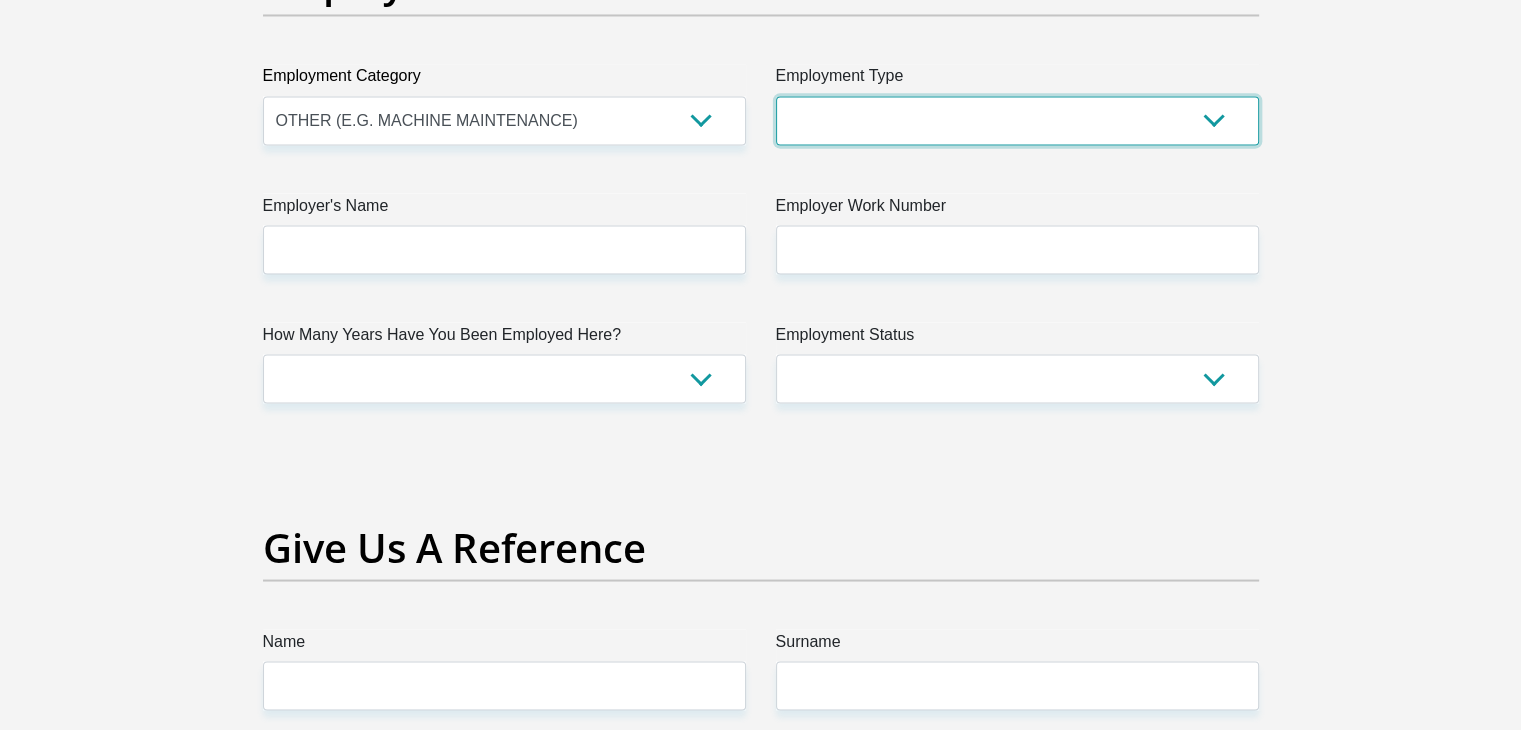 scroll, scrollTop: 3700, scrollLeft: 0, axis: vertical 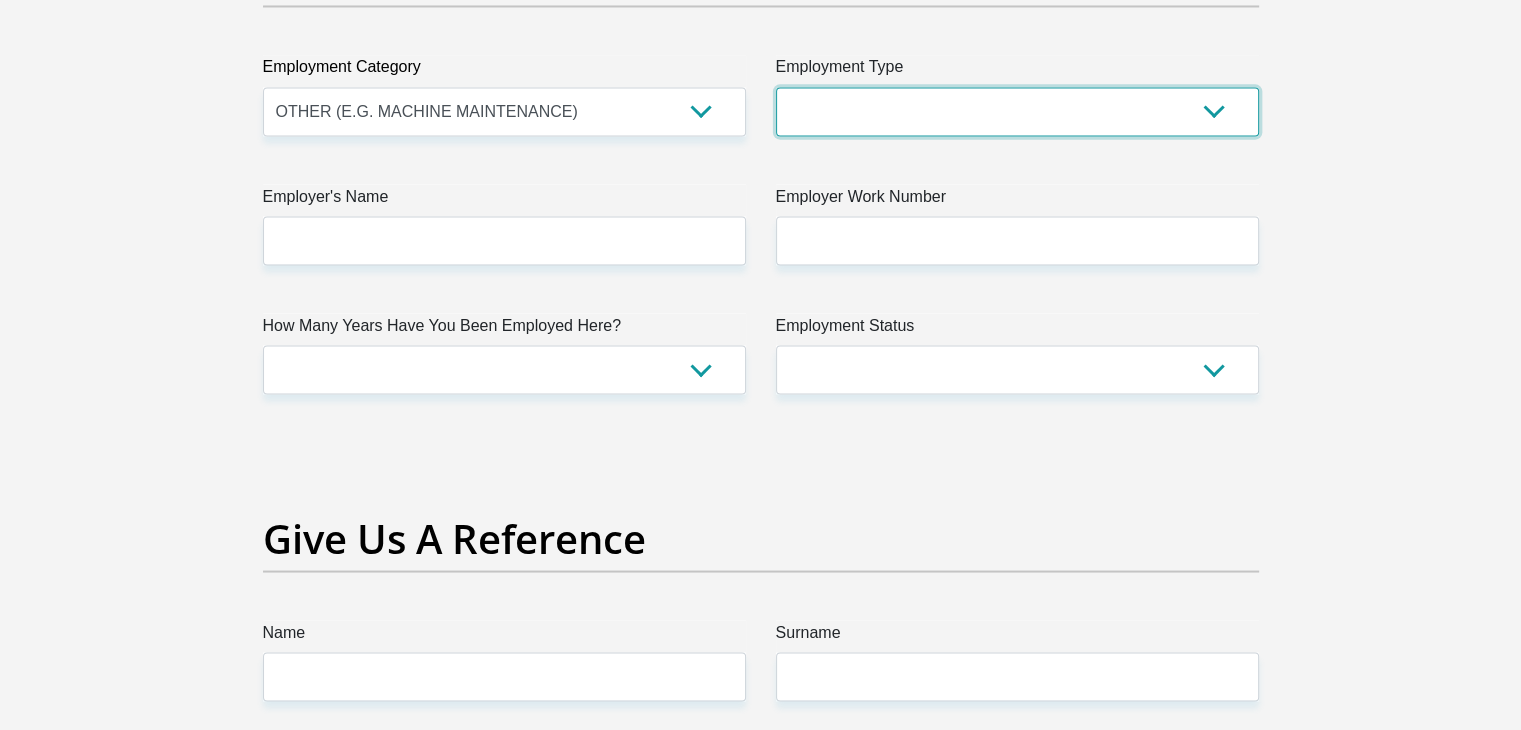 click on "College/Lecturer
Craft Seller
Creative
Driver
Executive
Farmer
Forces - Non Commissioned
Forces - Officer
Hawker
Housewife
Labourer
Licenced Professional
Manager
Miner
Non Licenced Professional
Office Staff/Clerk
Outside Worker
Pensioner
Permanent Teacher
Production/Manufacturing
Sales
Self-Employed
Semi-Professional Worker
Service Industry  Social Worker  Student" at bounding box center (1017, 111) 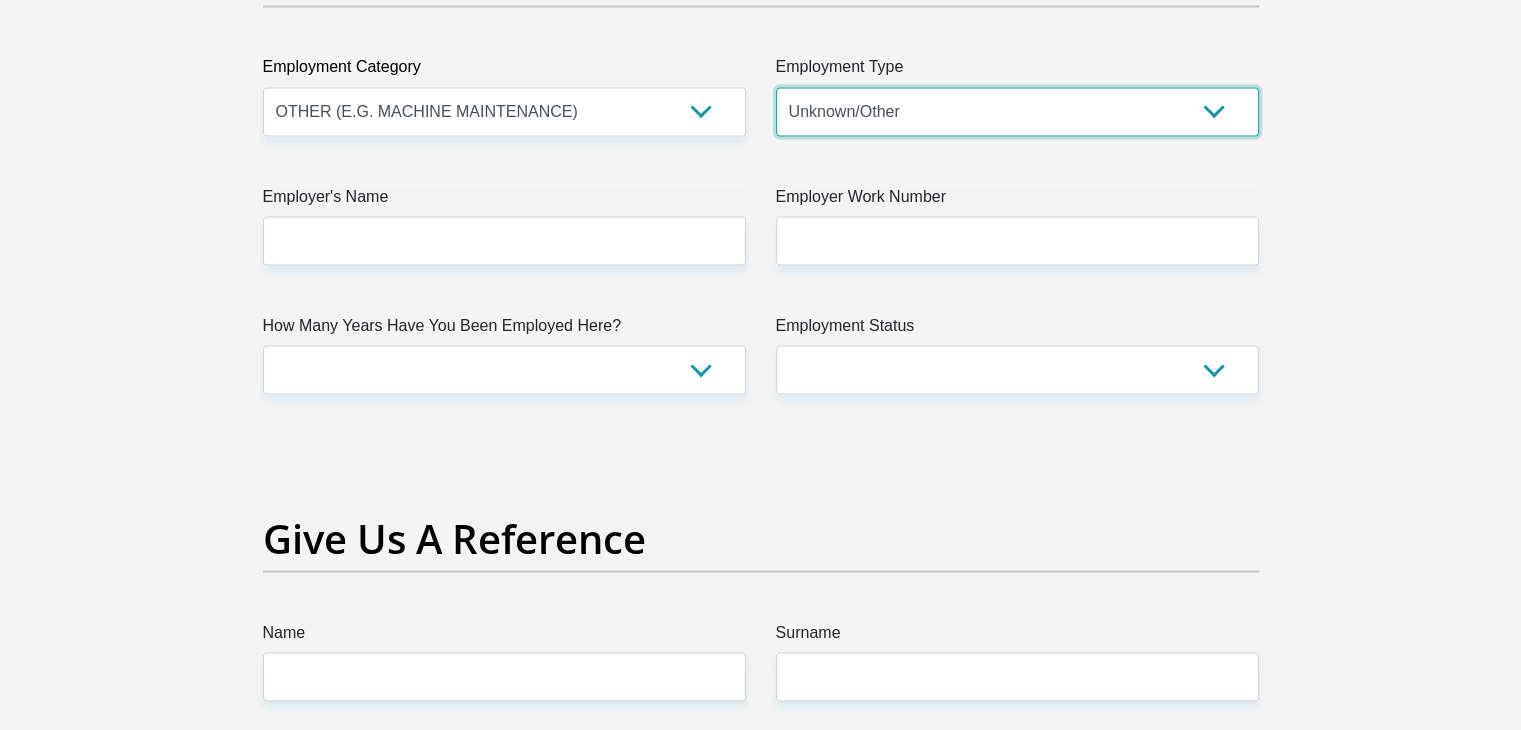 click on "College/Lecturer
Craft Seller
Creative
Driver
Executive
Farmer
Forces - Non Commissioned
Forces - Officer
Hawker
Housewife
Labourer
Licenced Professional
Manager
Miner
Non Licenced Professional
Office Staff/Clerk
Outside Worker
Pensioner
Permanent Teacher
Production/Manufacturing
Sales
Self-Employed
Semi-Professional Worker
Service Industry  Social Worker  Student" at bounding box center [1017, 111] 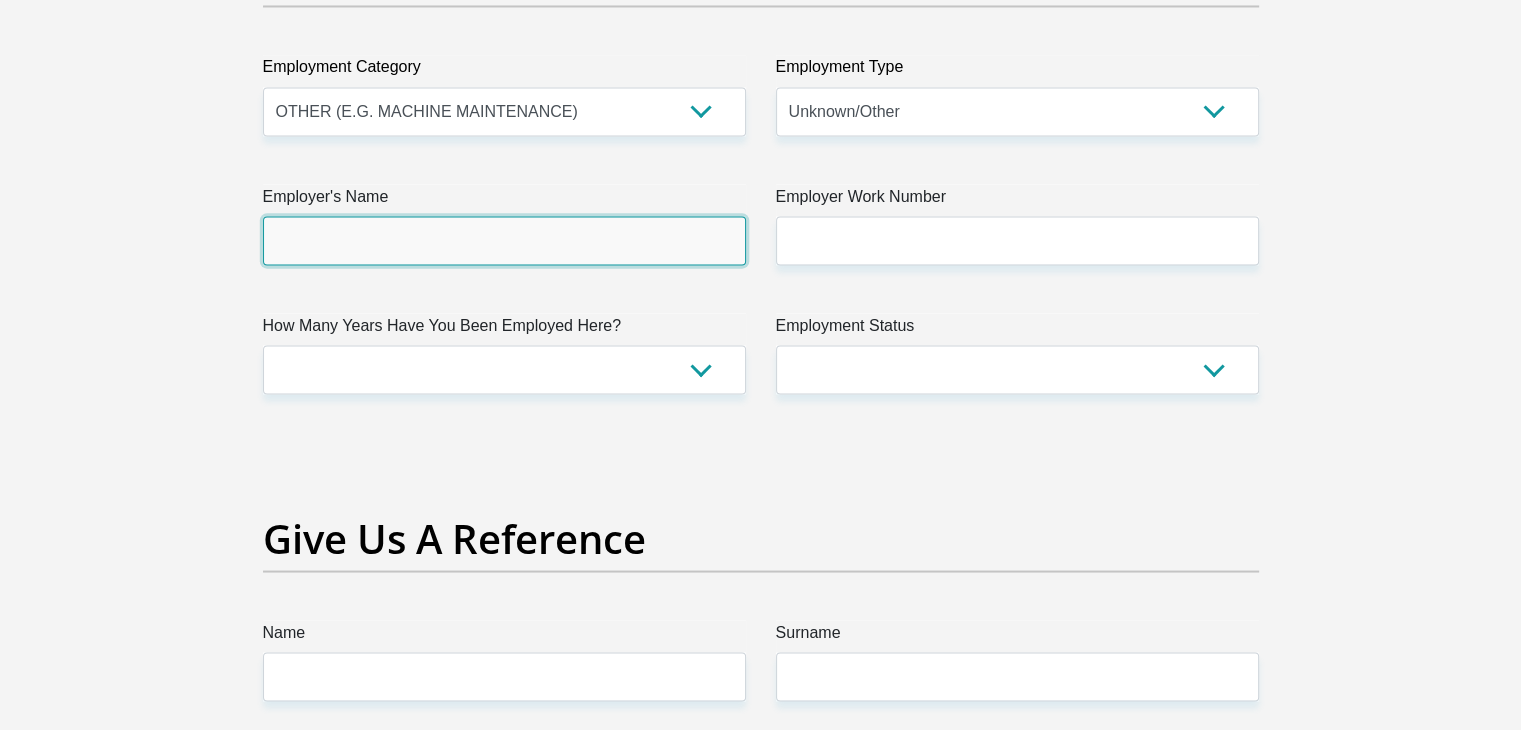 click on "Employer's Name" at bounding box center (504, 240) 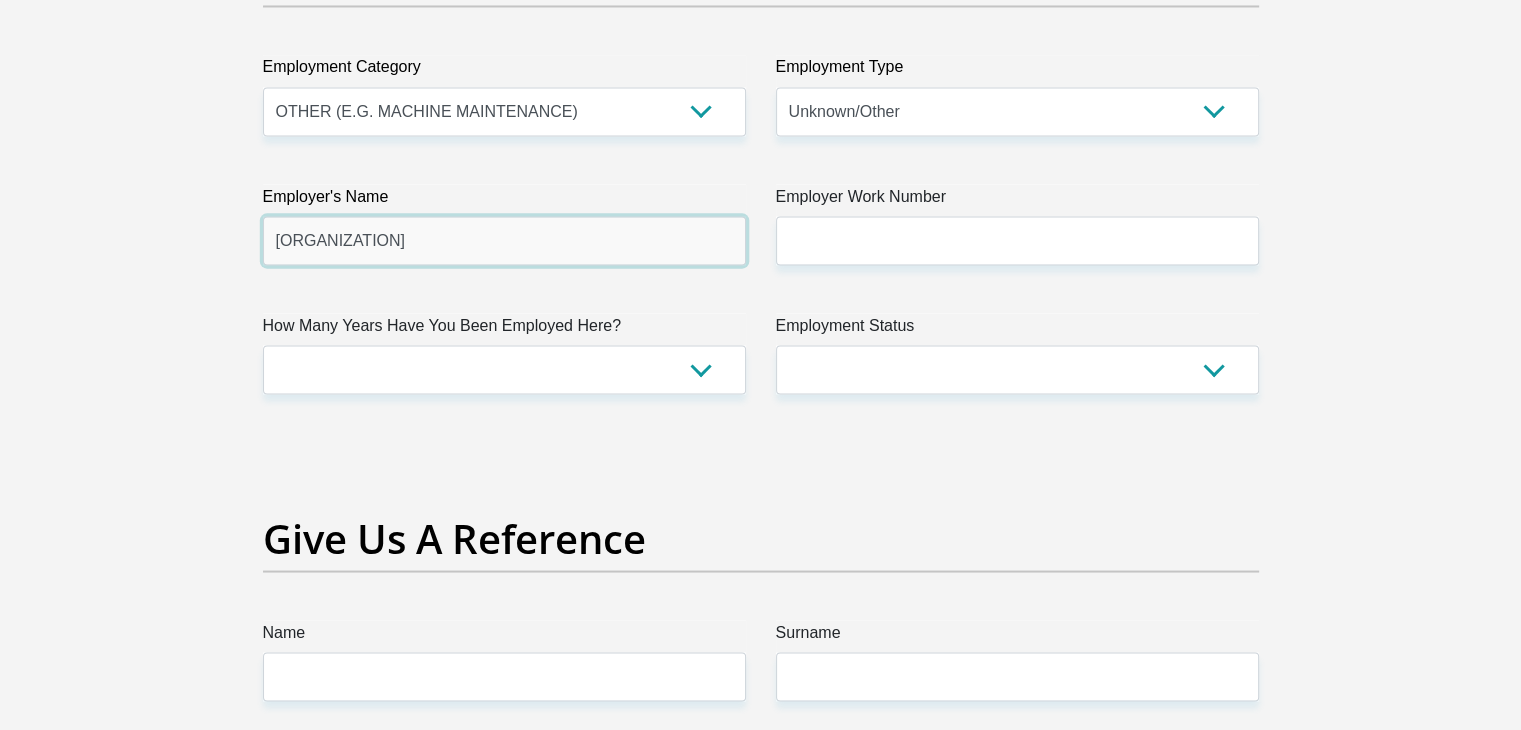click on "tshwaneuniversityoftechnology" at bounding box center (504, 240) 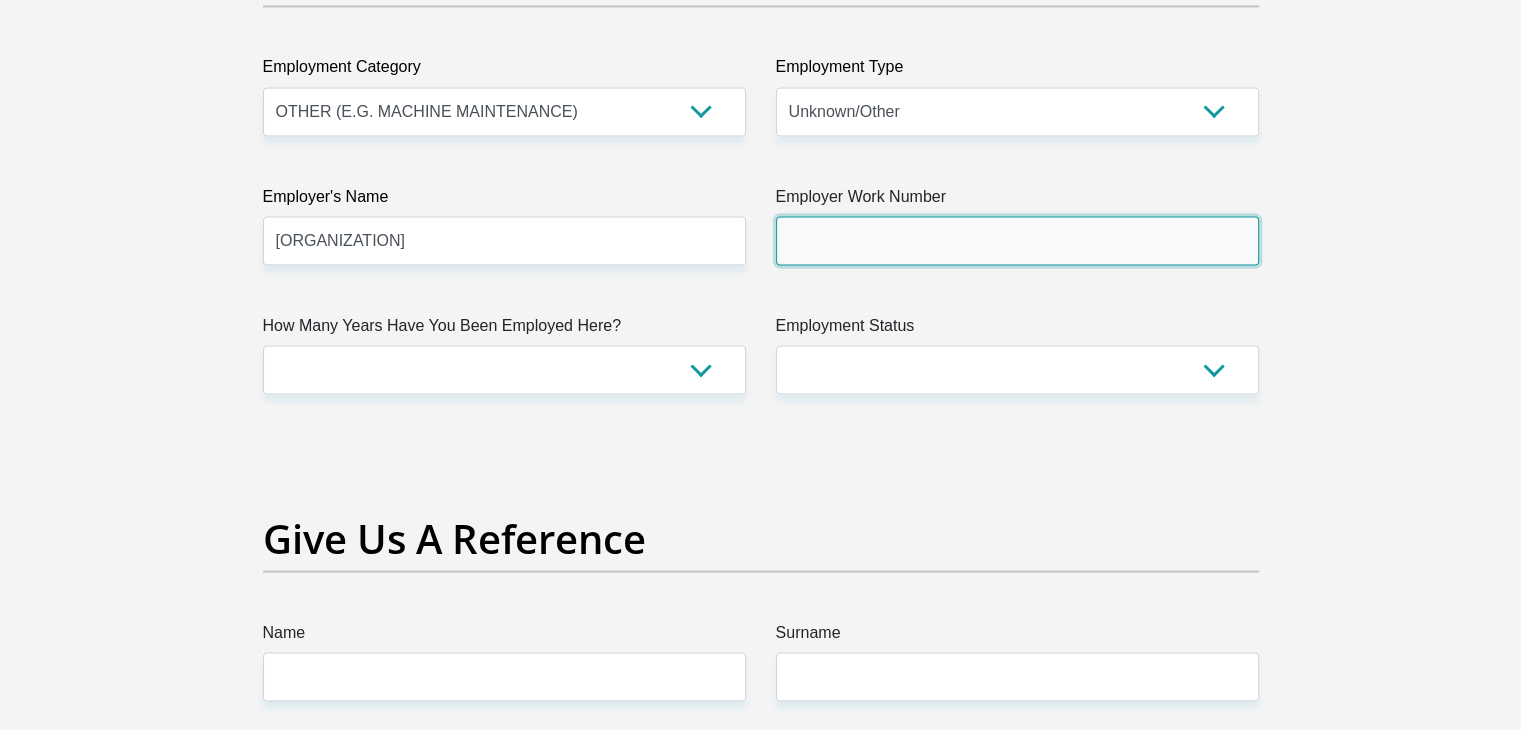 click on "Employer Work Number" at bounding box center (1017, 240) 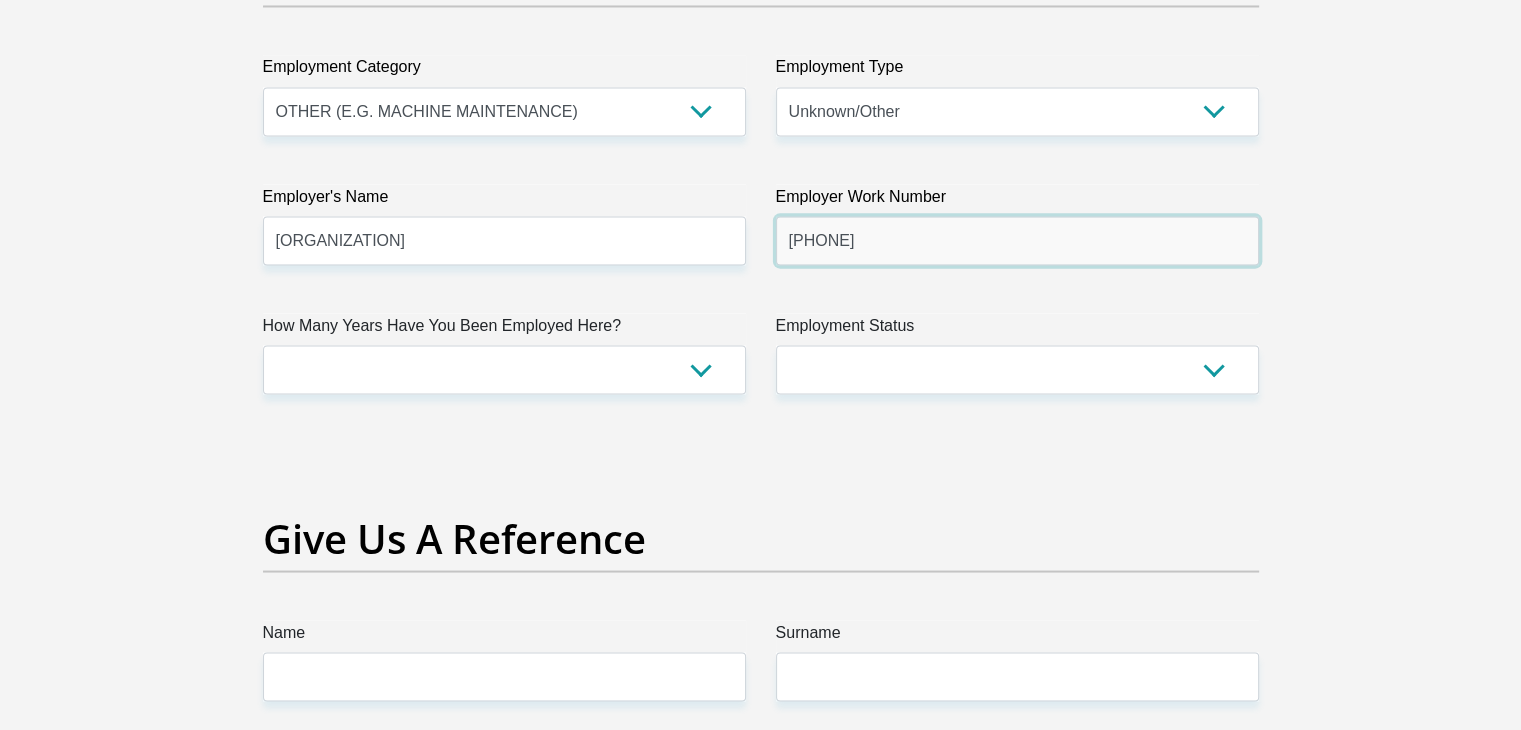 type on "0123824533" 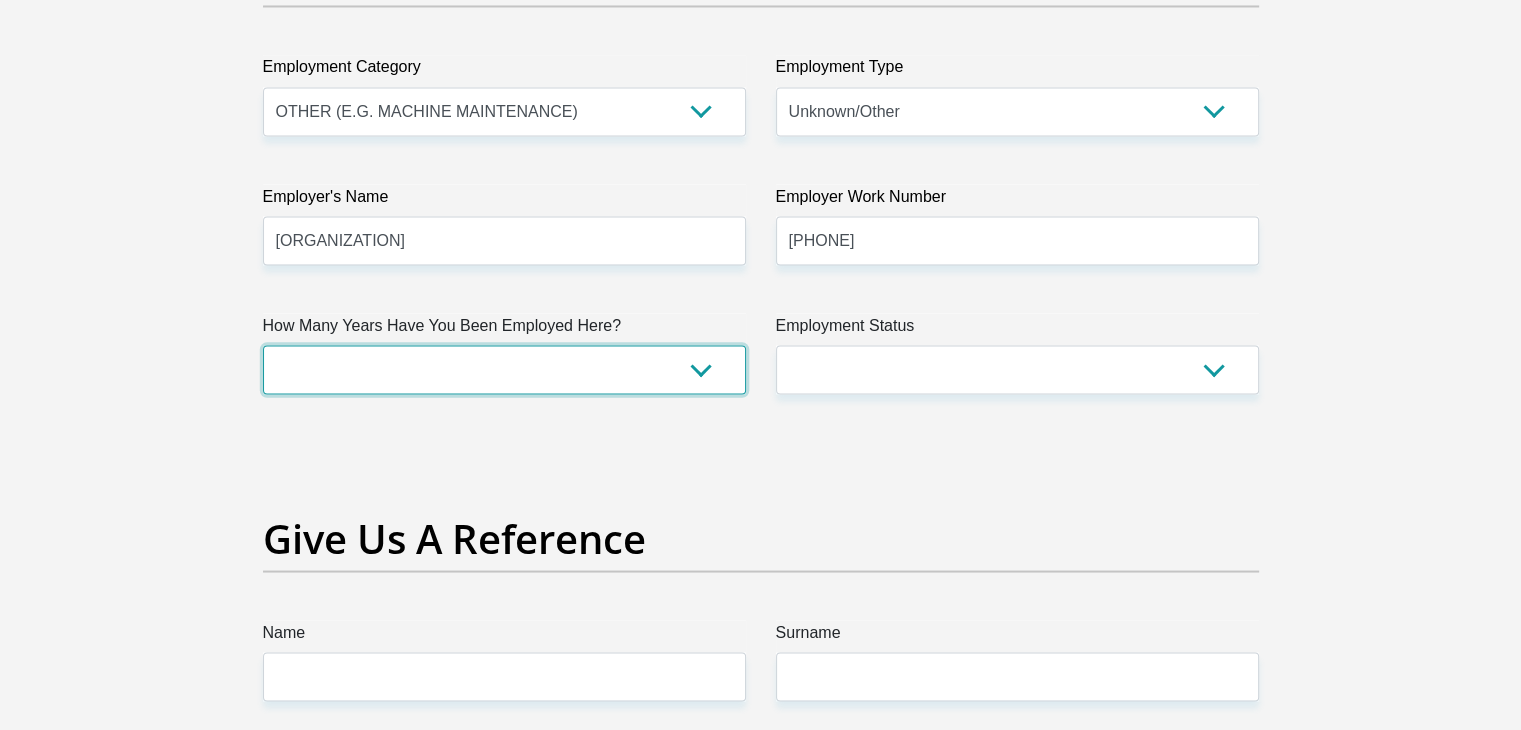 click on "less than 1 year
1-3 years
3-5 years
5+ years" at bounding box center (504, 369) 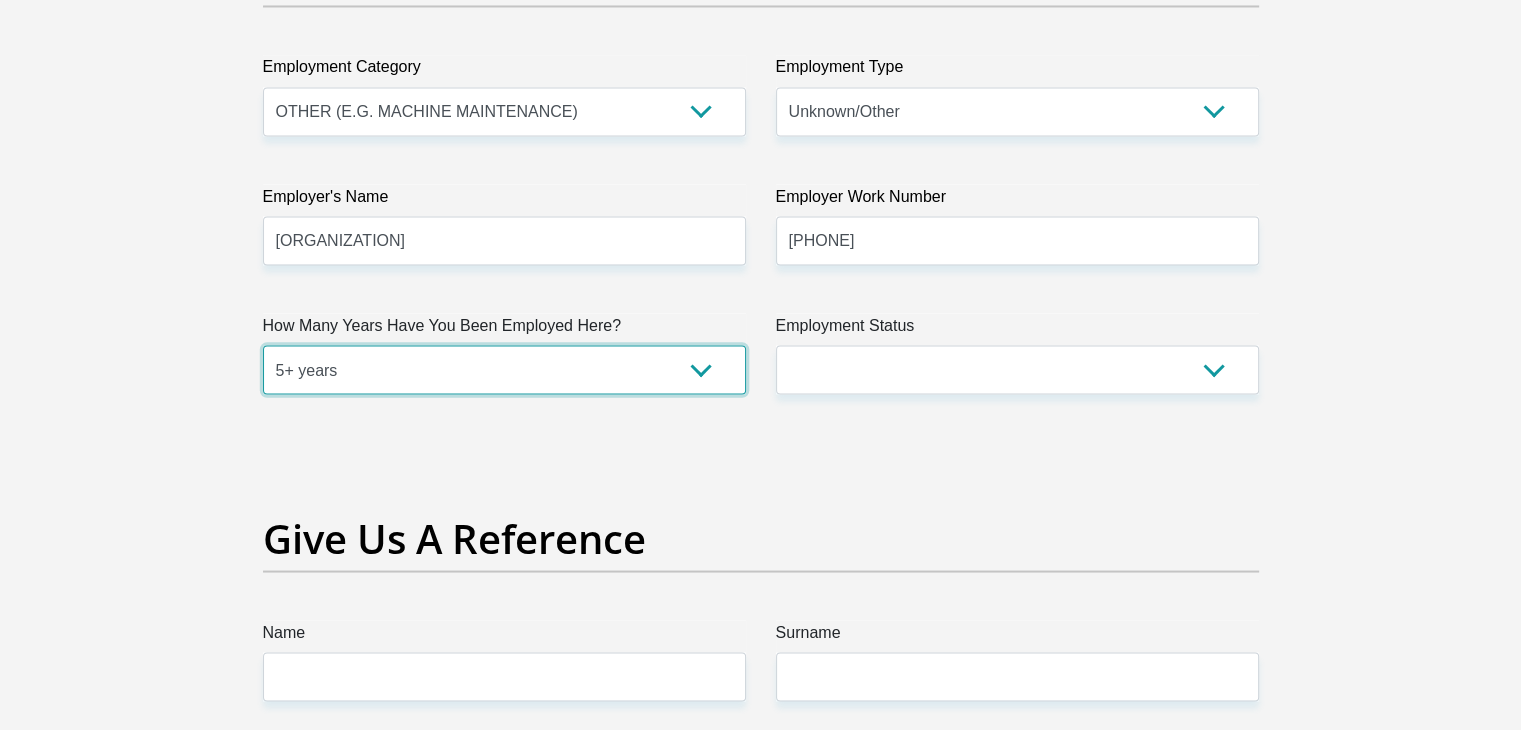 click on "less than 1 year
1-3 years
3-5 years
5+ years" at bounding box center [504, 369] 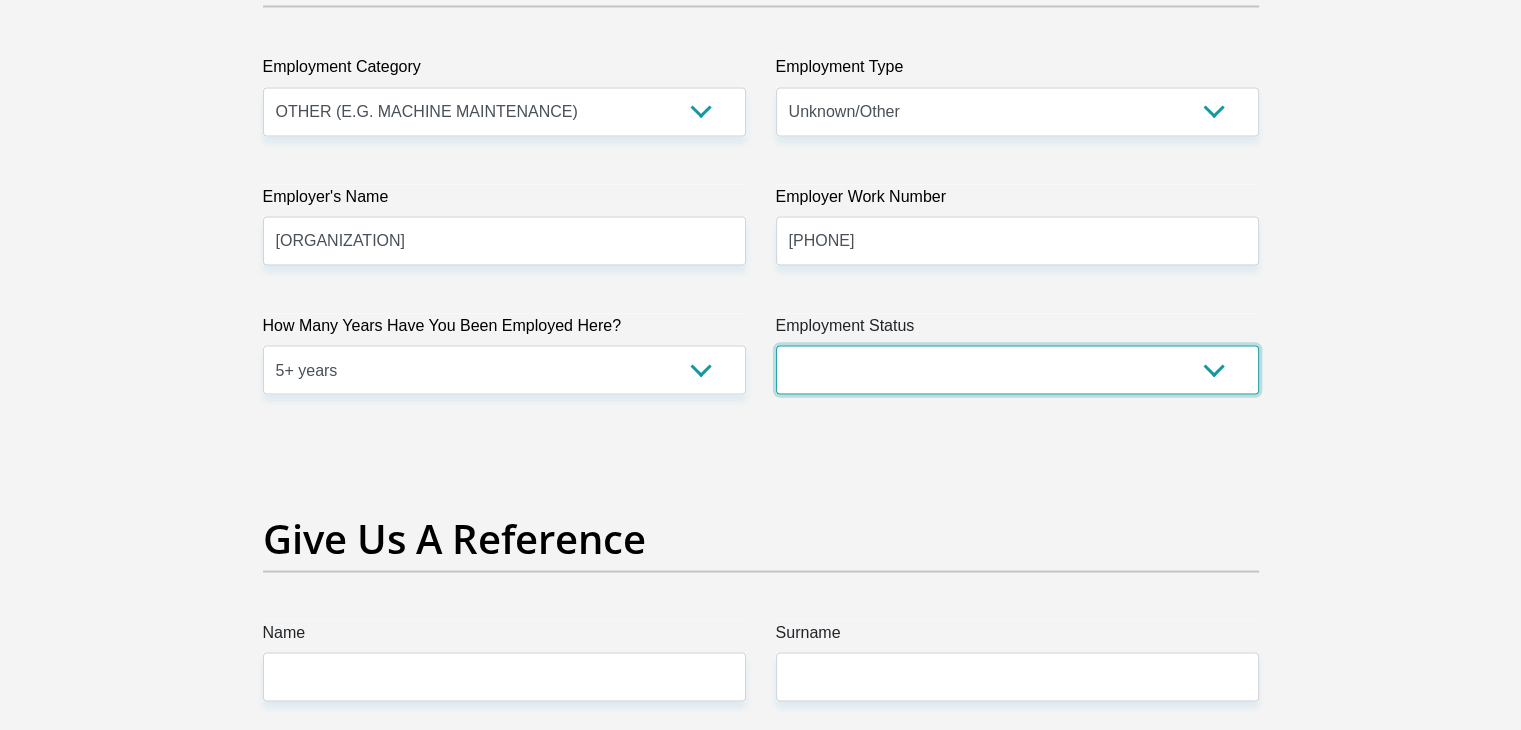 click on "Permanent/Full-time
Part-time/Casual
Contract Worker
Self-Employed
Housewife
Retired
Student
Medically Boarded
Disability
Unemployed" at bounding box center (1017, 369) 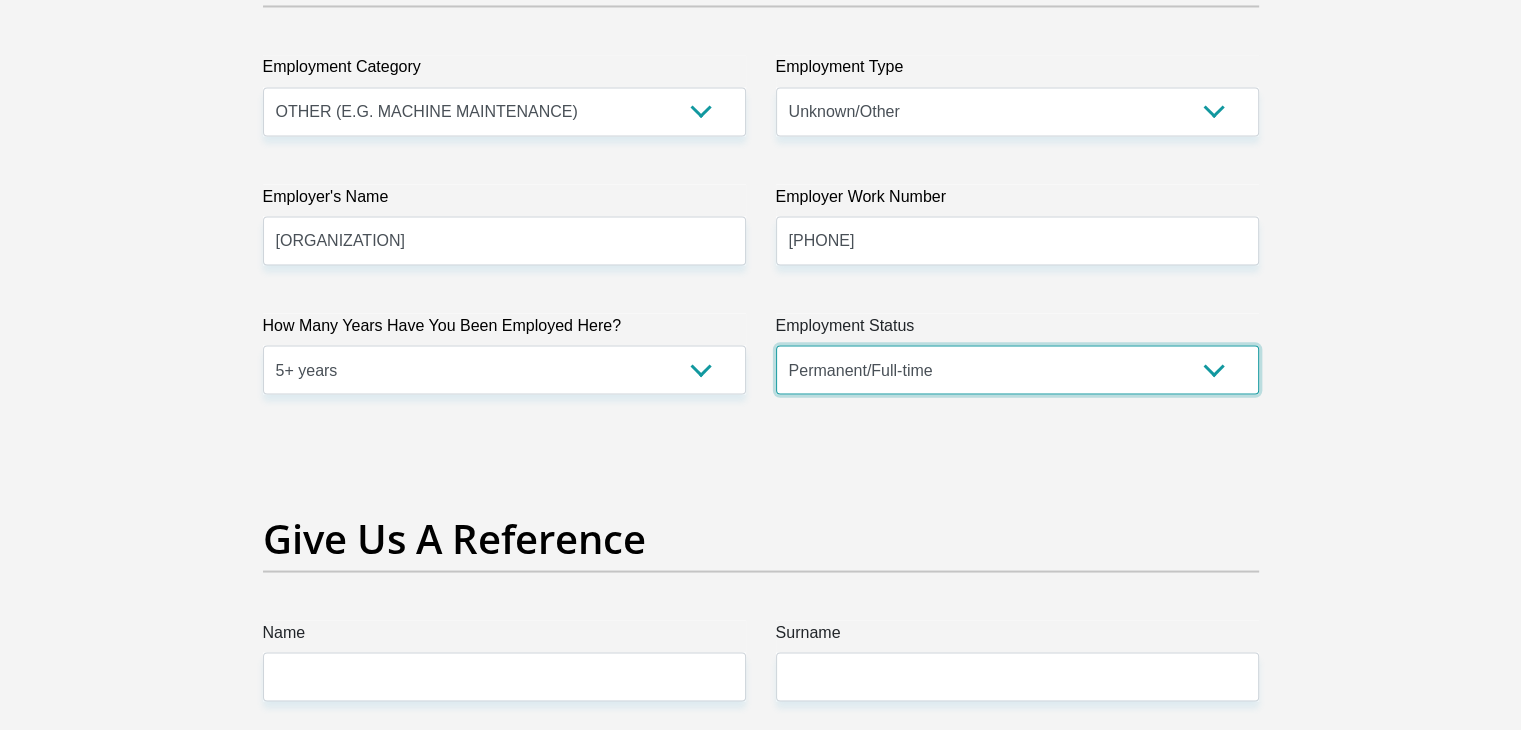 click on "Permanent/Full-time
Part-time/Casual
Contract Worker
Self-Employed
Housewife
Retired
Student
Medically Boarded
Disability
Unemployed" at bounding box center [1017, 369] 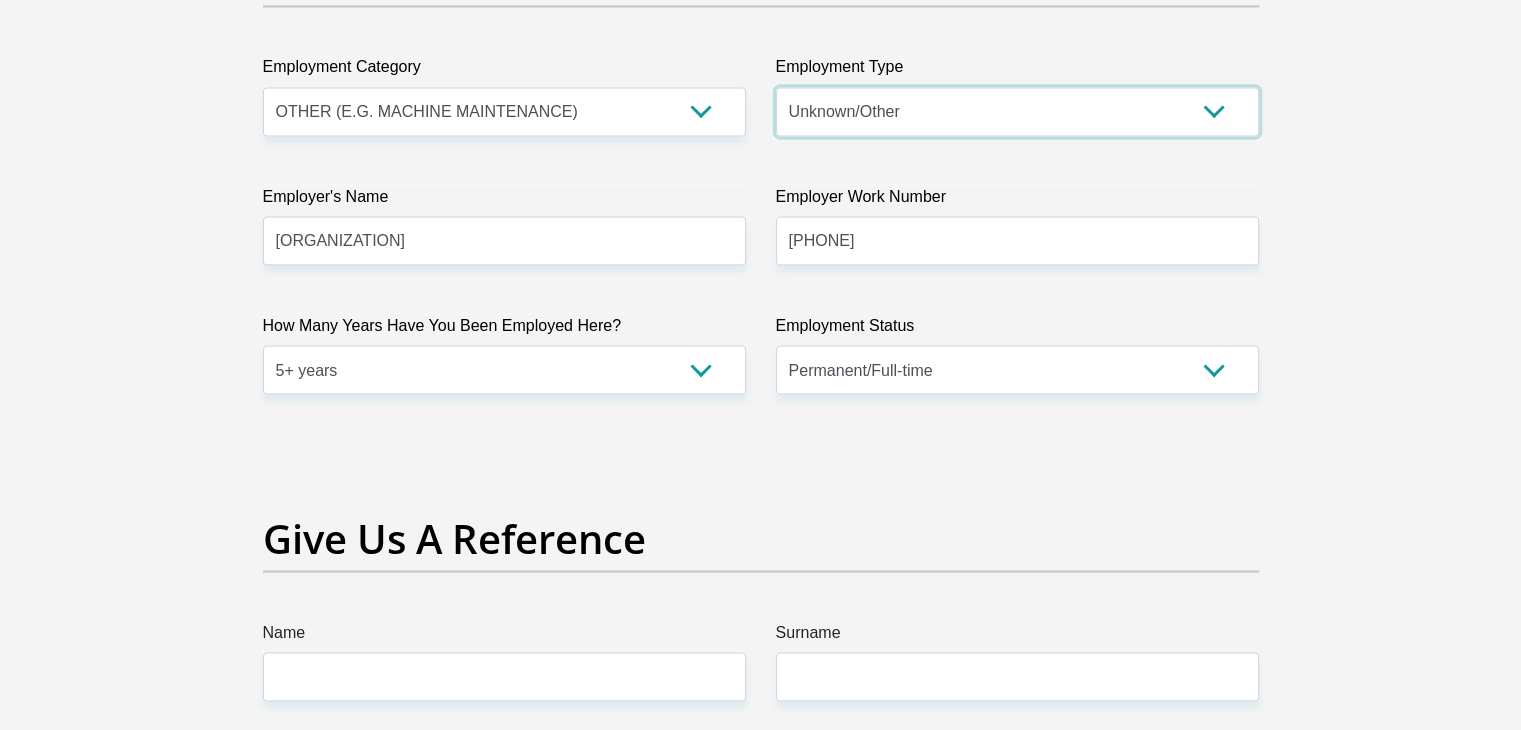 click on "College/Lecturer
Craft Seller
Creative
Driver
Executive
Farmer
Forces - Non Commissioned
Forces - Officer
Hawker
Housewife
Labourer
Licenced Professional
Manager
Miner
Non Licenced Professional
Office Staff/Clerk
Outside Worker
Pensioner
Permanent Teacher
Production/Manufacturing
Sales
Self-Employed
Semi-Professional Worker
Service Industry  Social Worker  Student" at bounding box center [1017, 111] 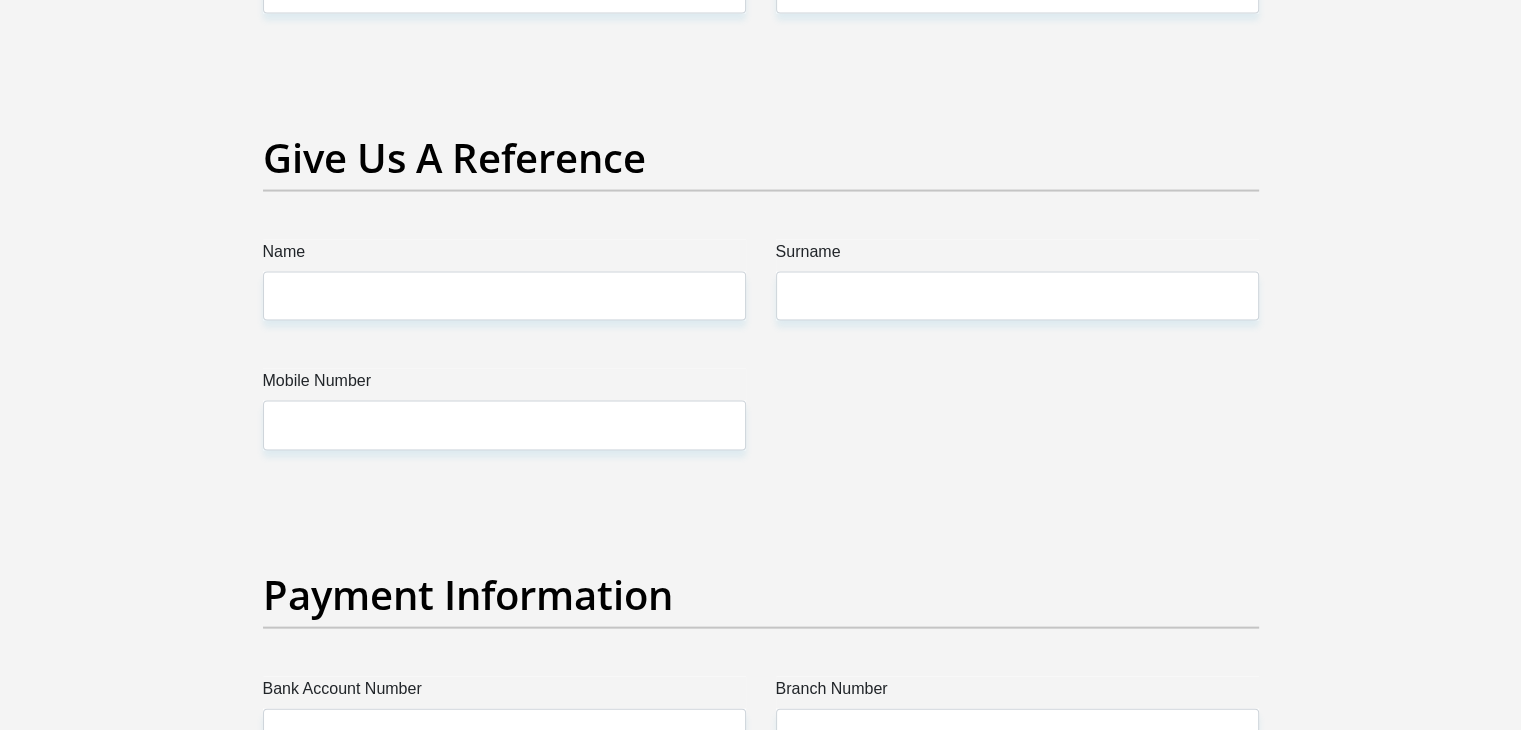 scroll, scrollTop: 4100, scrollLeft: 0, axis: vertical 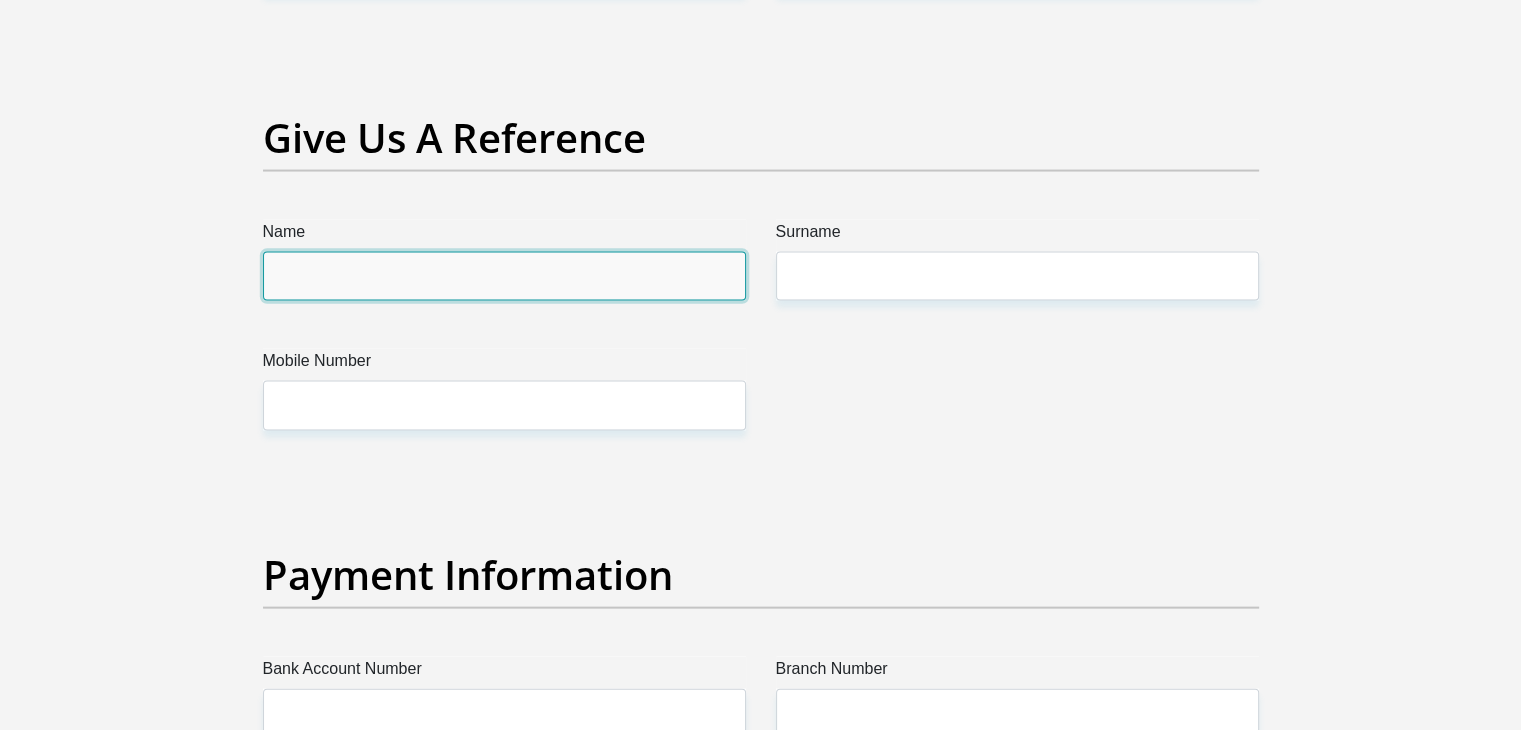 click on "Name" at bounding box center (504, 276) 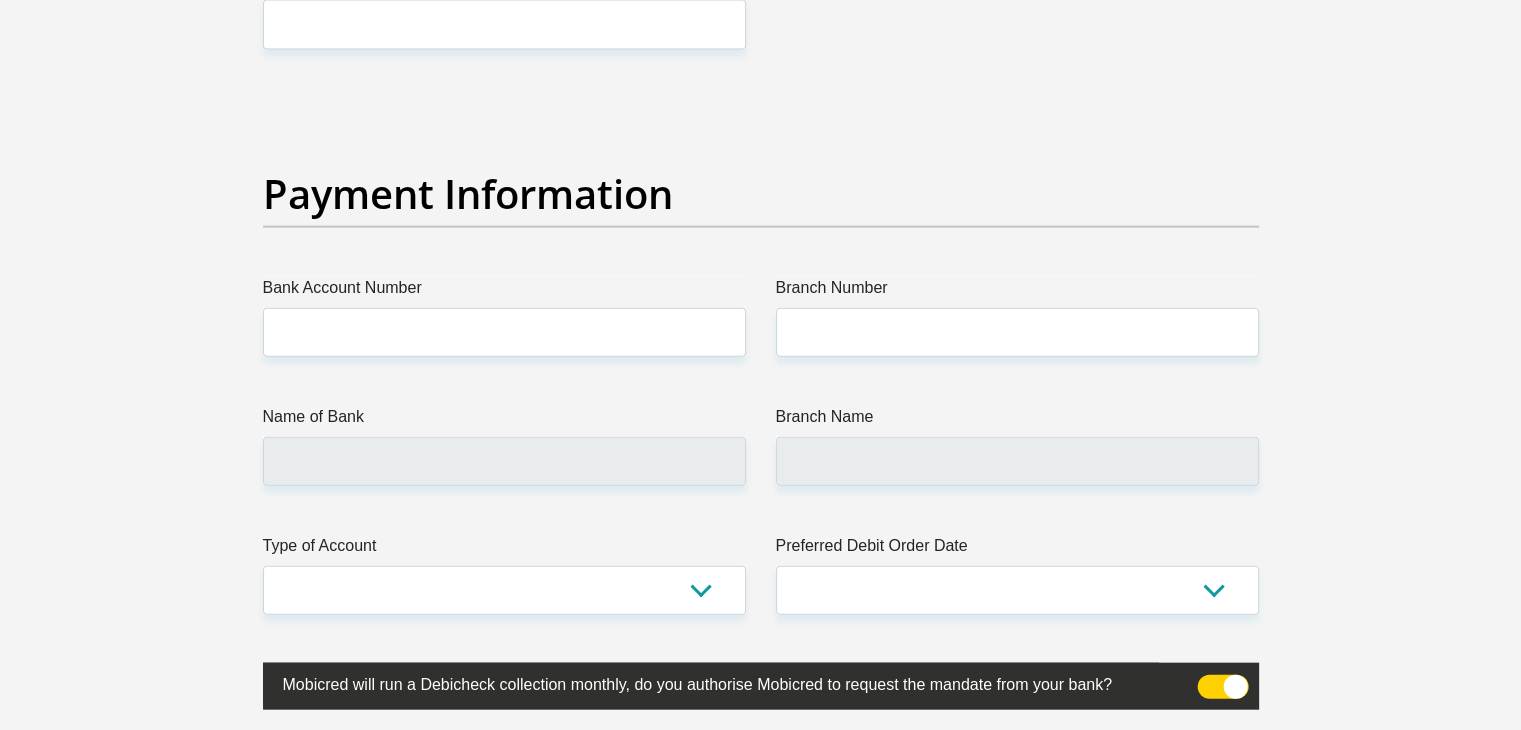 scroll, scrollTop: 4500, scrollLeft: 0, axis: vertical 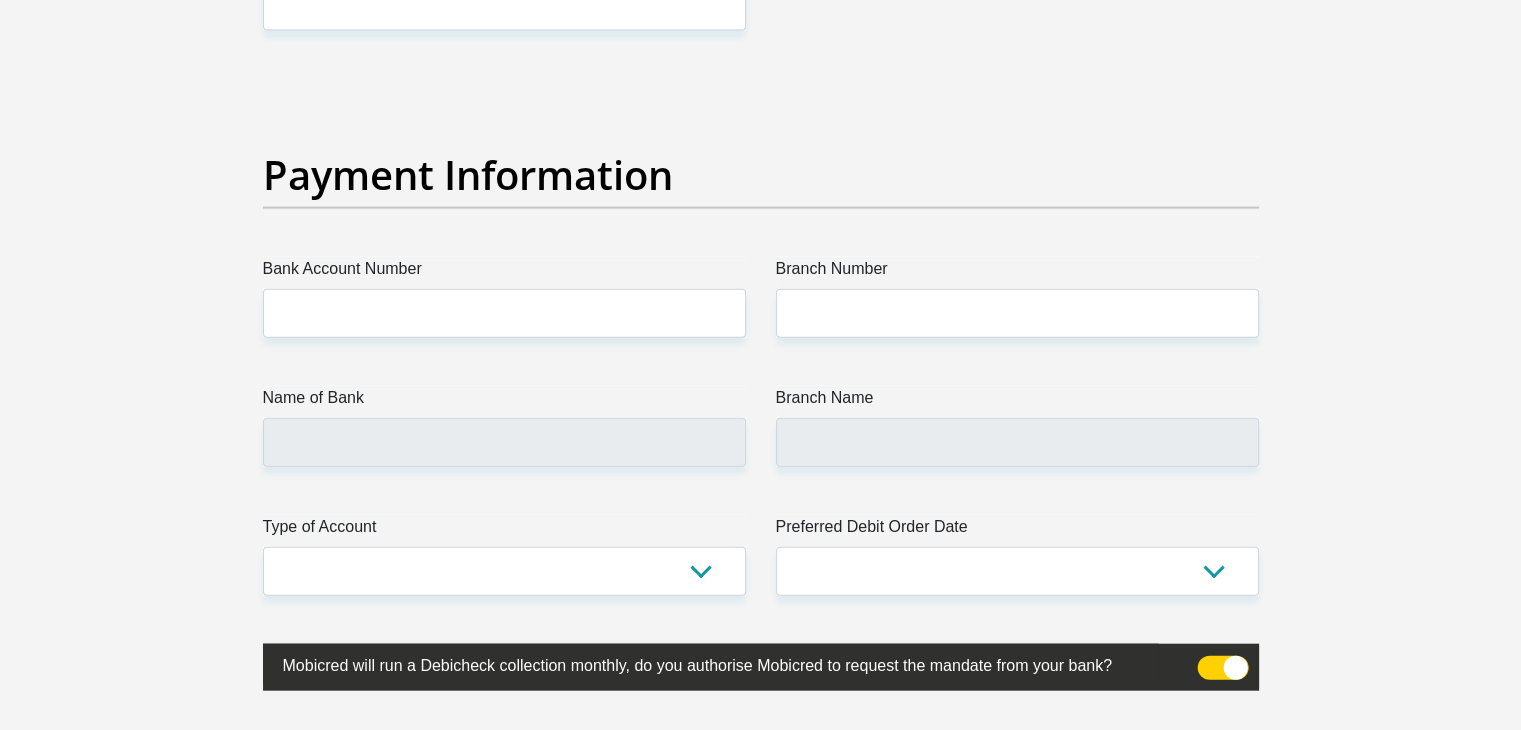 type on "ade" 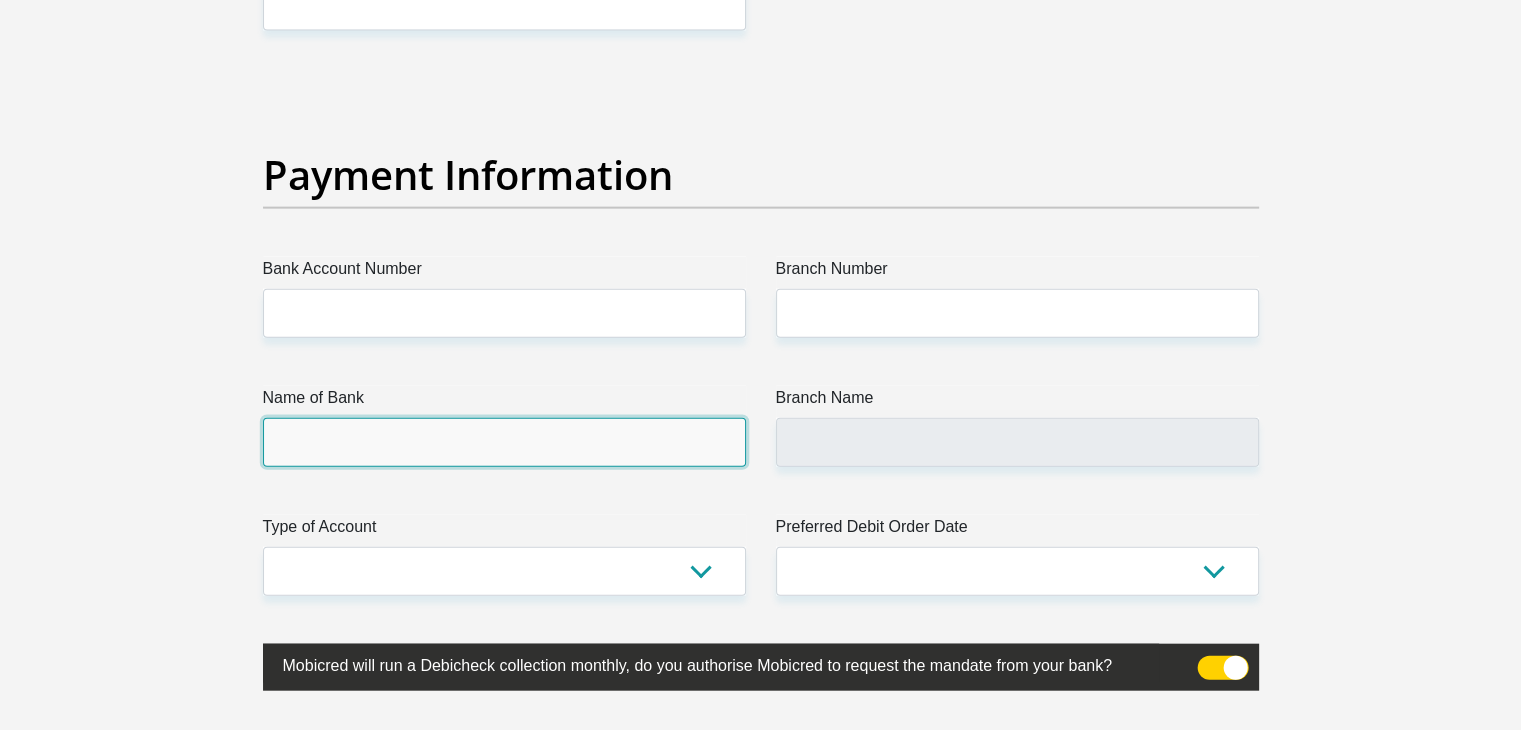 click on "Name of Bank" at bounding box center (504, 442) 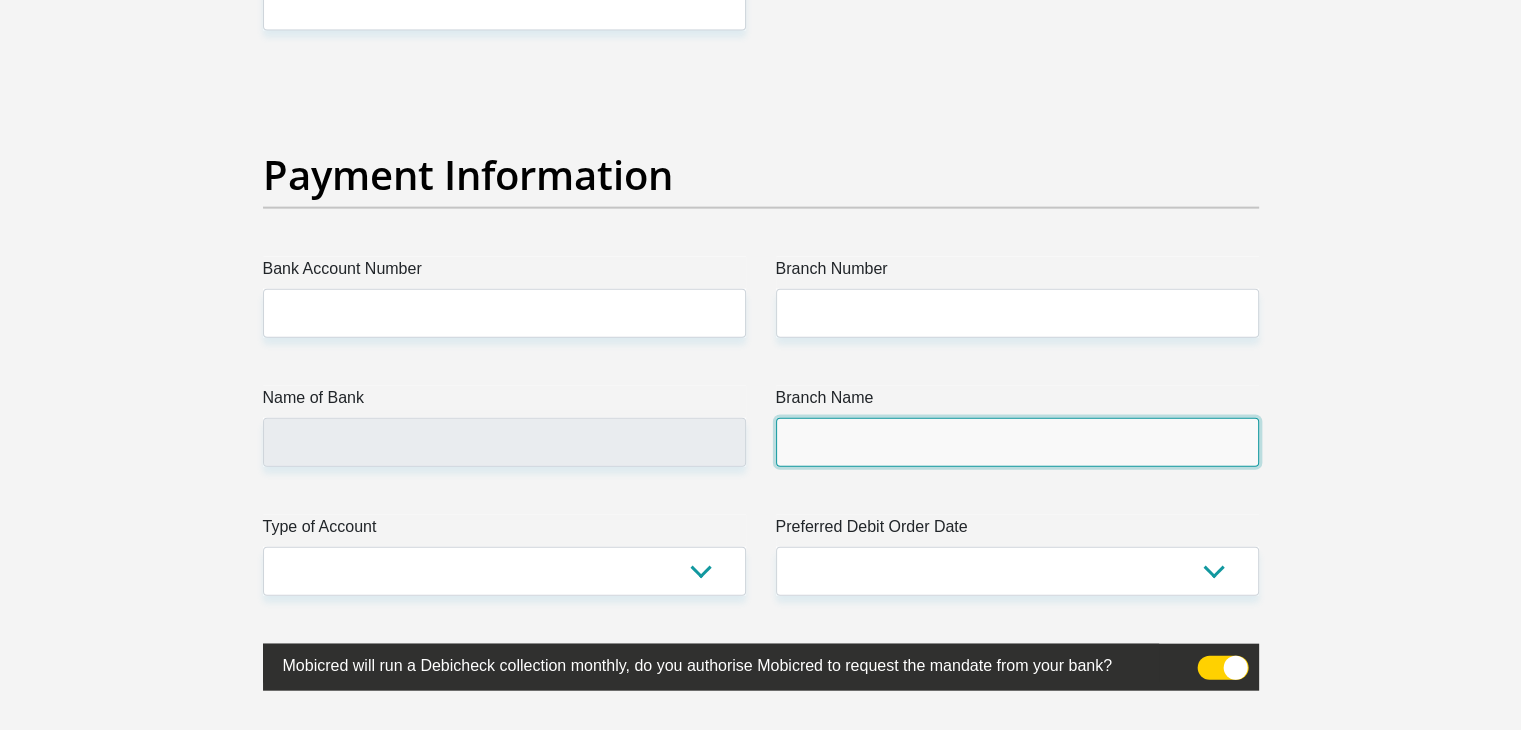 click on "Branch Name" at bounding box center [1017, 442] 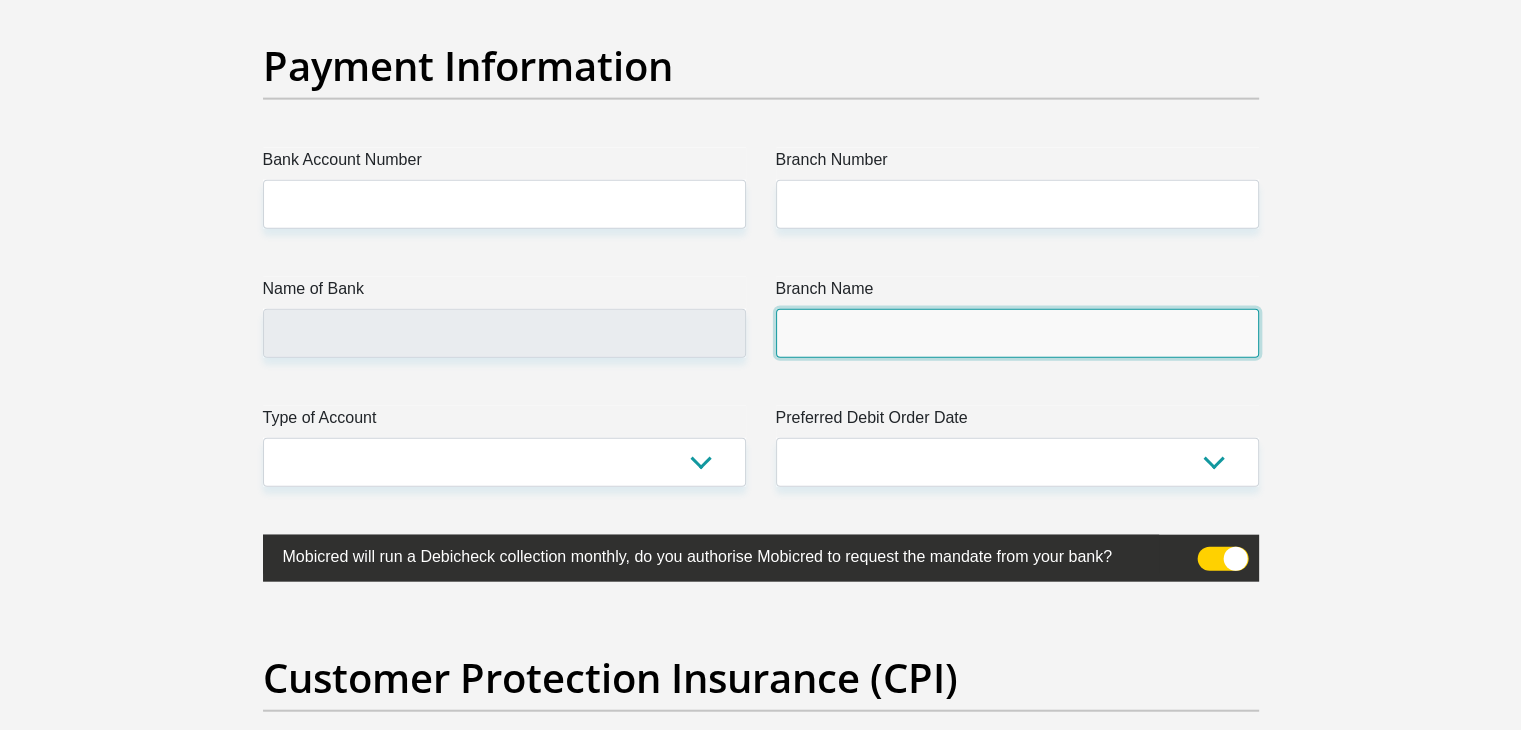 scroll, scrollTop: 4500, scrollLeft: 0, axis: vertical 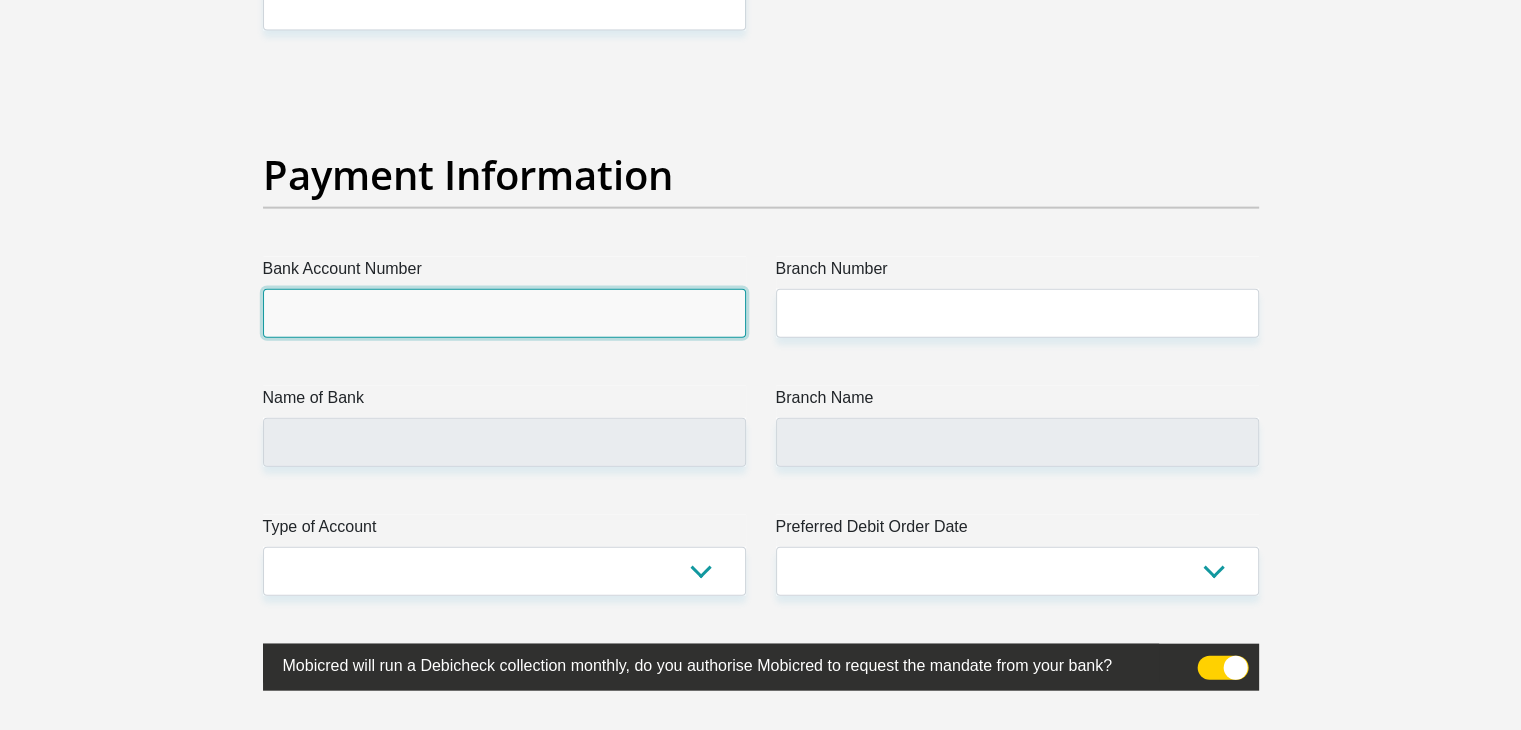 click on "Bank Account Number" at bounding box center (504, 313) 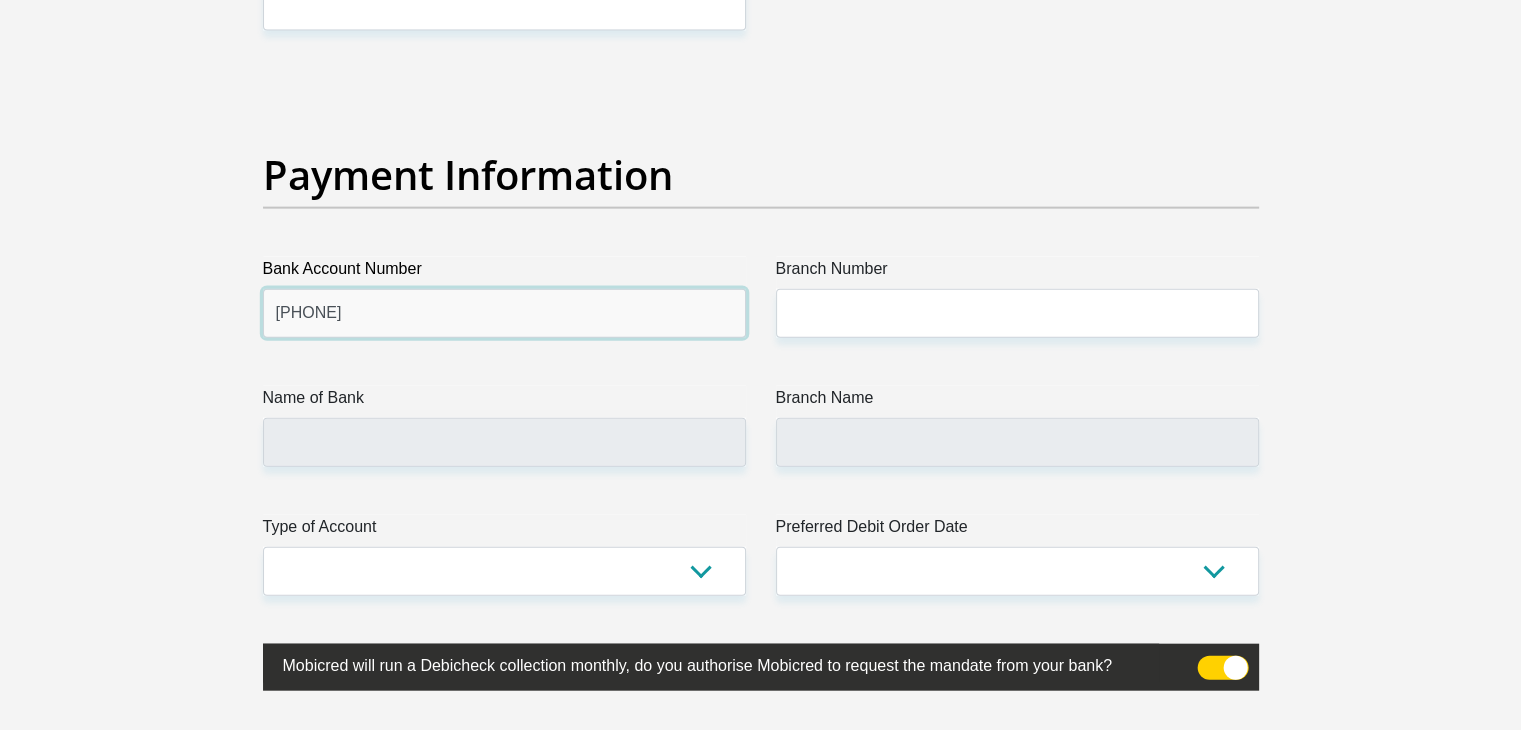 type on "1196296987" 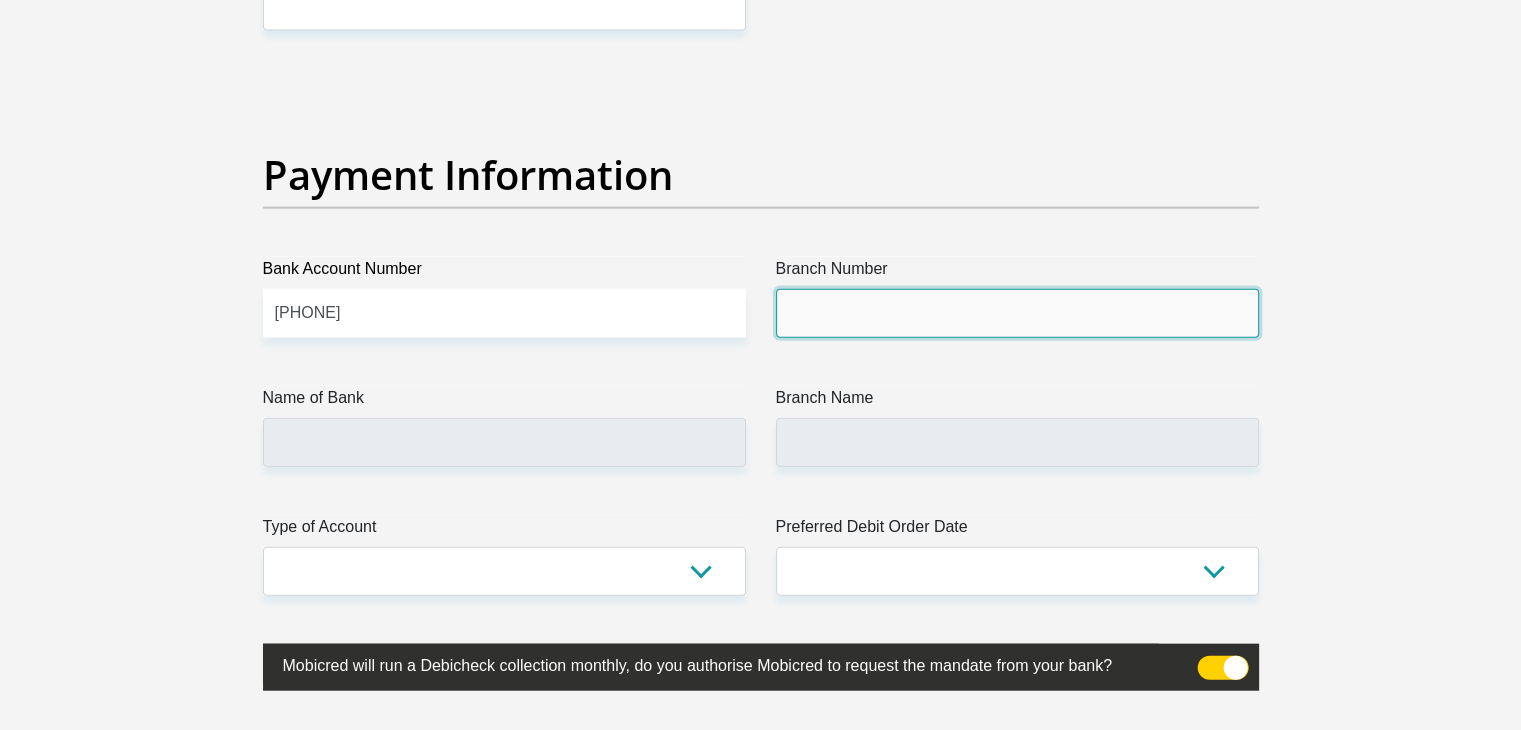 click on "Branch Number" at bounding box center (1017, 313) 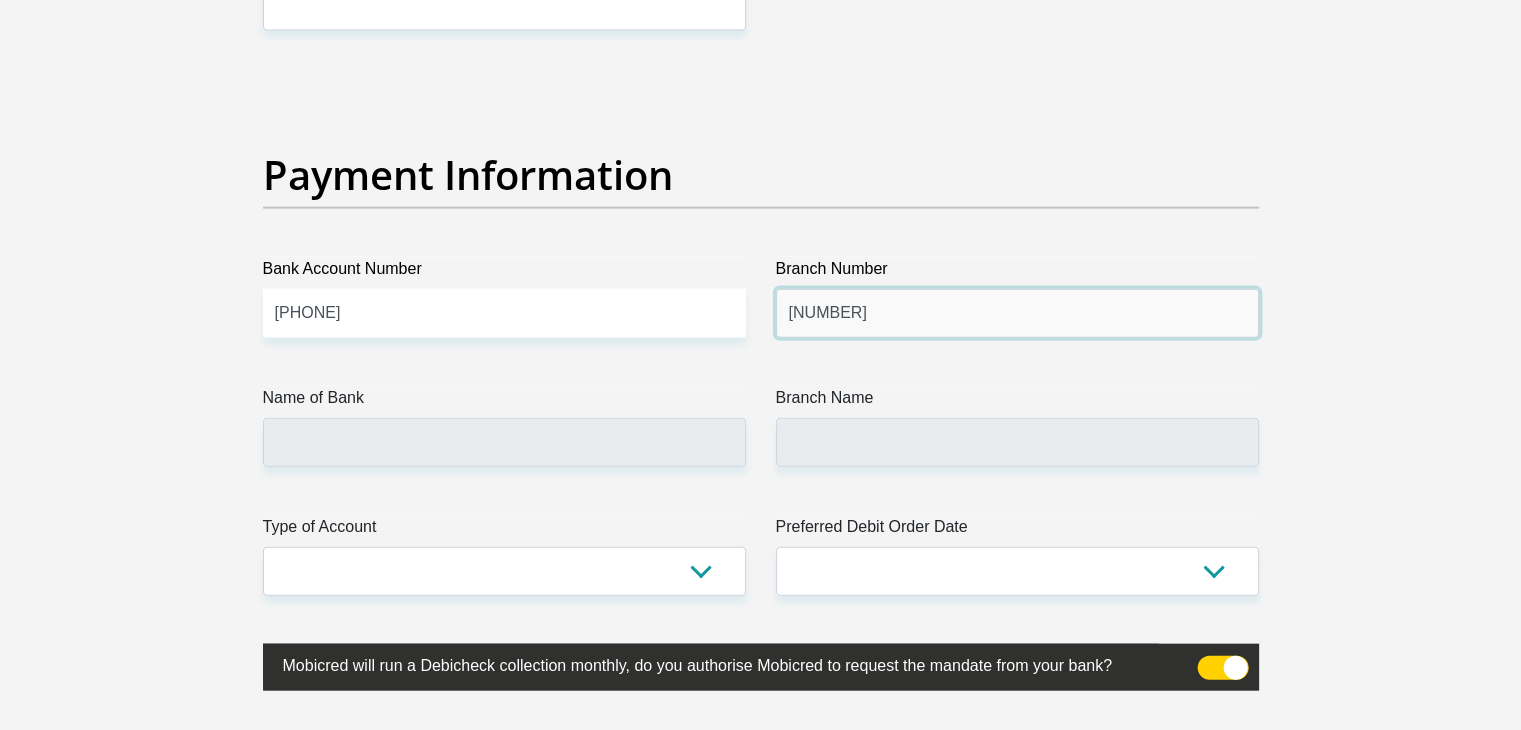type on "19875" 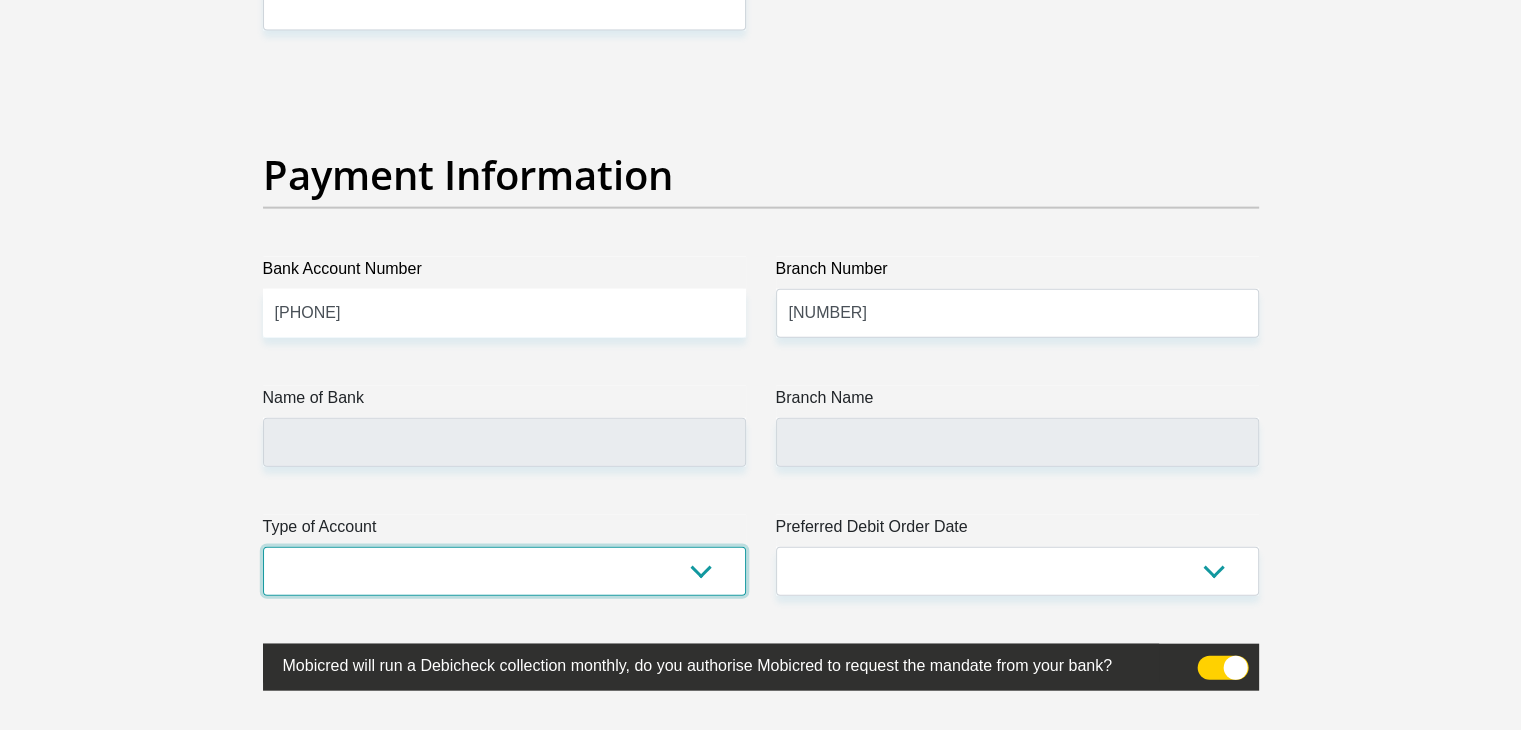 click on "Cheque
Savings" at bounding box center [504, 571] 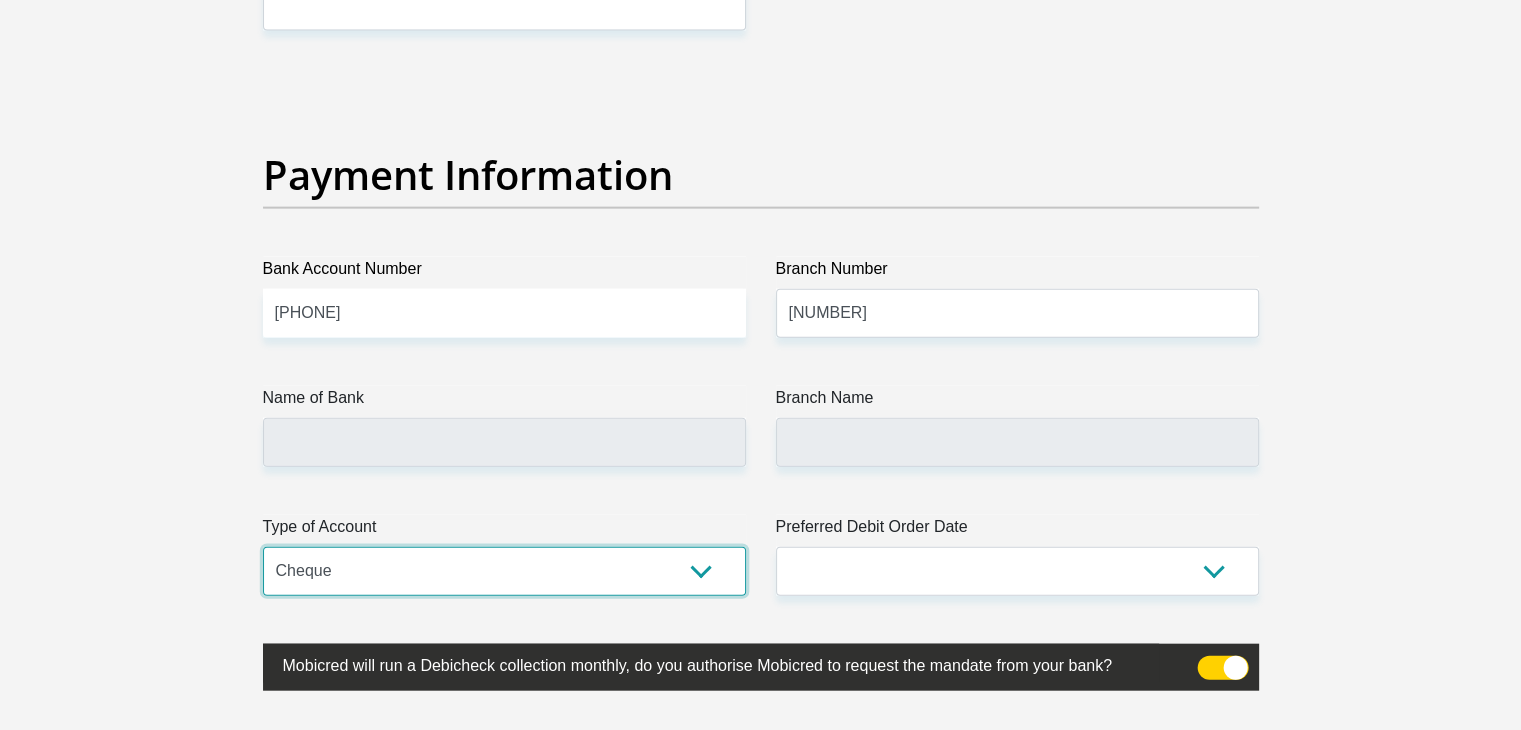 click on "Cheque
Savings" at bounding box center (504, 571) 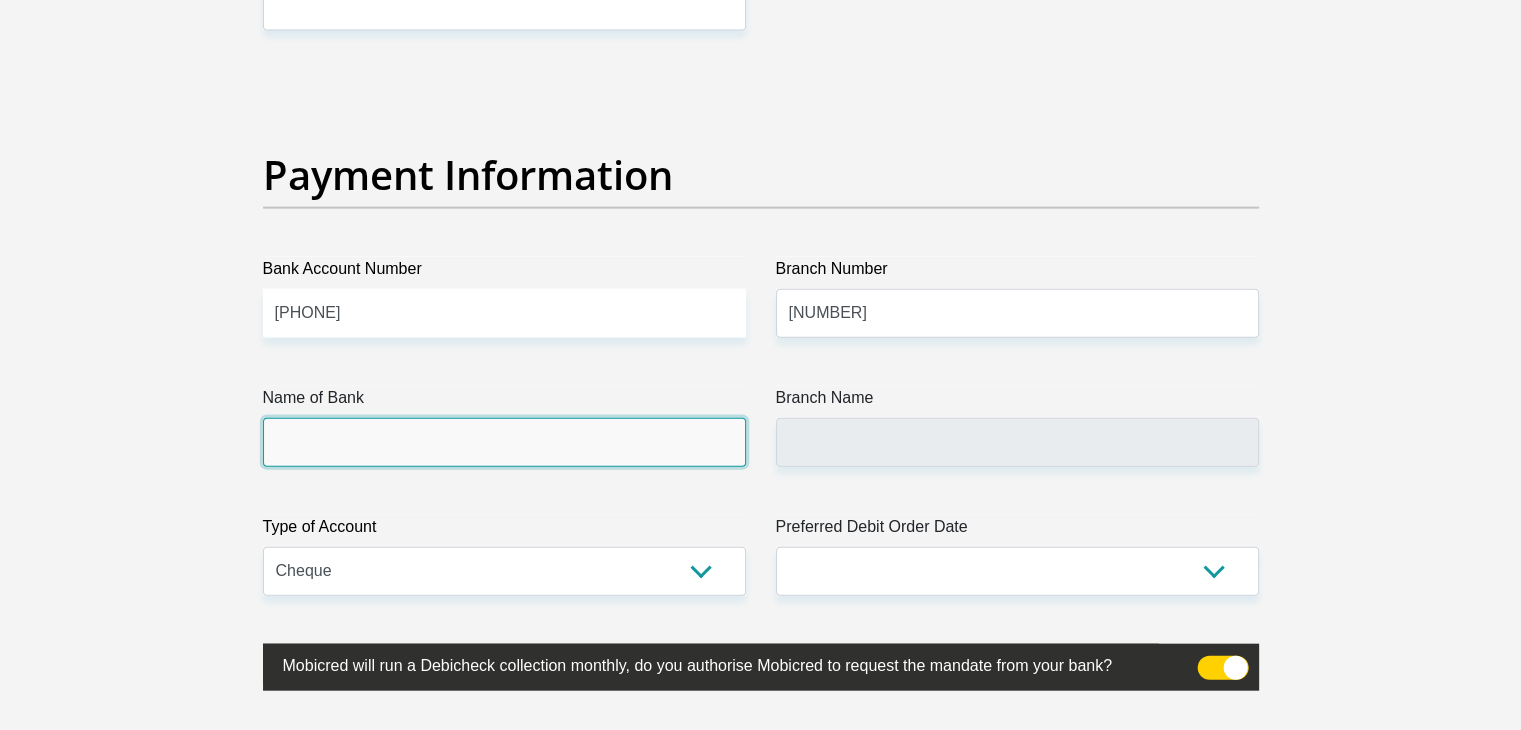 click on "Name of Bank" at bounding box center [504, 442] 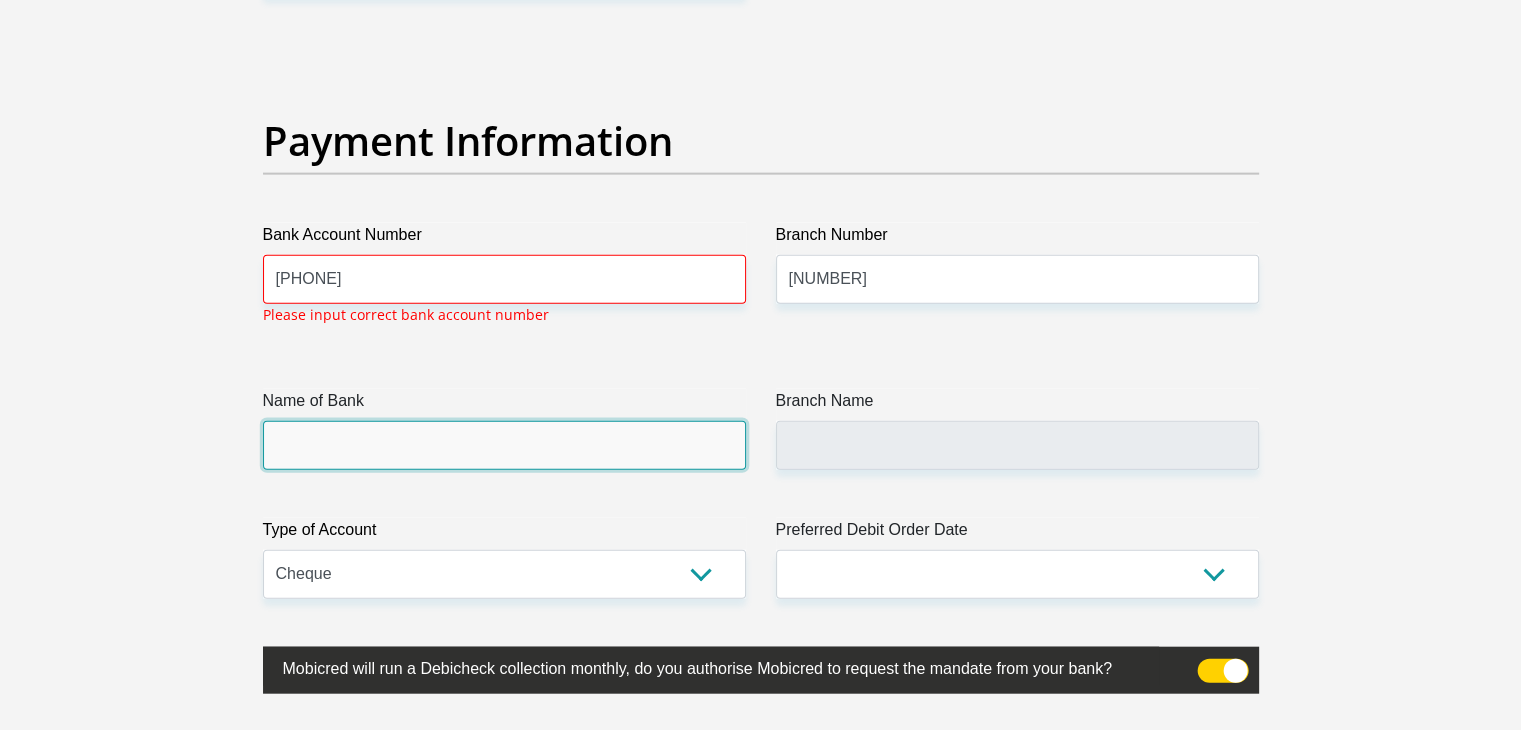 scroll, scrollTop: 4535, scrollLeft: 0, axis: vertical 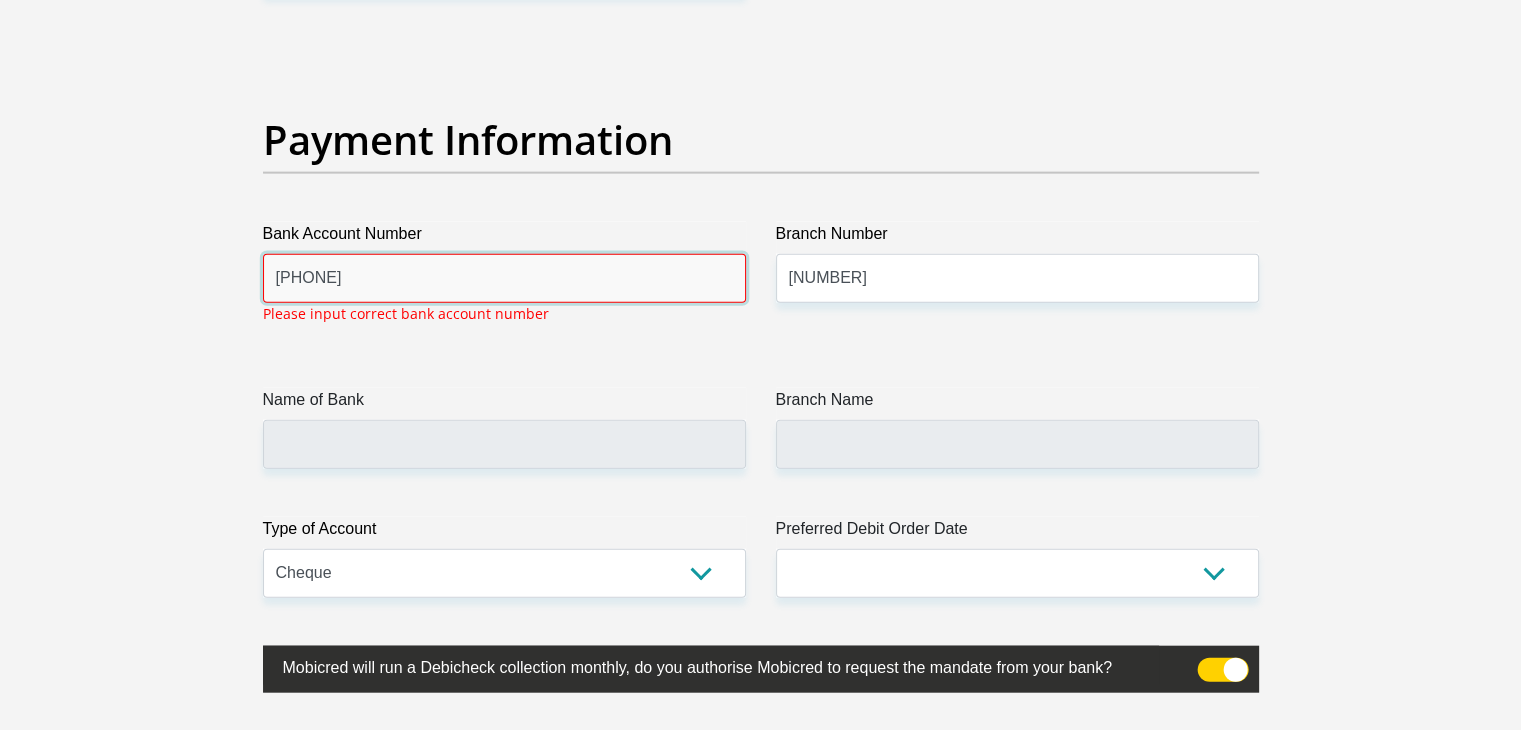 click on "1196296987" at bounding box center [504, 278] 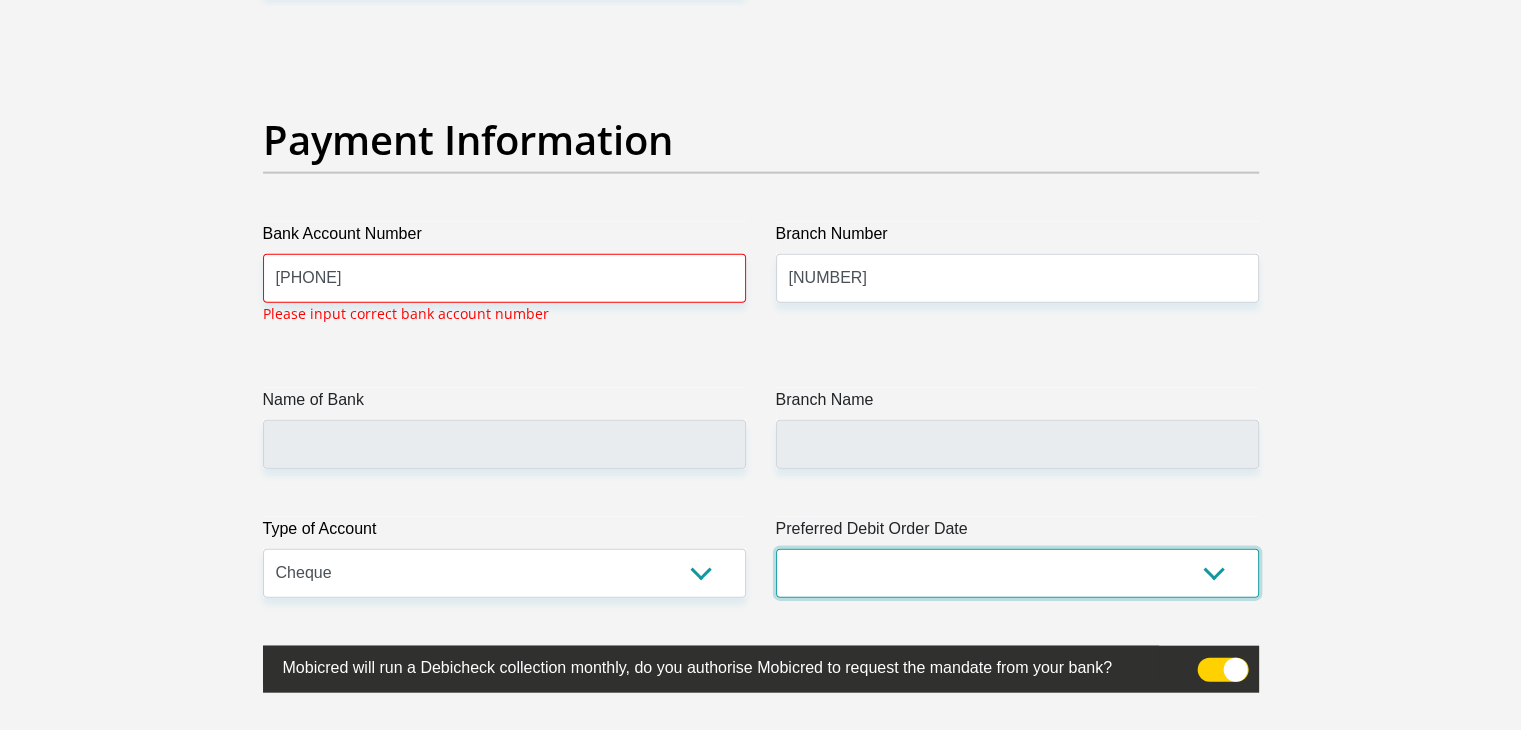 click on "Title
Mr
Ms
Mrs
Dr
Other
First Name
deo
Surname
semenya
ID Number
7704240468082
Please input valid ID number
Race
Black
Coloured
Indian
White
Other
Contact Number
0827262961
Please input valid contact number
Nationality
South Africa
Afghanistan
Aland Islands  Albania  Algeria" at bounding box center (761, -949) 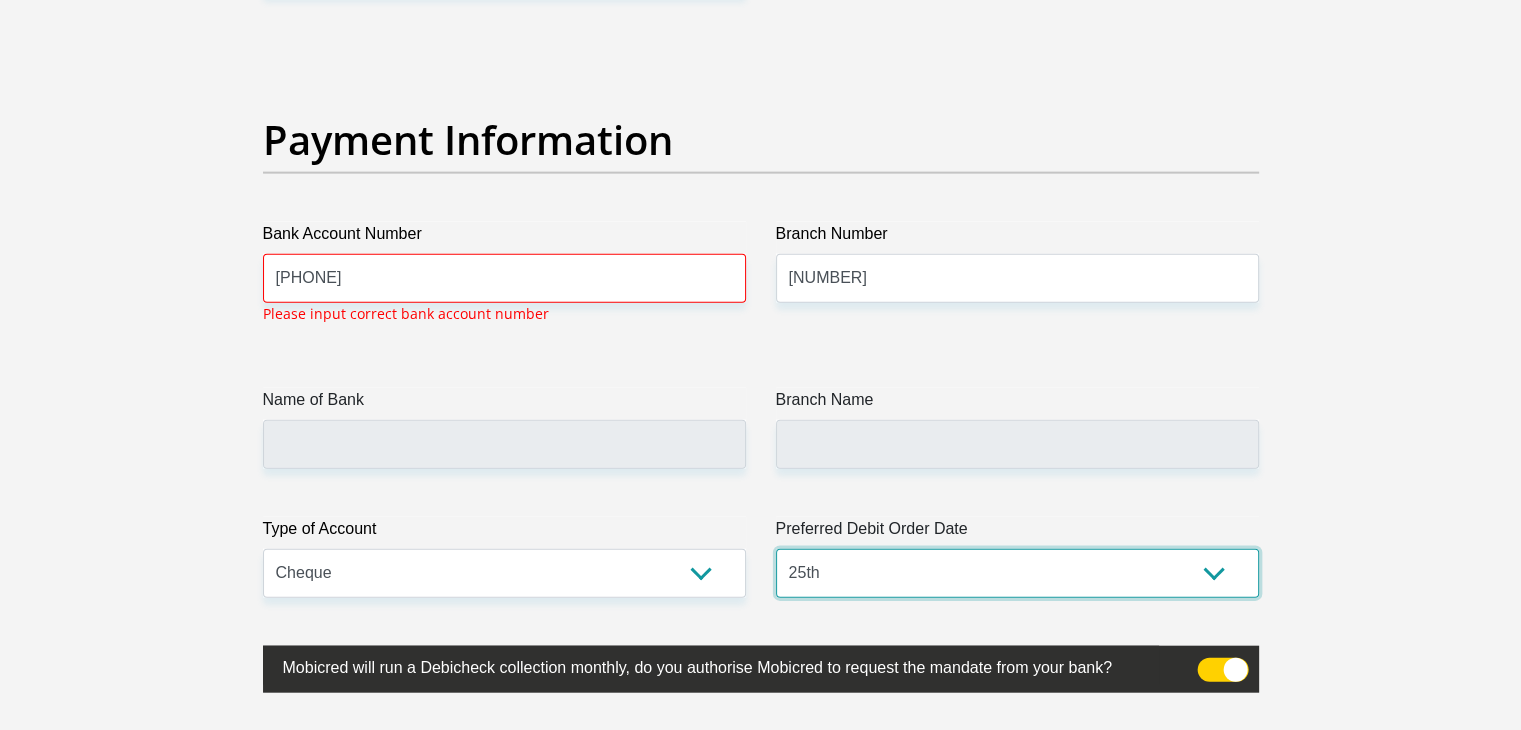 click on "1st
2nd
3rd
4th
5th
7th
18th
19th
20th
21st
22nd
23rd
24th
25th
26th
27th
28th
29th
30th" at bounding box center [1017, 573] 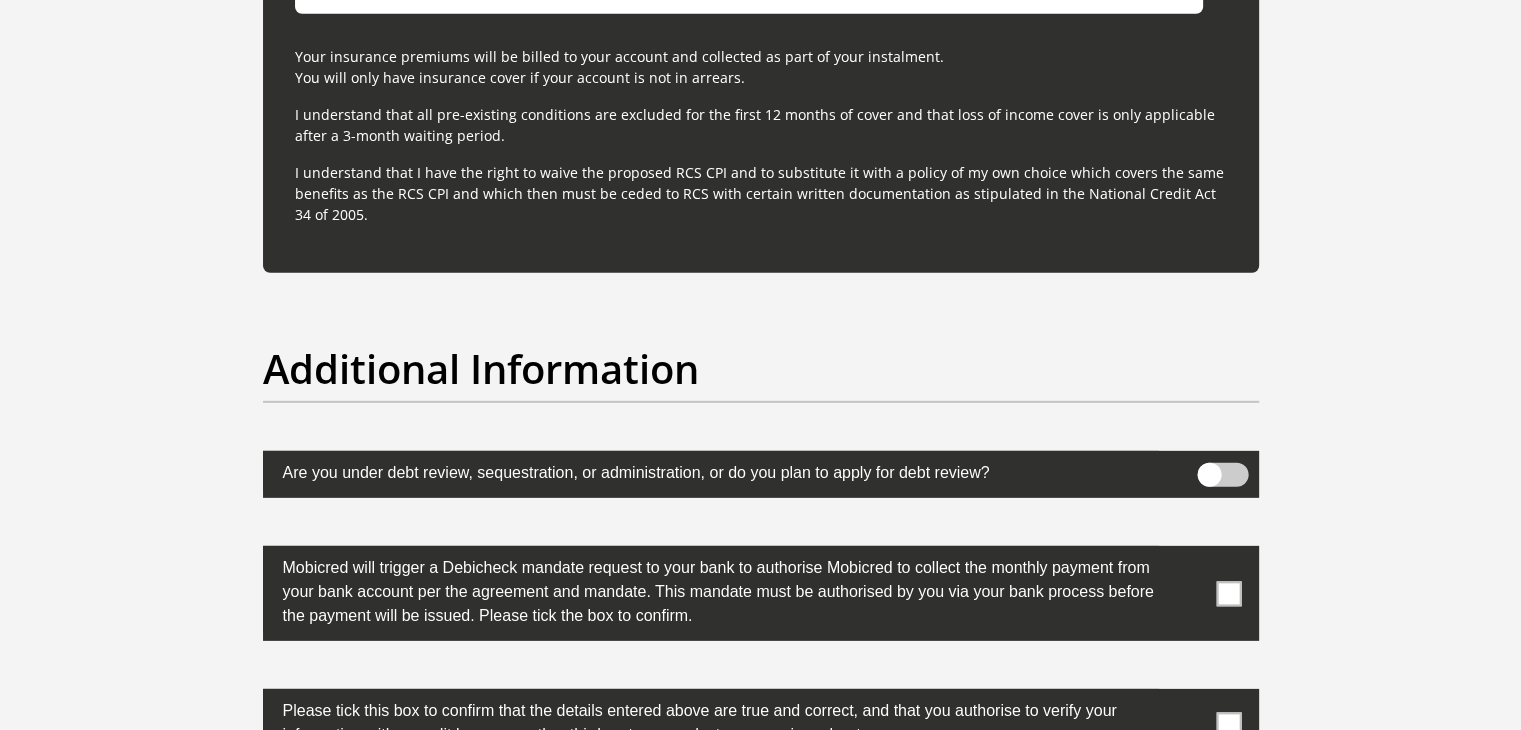 scroll, scrollTop: 6135, scrollLeft: 0, axis: vertical 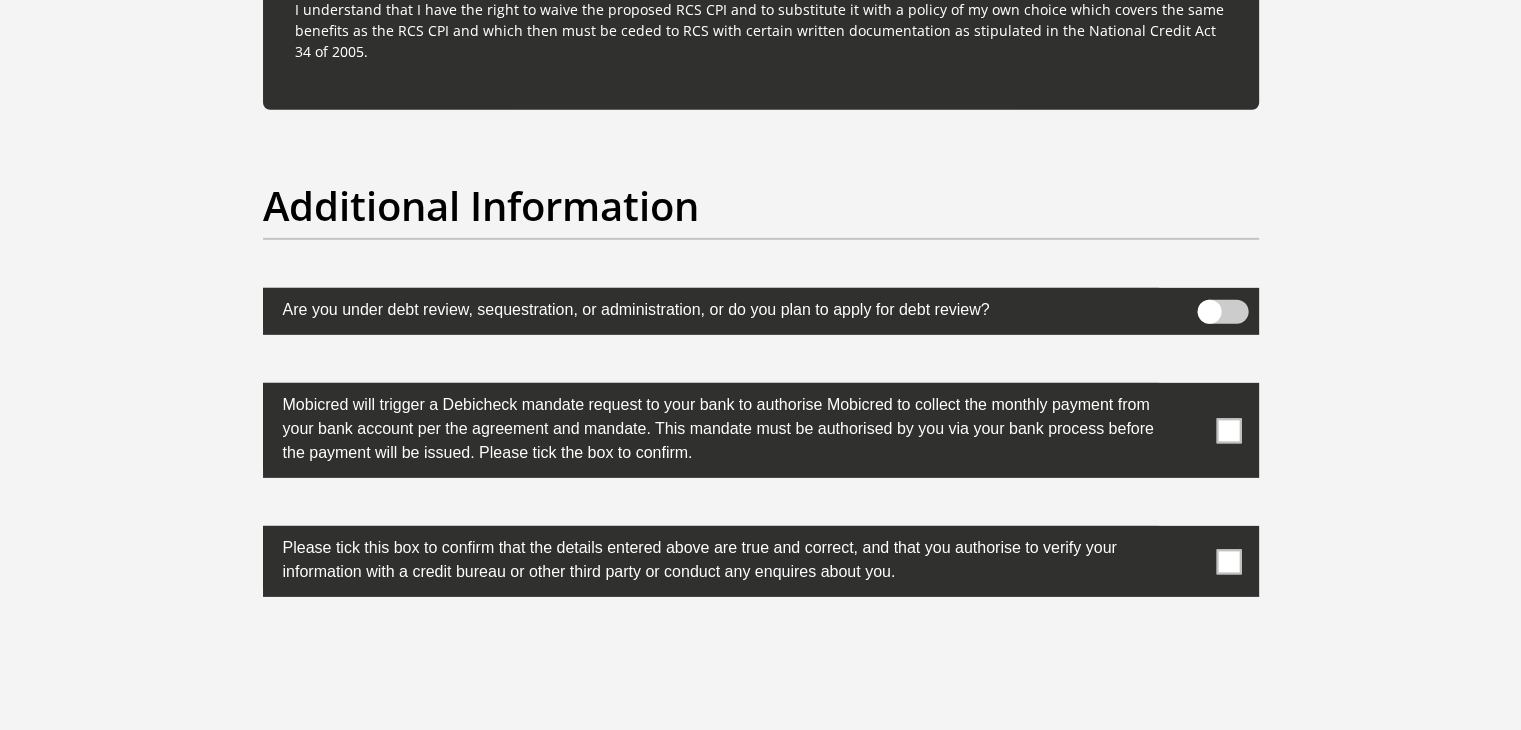 click at bounding box center [1228, 430] 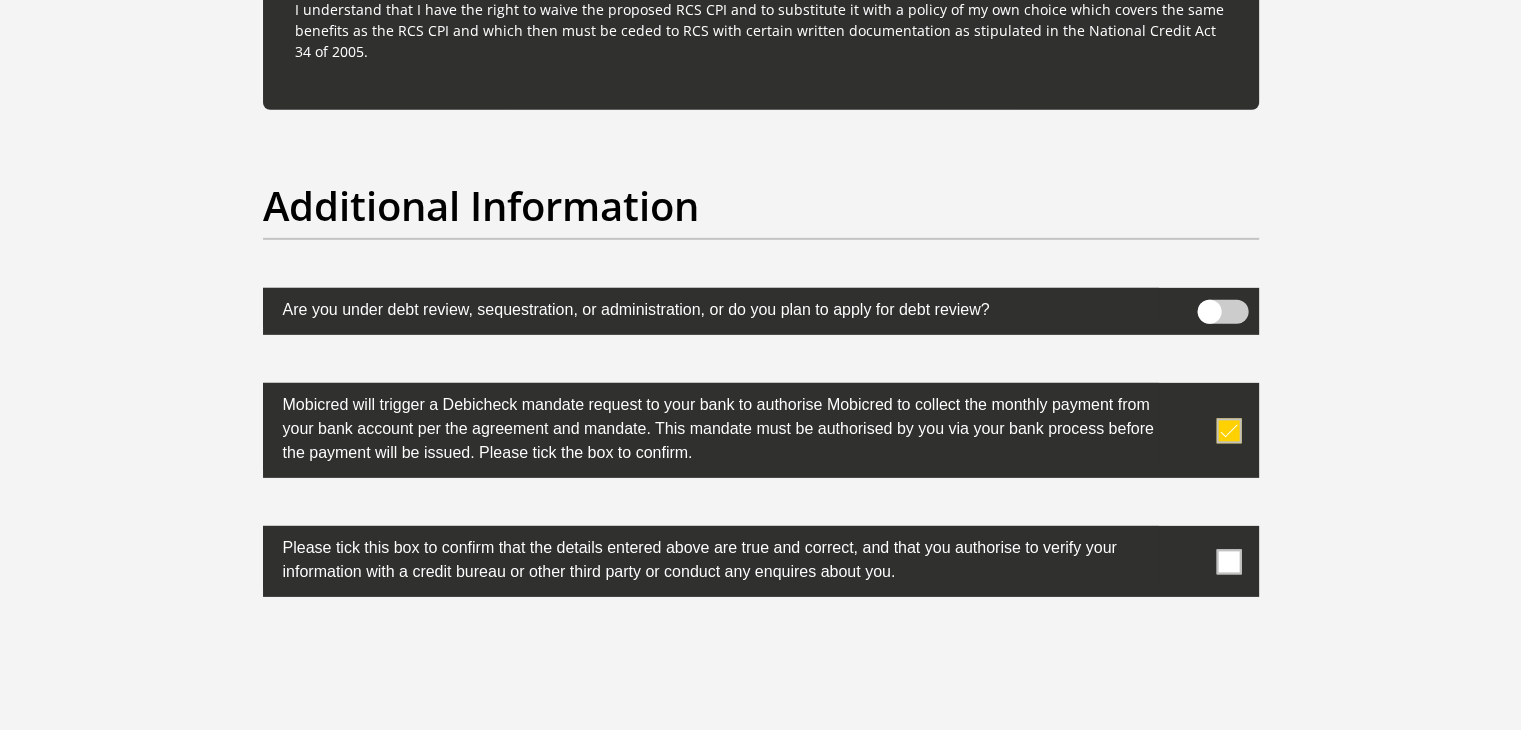 click at bounding box center [1228, 561] 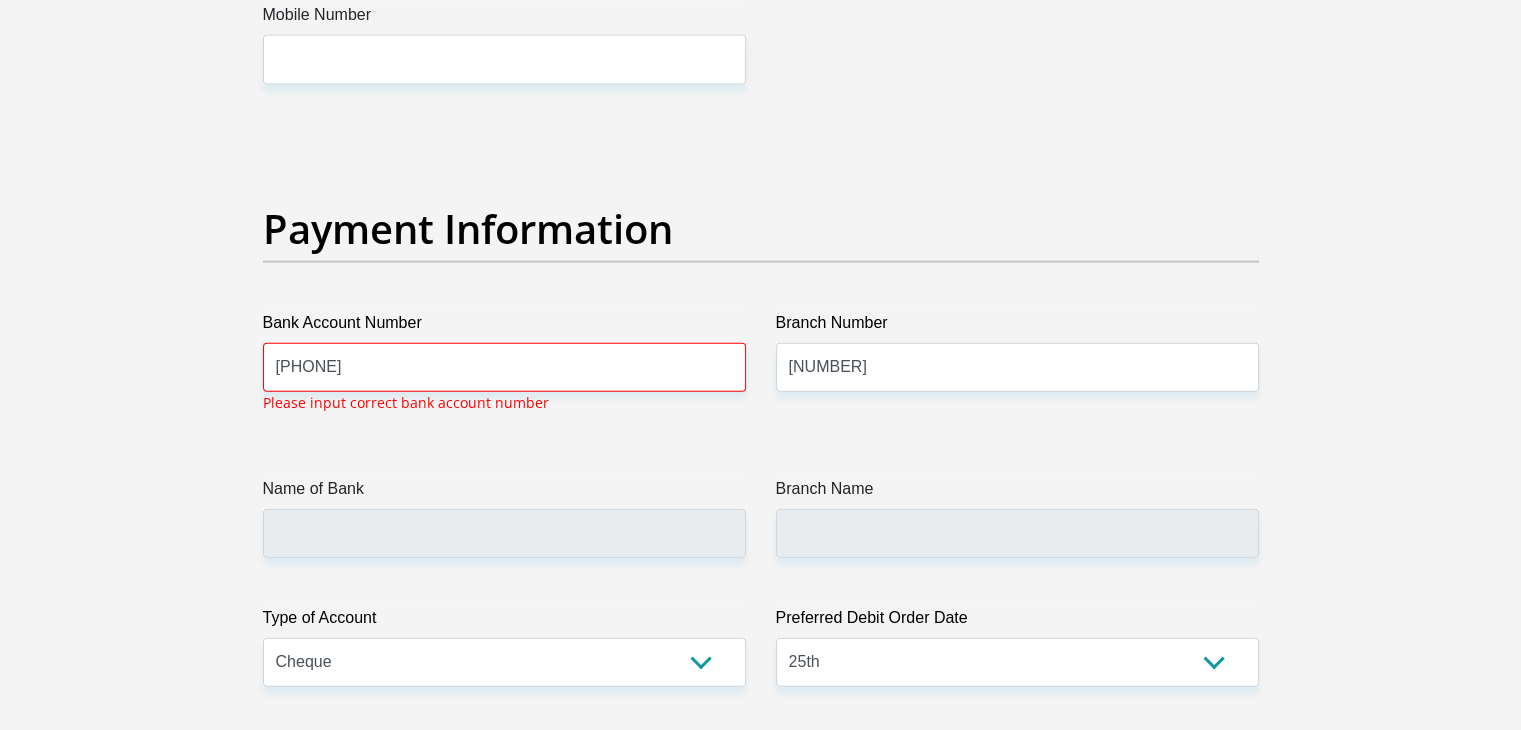 scroll, scrollTop: 4378, scrollLeft: 0, axis: vertical 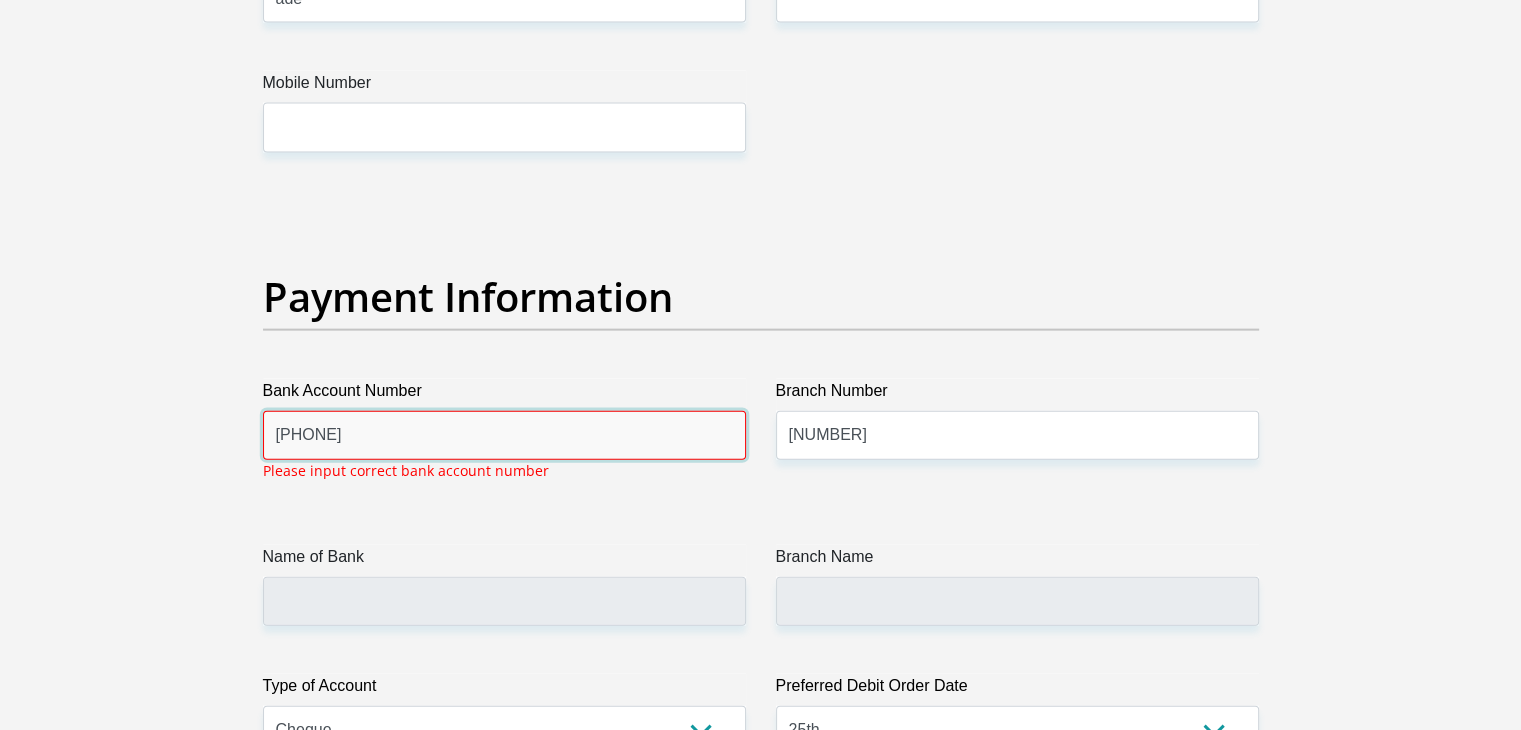click on "1196296987" at bounding box center (504, 435) 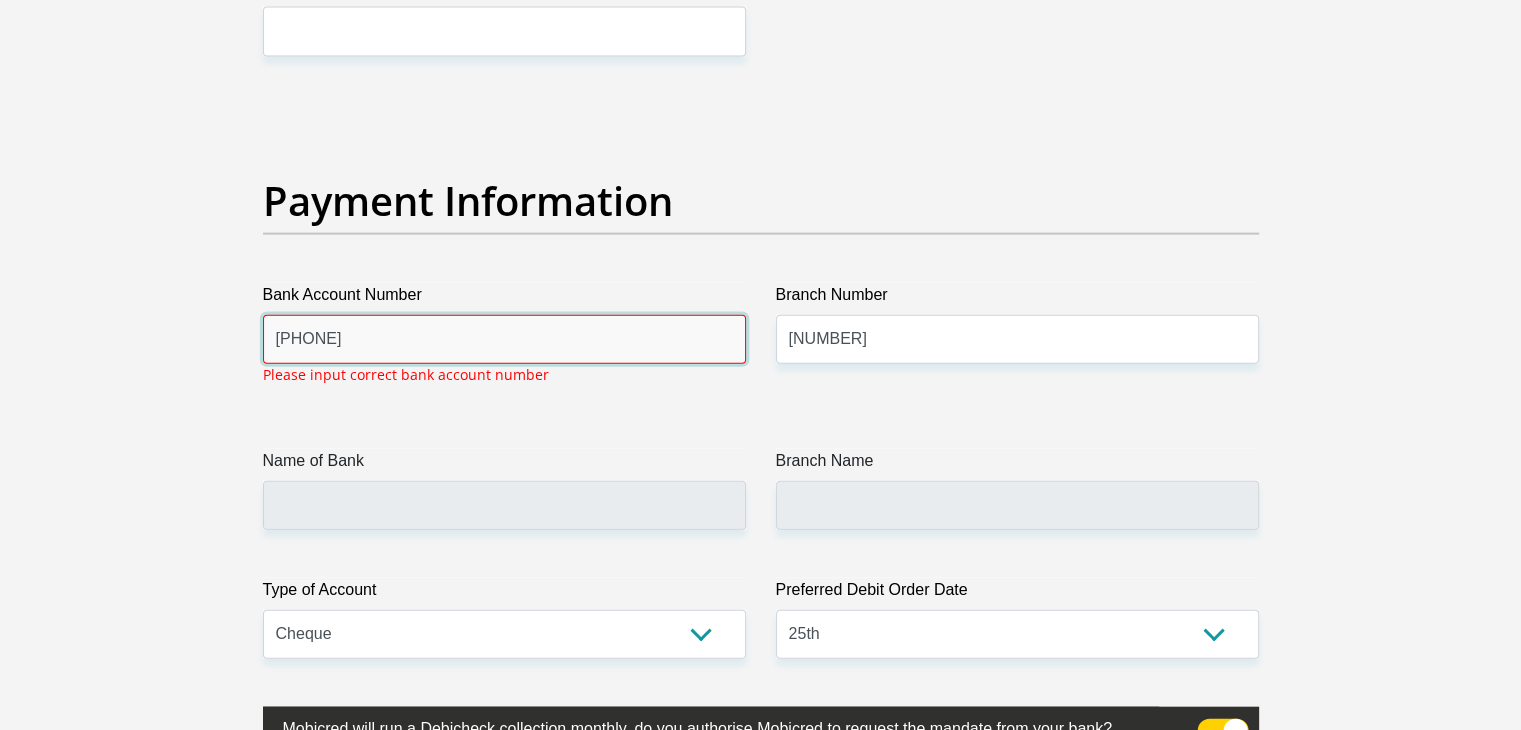 scroll, scrollTop: 4478, scrollLeft: 0, axis: vertical 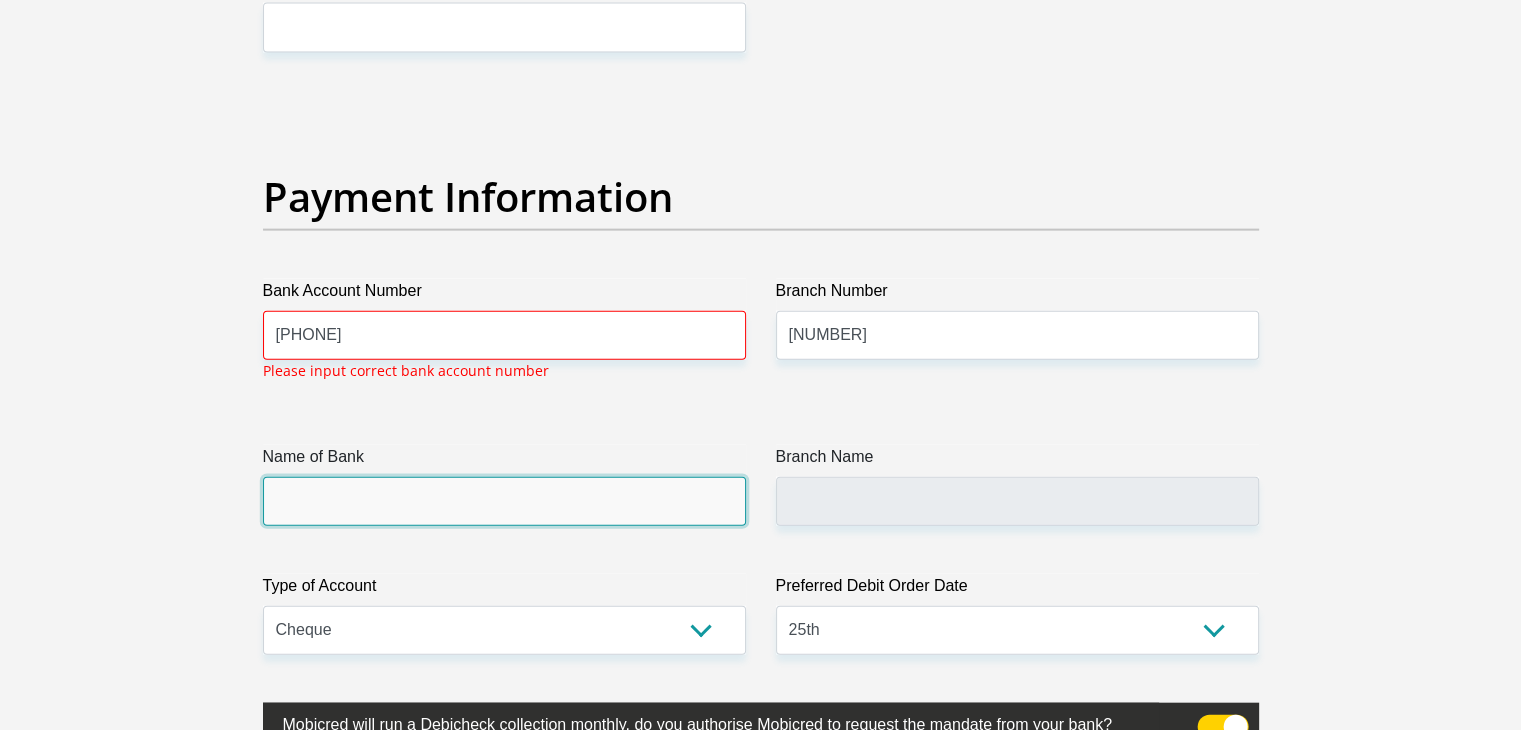 click on "Title
Mr
Ms
Mrs
Dr
Other
First Name
deo
Surname
semenya
ID Number
7704240468082
Please input valid ID number
Race
Black
Coloured
Indian
White
Other
Contact Number
0827262961
Please input valid contact number
Nationality
South Africa
Afghanistan
Aland Islands  Albania  Algeria" at bounding box center [761, -892] 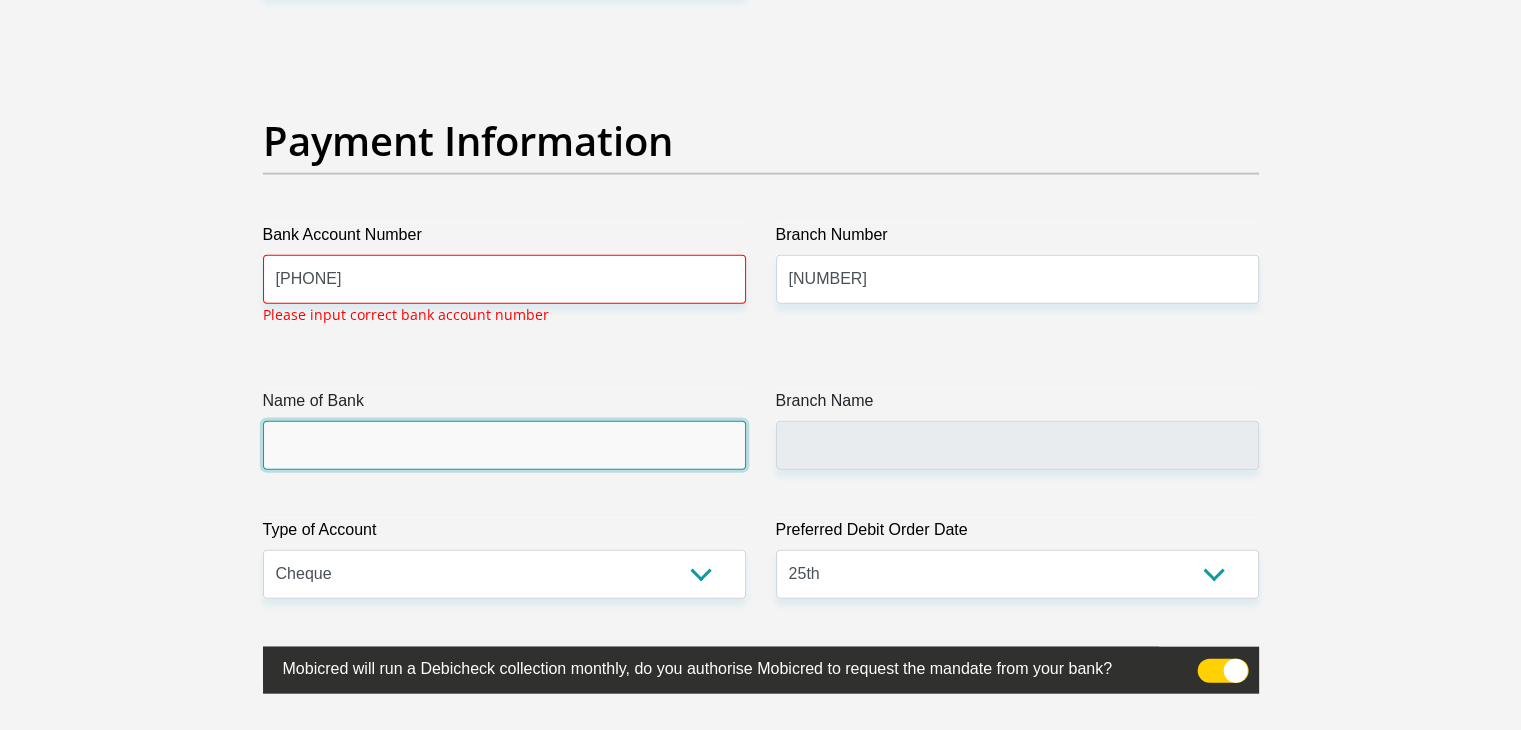 scroll, scrollTop: 4535, scrollLeft: 0, axis: vertical 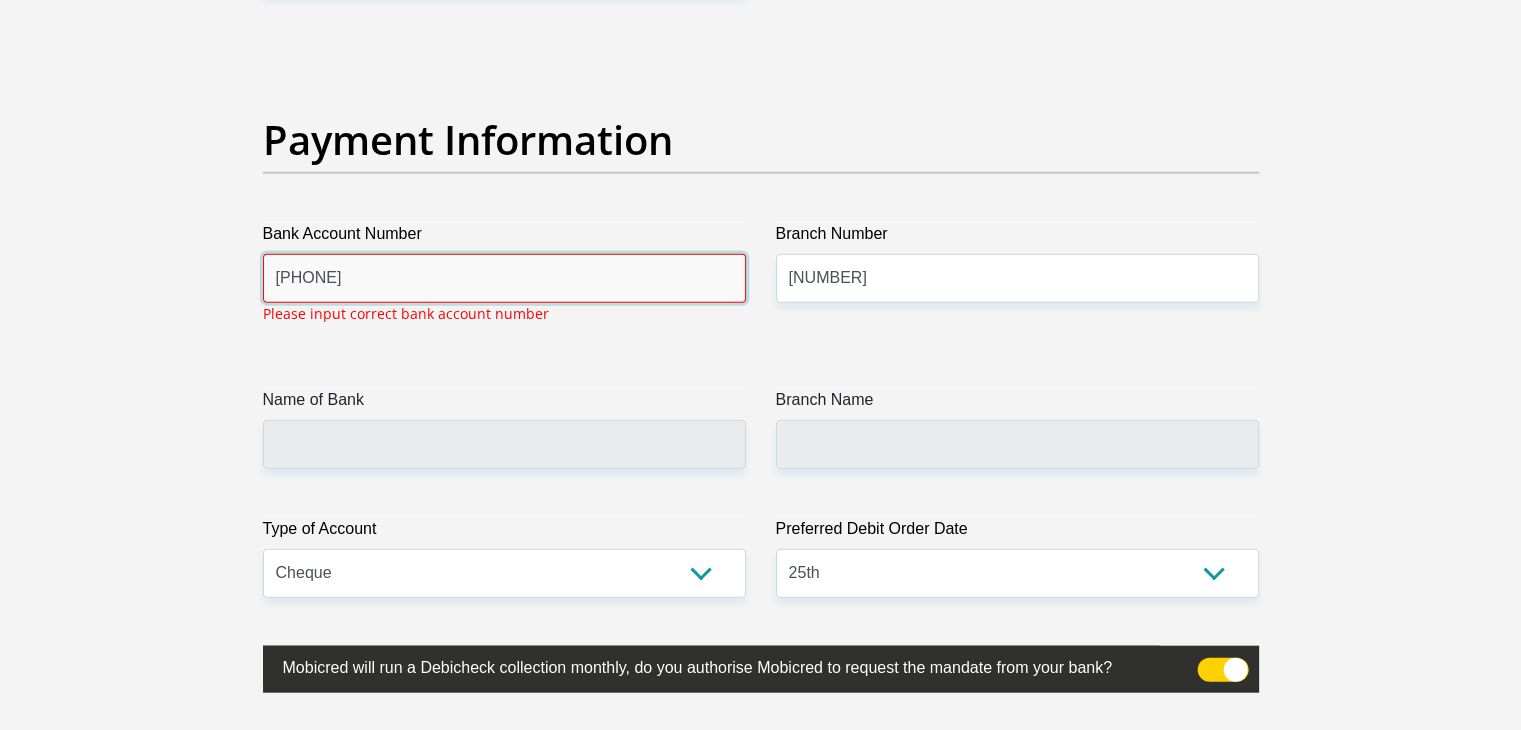 click on "1196296987" at bounding box center (504, 278) 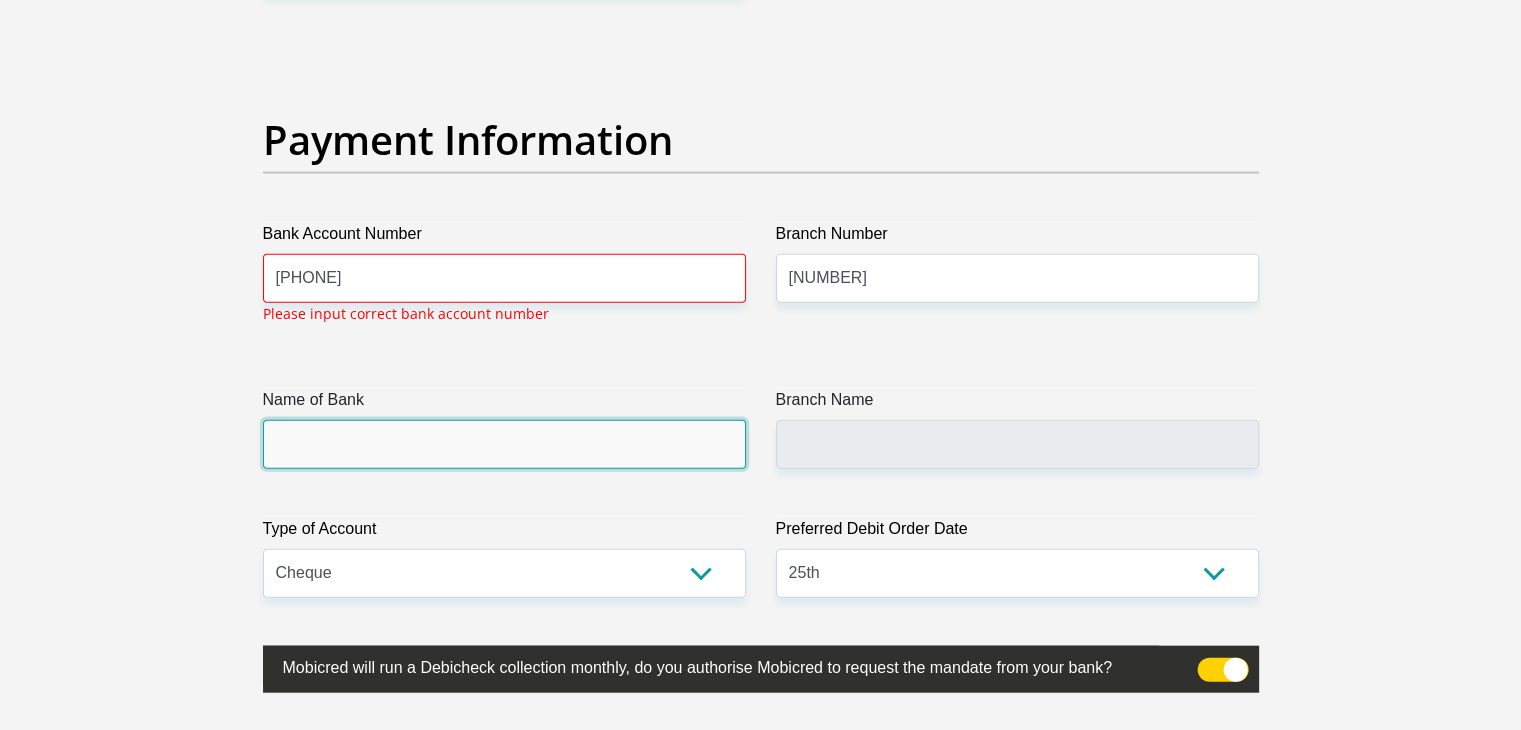 click on "Title
Mr
Ms
Mrs
Dr
Other
First Name
deo
Surname
semenya
ID Number
7704240468082
Please input valid ID number
Race
Black
Coloured
Indian
White
Other
Contact Number
0827262961
Please input valid contact number
Nationality
South Africa
Afghanistan
Aland Islands  Albania  Algeria" at bounding box center [761, -949] 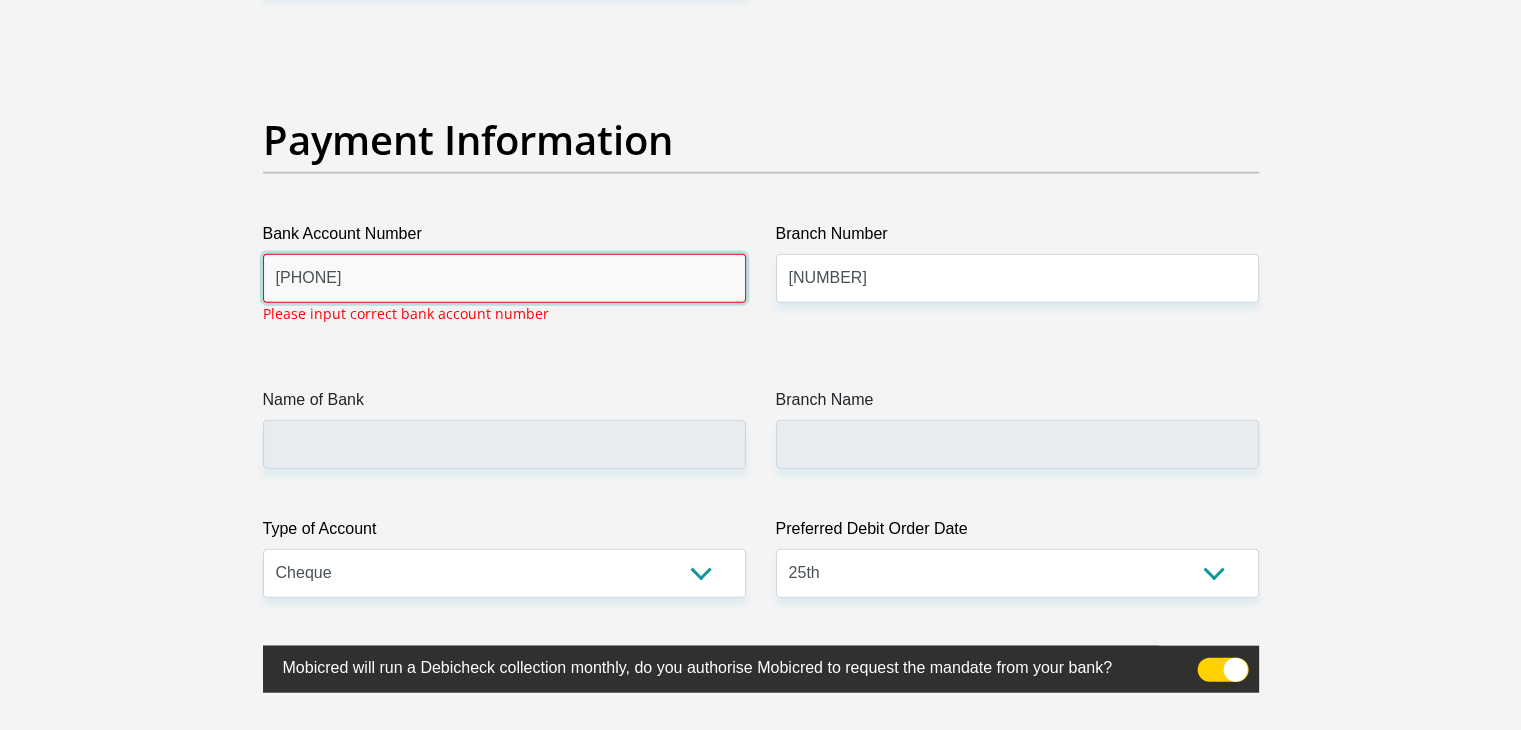 click on "11 962 969 8 7" at bounding box center [504, 278] 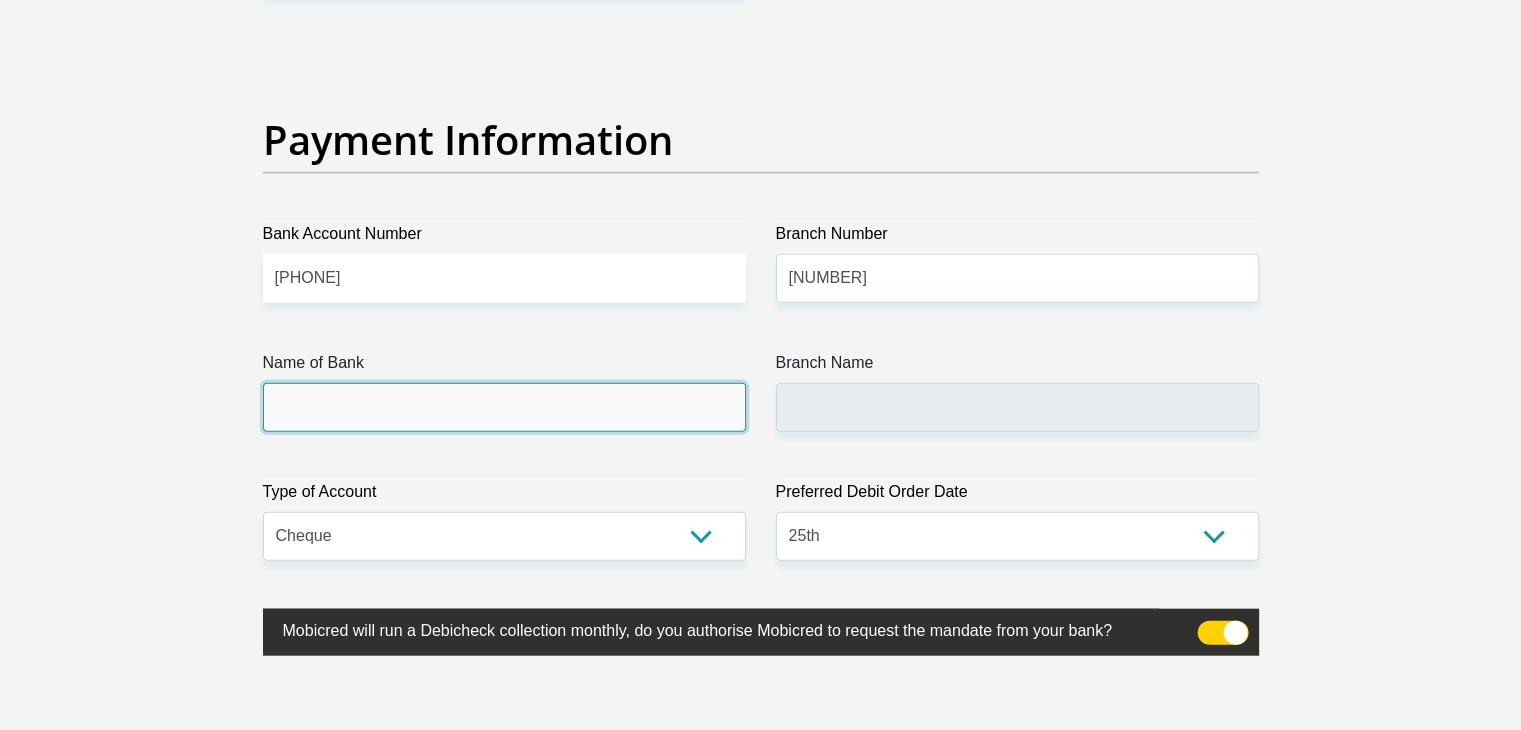 click on "Title
Mr
Ms
Mrs
Dr
Other
First Name
deo
Surname
semenya
ID Number
7704240468082
Please input valid ID number
Race
Black
Coloured
Indian
White
Other
Contact Number
0827262961
Please input valid contact number
Nationality
South Africa
Afghanistan
Aland Islands  Albania  Algeria" at bounding box center [761, -968] 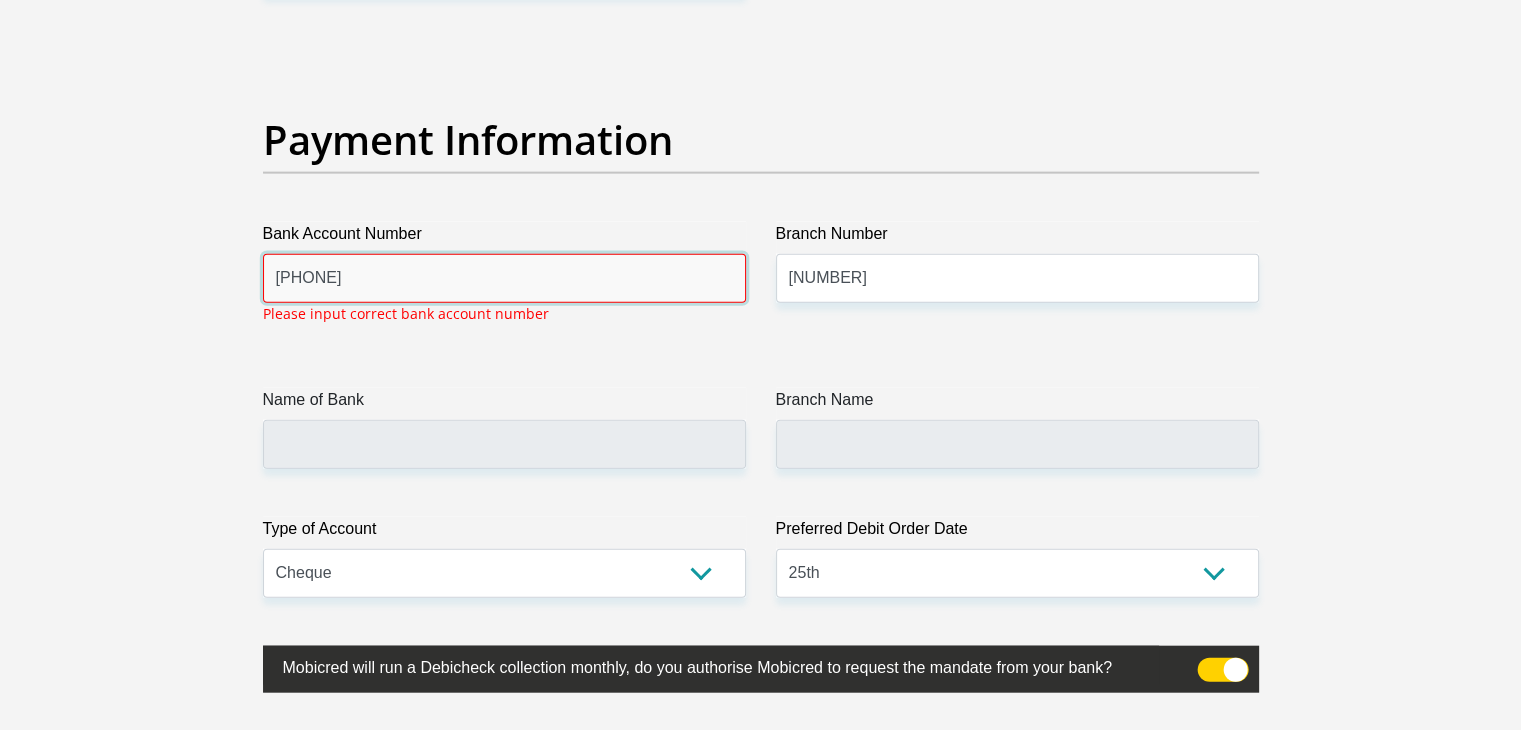 click on "119 629 698 7" at bounding box center (504, 278) 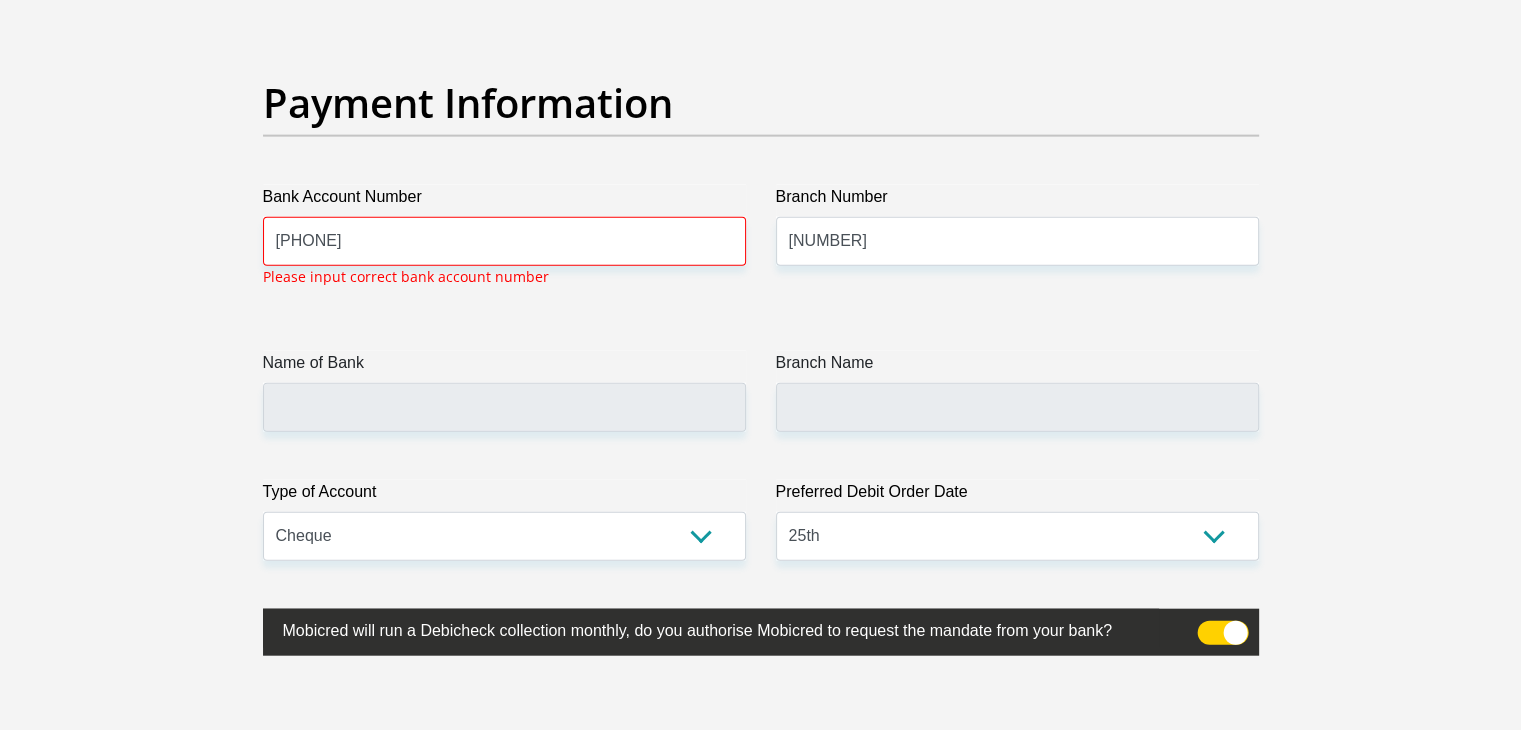 scroll, scrollTop: 4535, scrollLeft: 0, axis: vertical 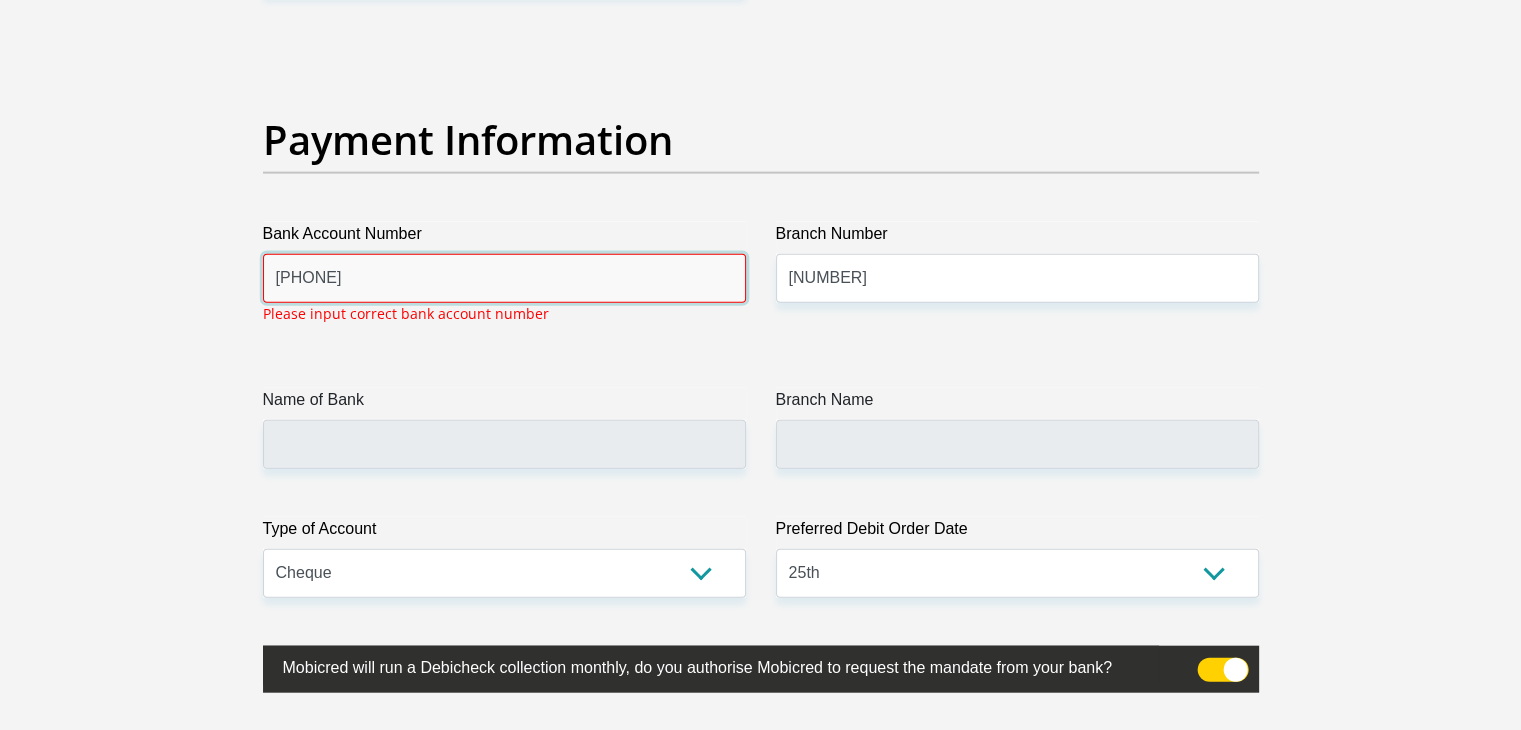 click on "119 629 6987" at bounding box center (504, 278) 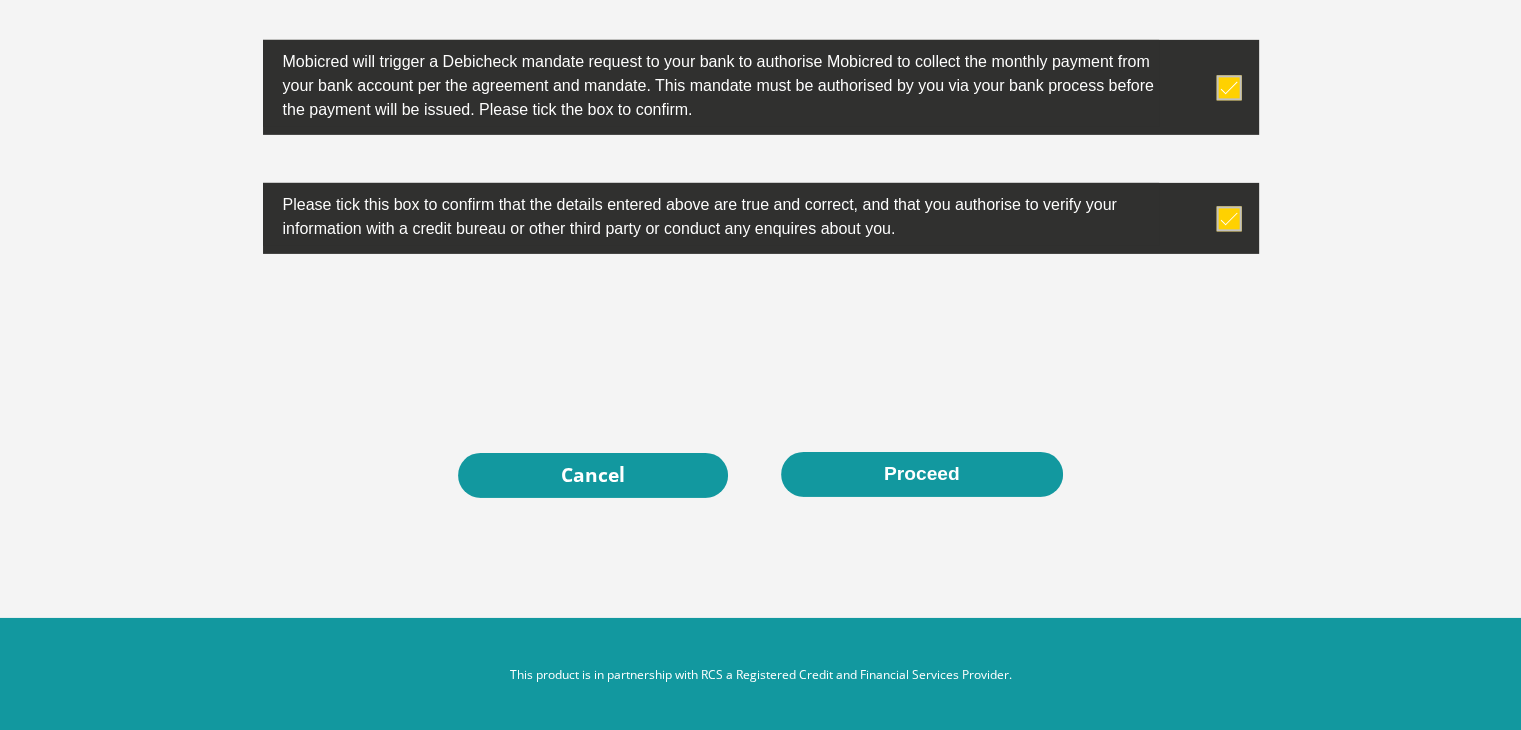 type on "1196296987" 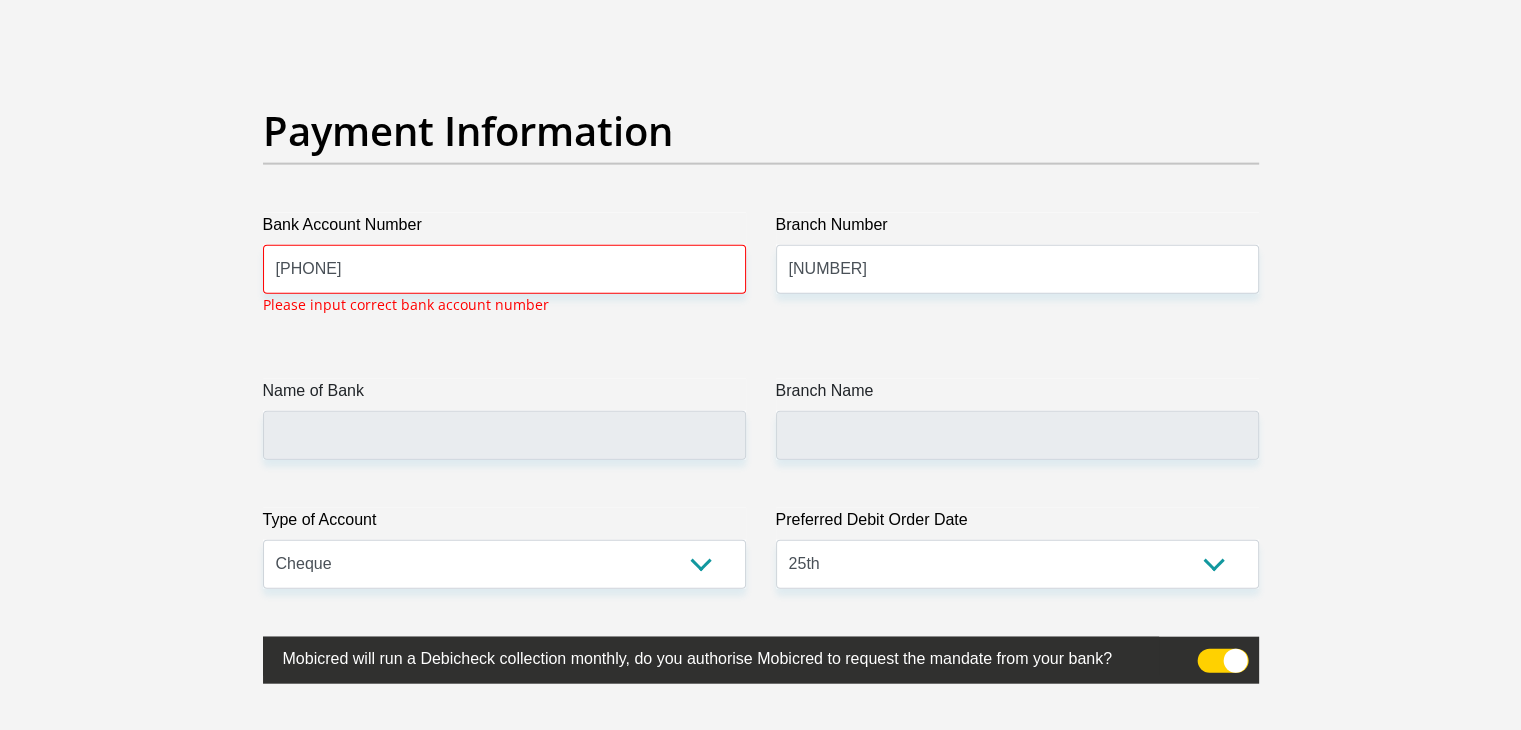 scroll, scrollTop: 4535, scrollLeft: 0, axis: vertical 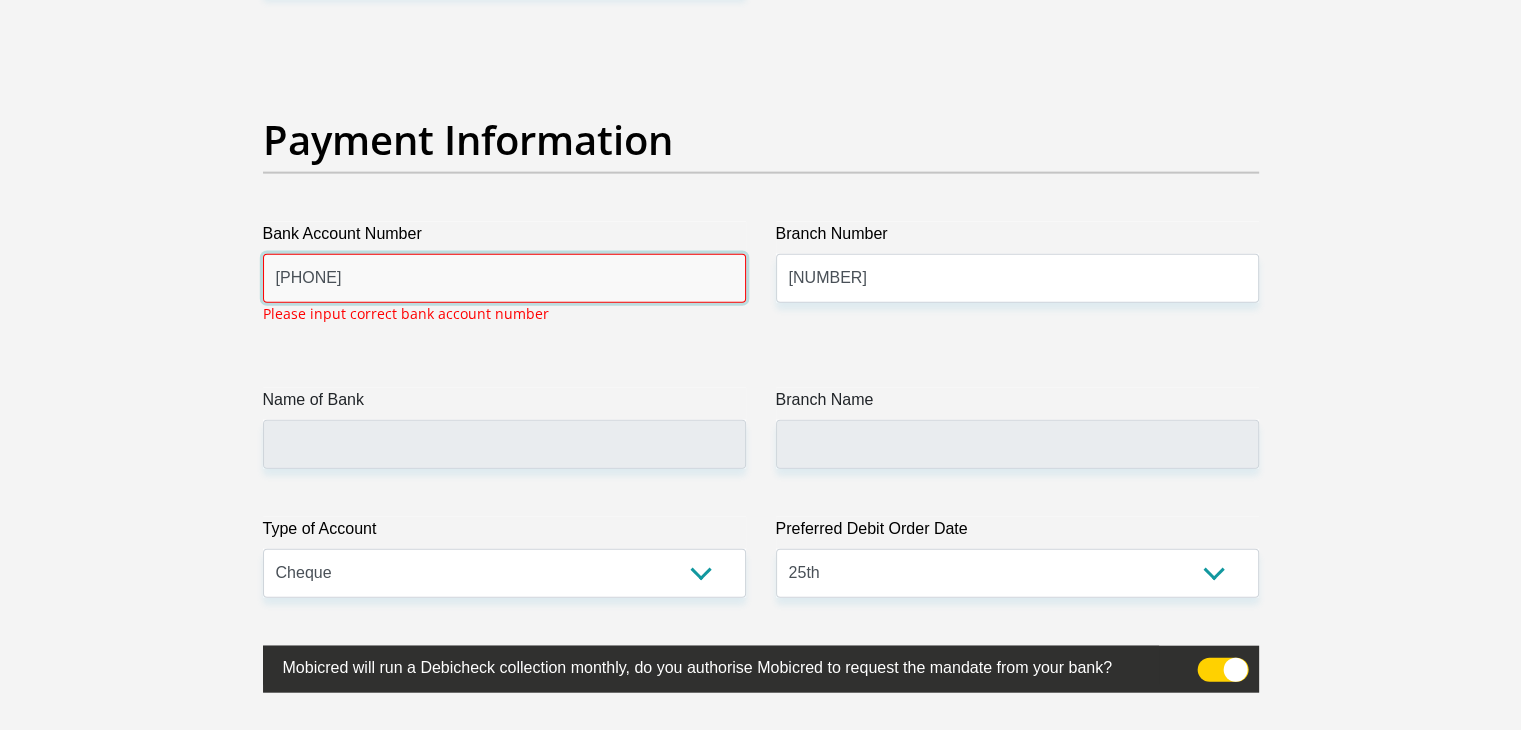 click on "1196296987" at bounding box center (504, 278) 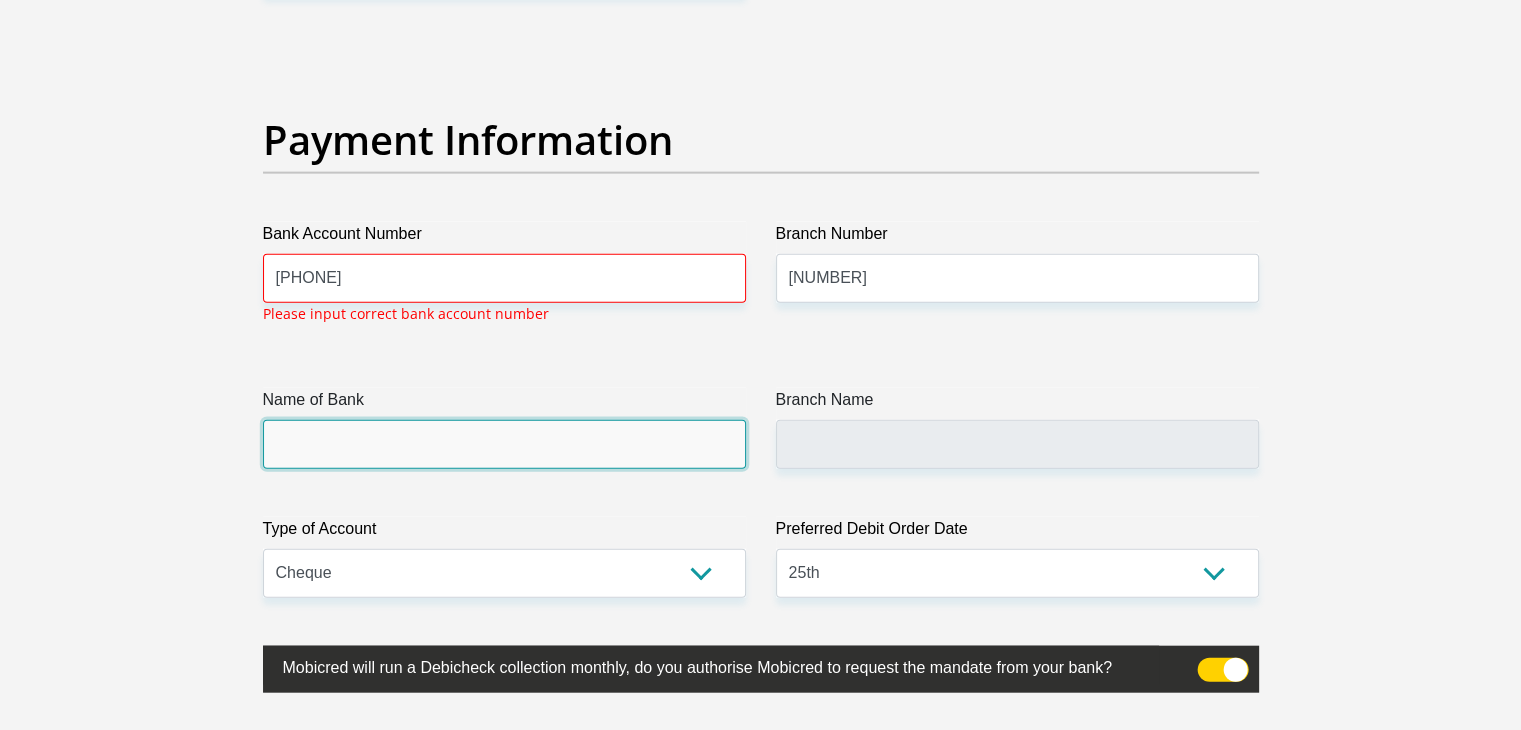 click on "Title
Mr
Ms
Mrs
Dr
Other
First Name
deo
Surname
semenya
ID Number
7704240468082
Please input valid ID number
Race
Black
Coloured
Indian
White
Other
Contact Number
0827262961
Please input valid contact number
Nationality
South Africa
Afghanistan
Aland Islands  Albania  Algeria" at bounding box center (761, -949) 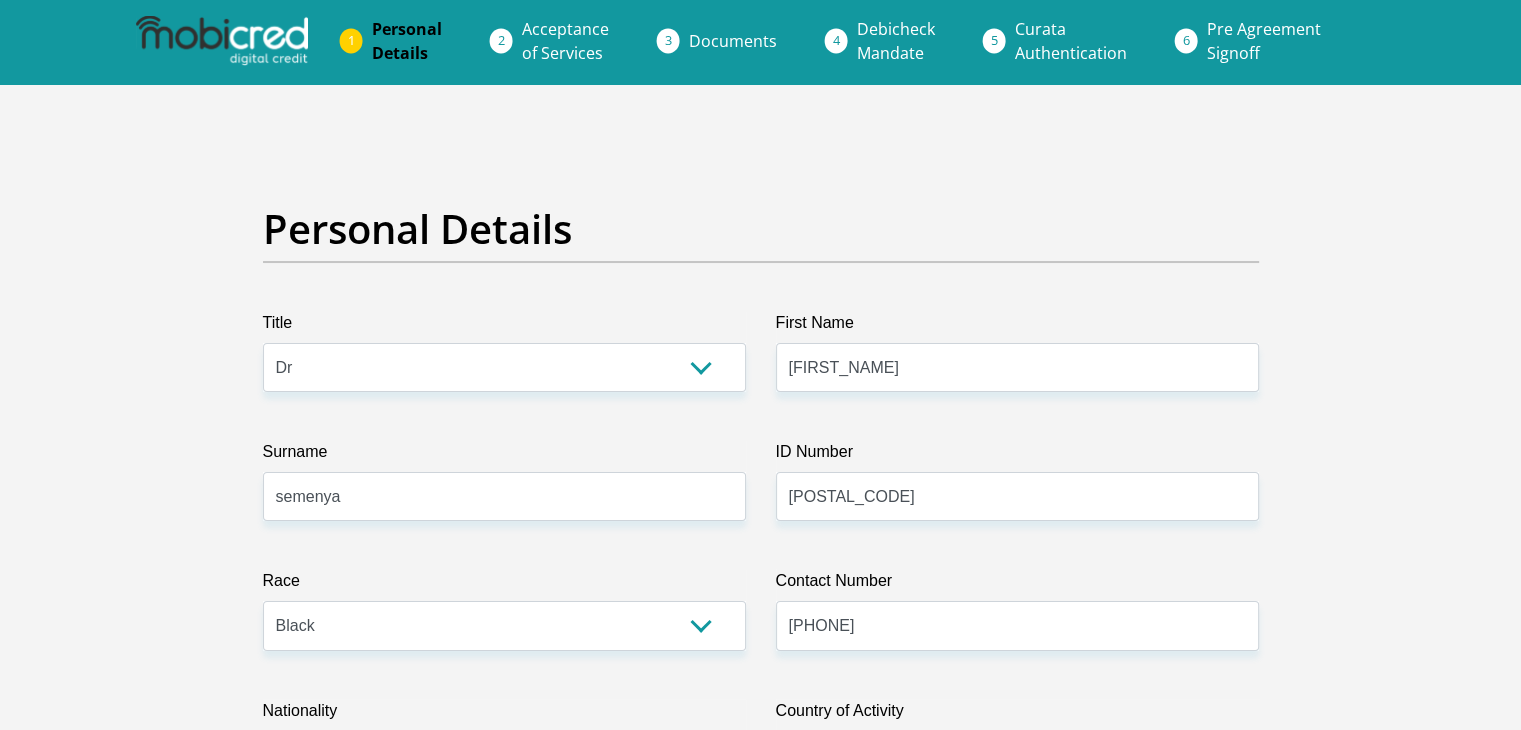 scroll, scrollTop: 0, scrollLeft: 0, axis: both 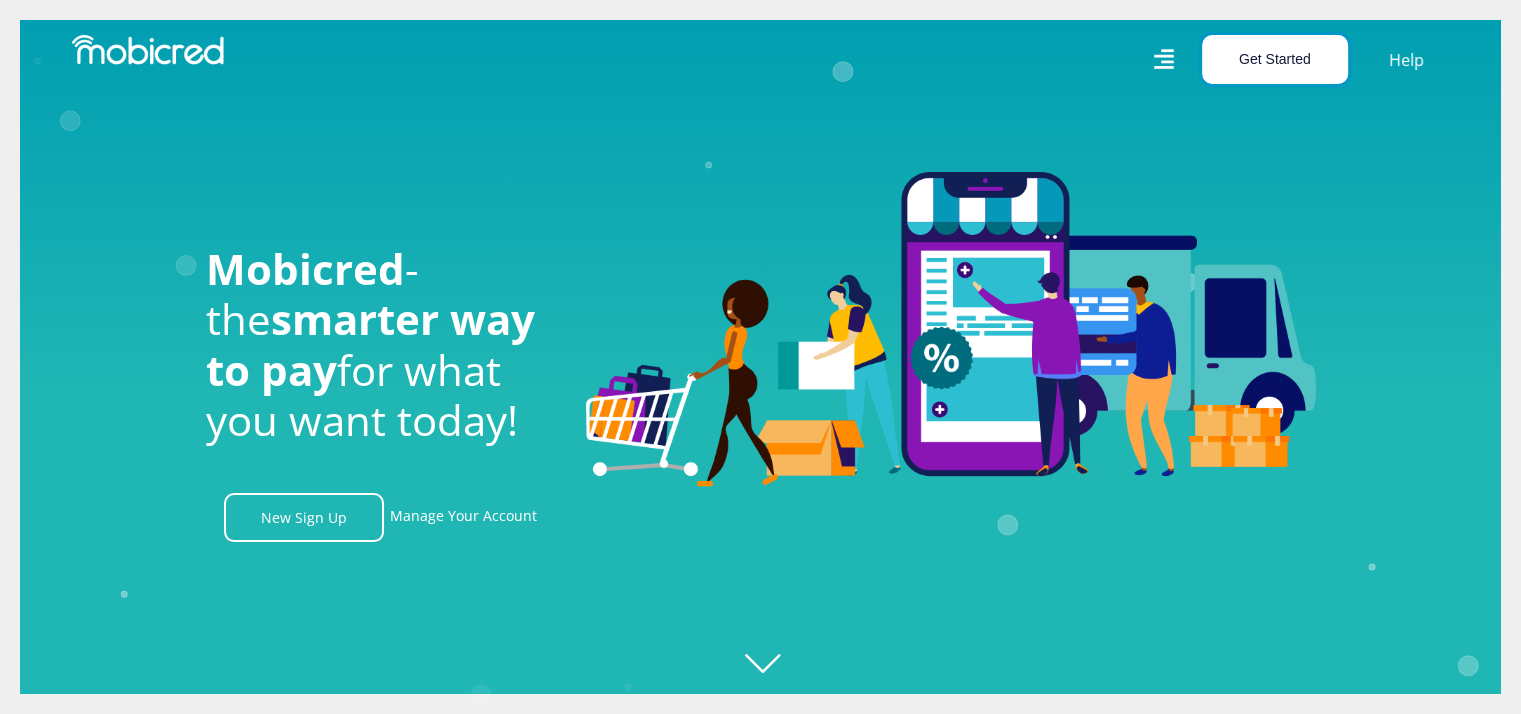 click on "Get Started" at bounding box center [1275, 59] 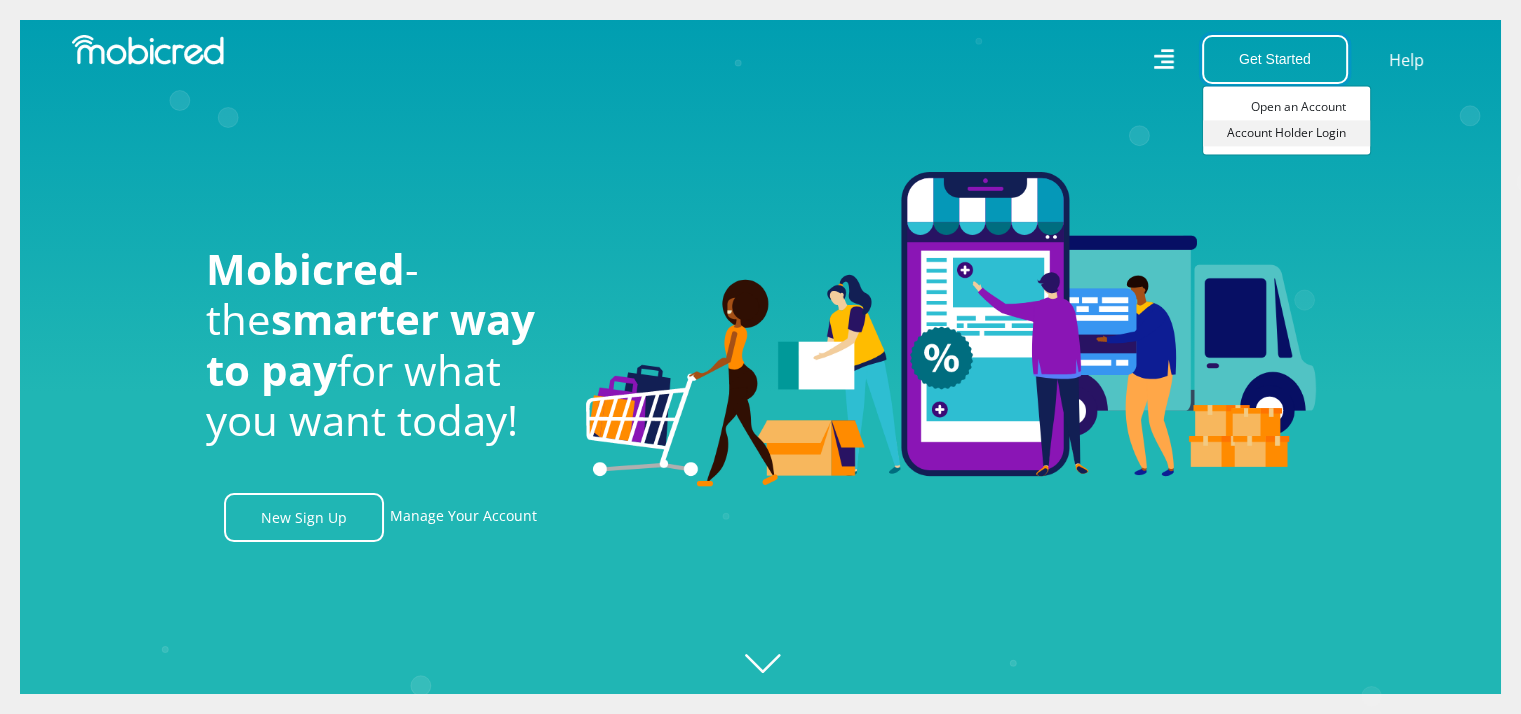 scroll, scrollTop: 0, scrollLeft: 2564, axis: horizontal 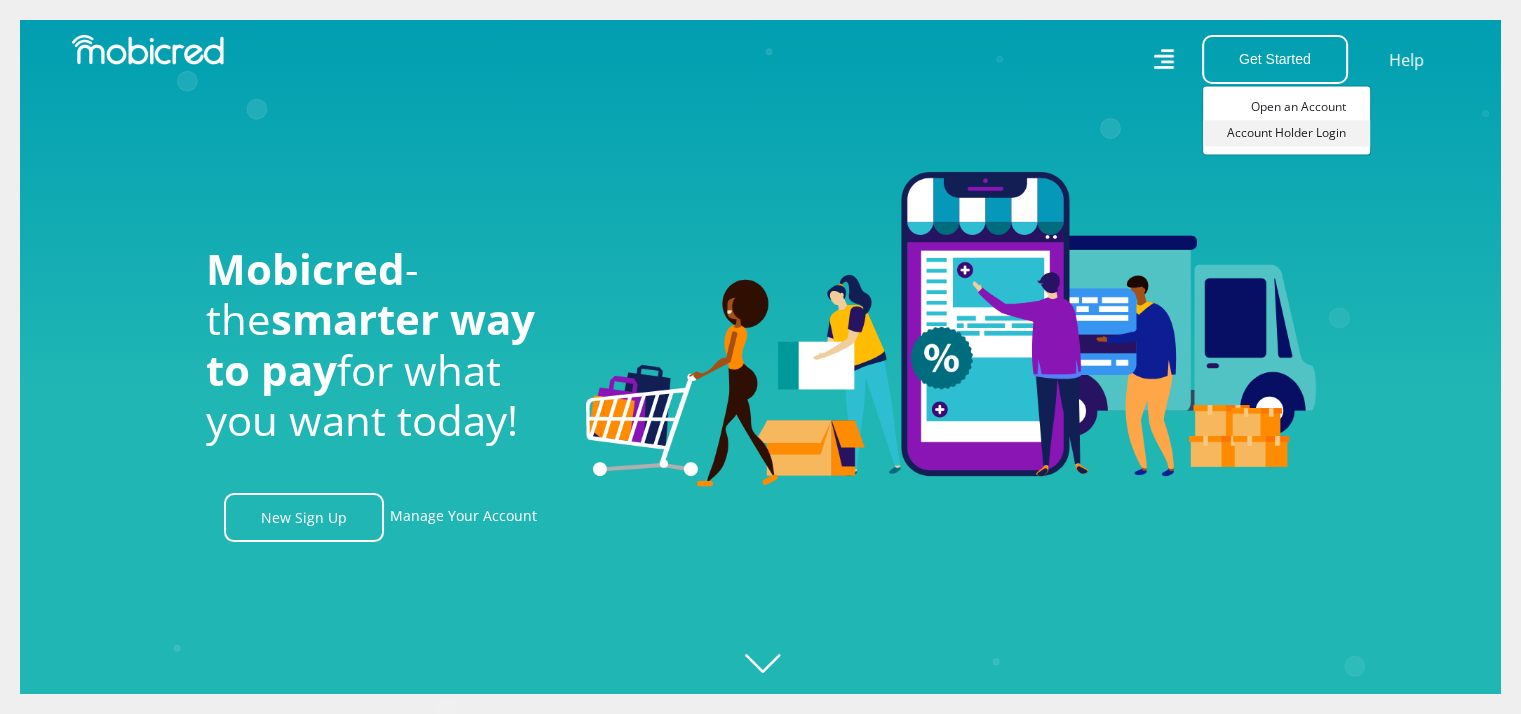 click on "Account Holder Login" at bounding box center (1286, 133) 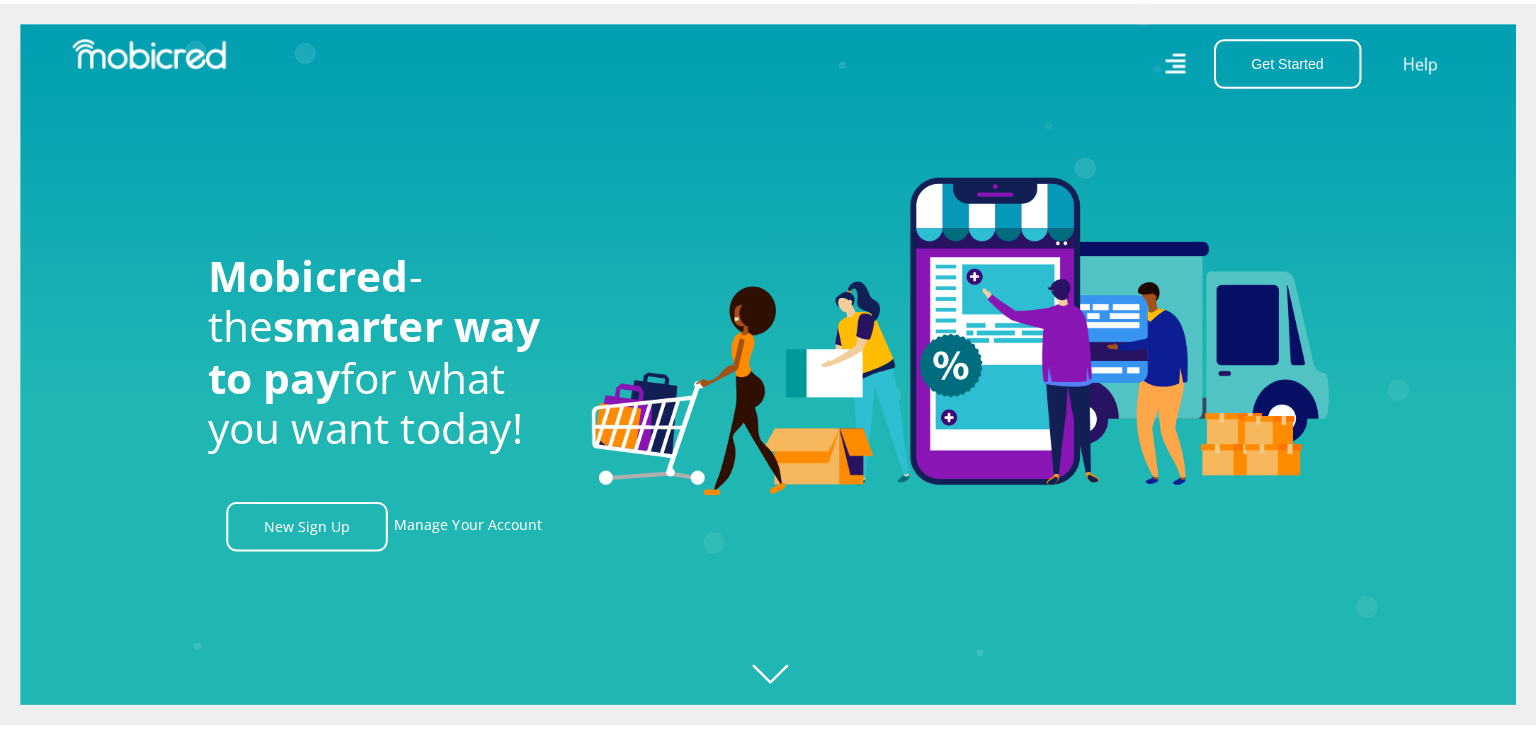 scroll, scrollTop: 0, scrollLeft: 4560, axis: horizontal 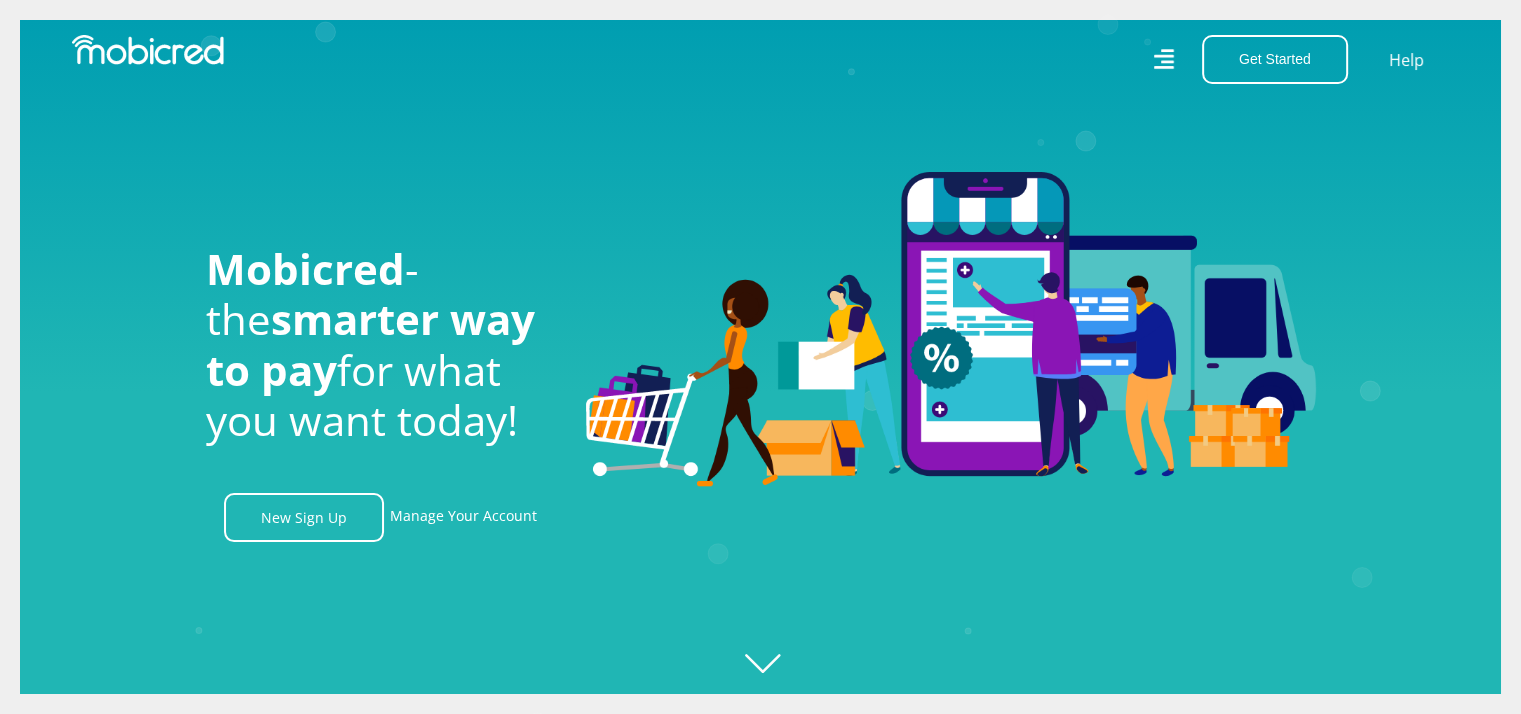 click 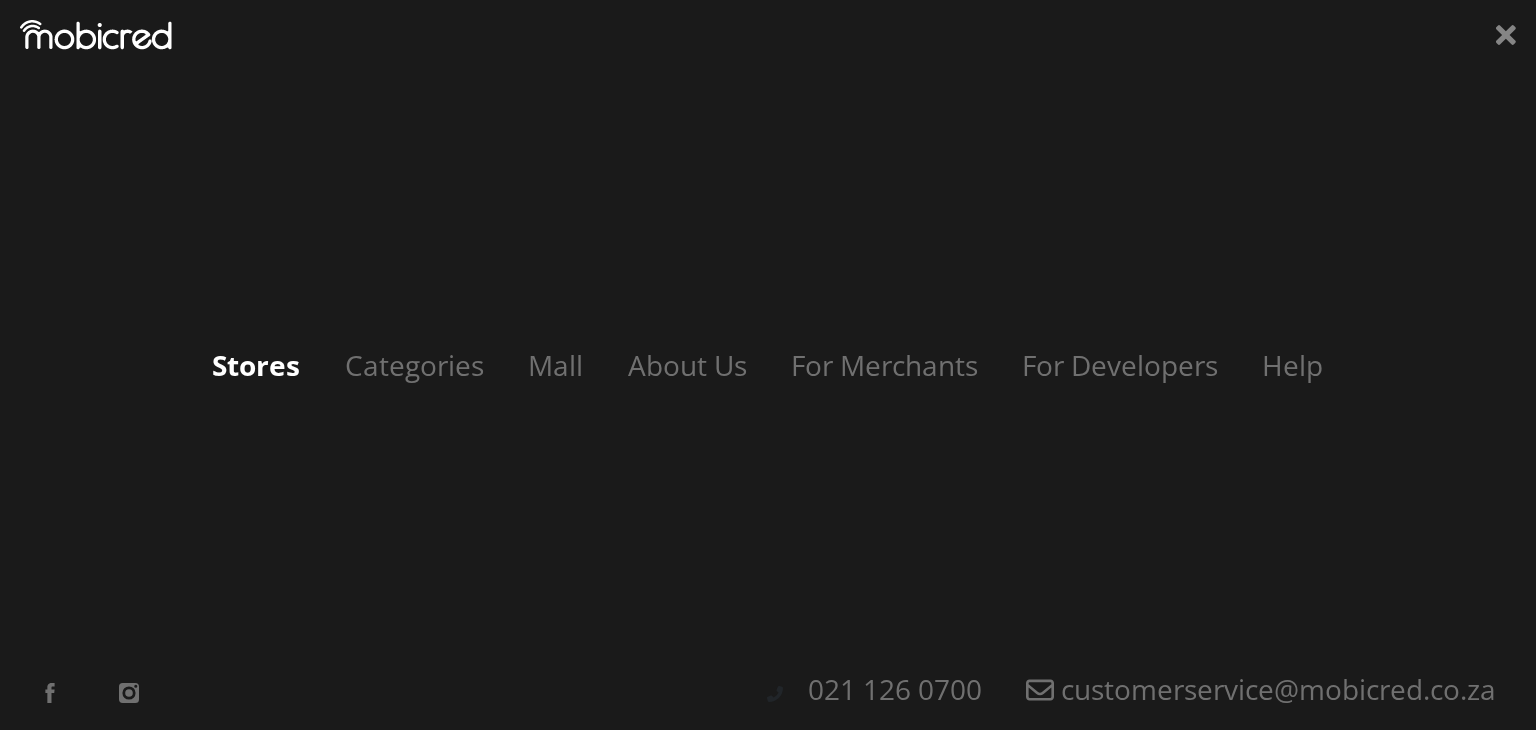 click on "Stores" at bounding box center [256, 365] 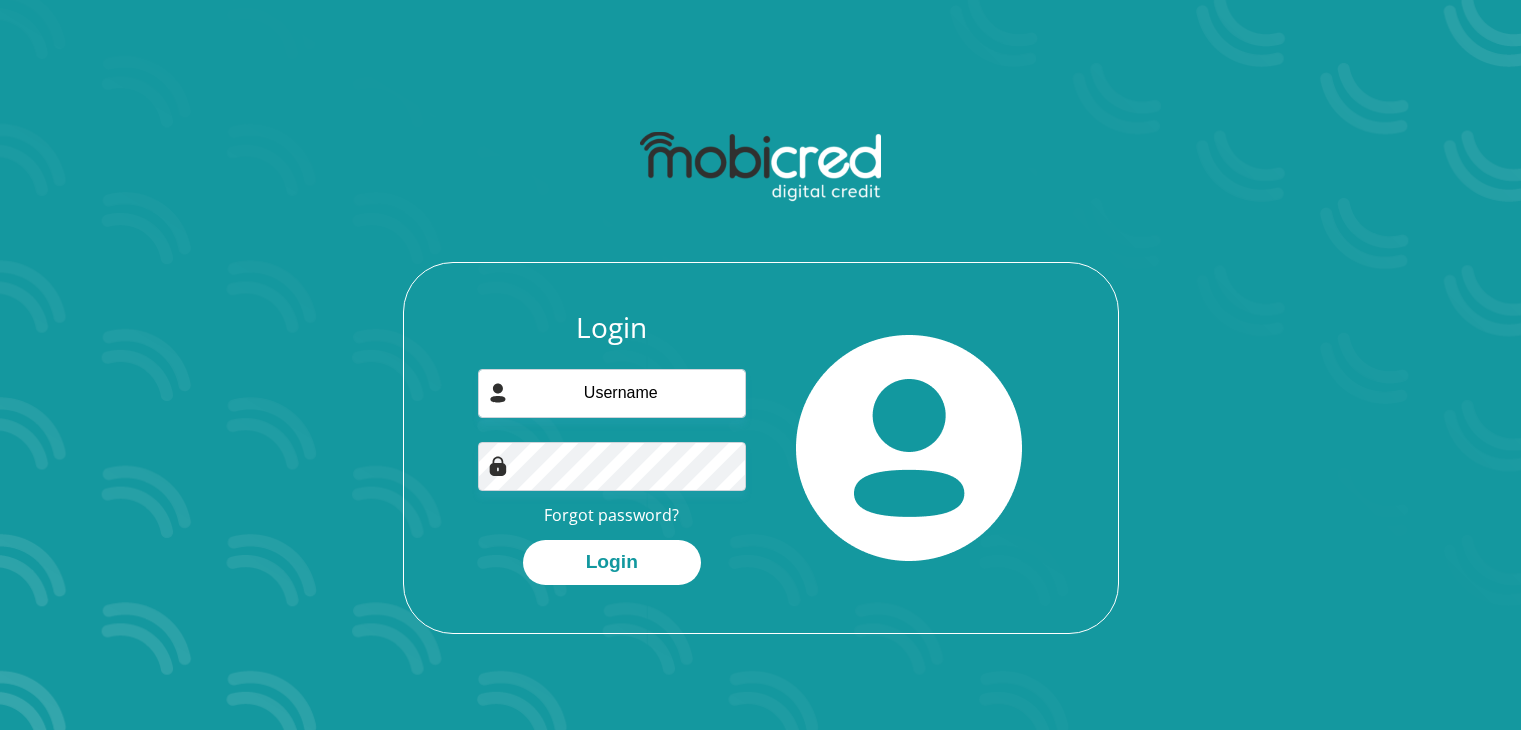 scroll, scrollTop: 0, scrollLeft: 0, axis: both 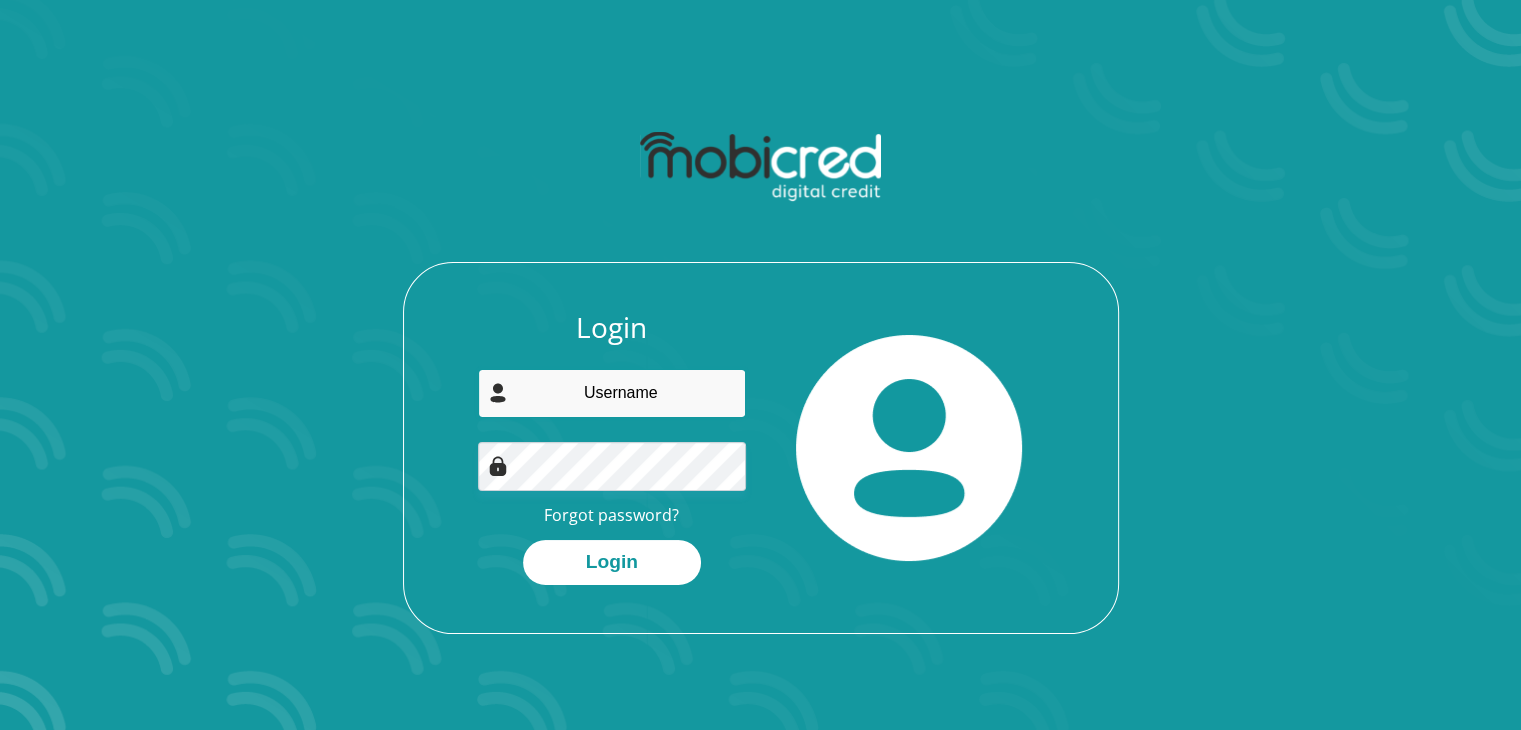 click at bounding box center [612, 393] 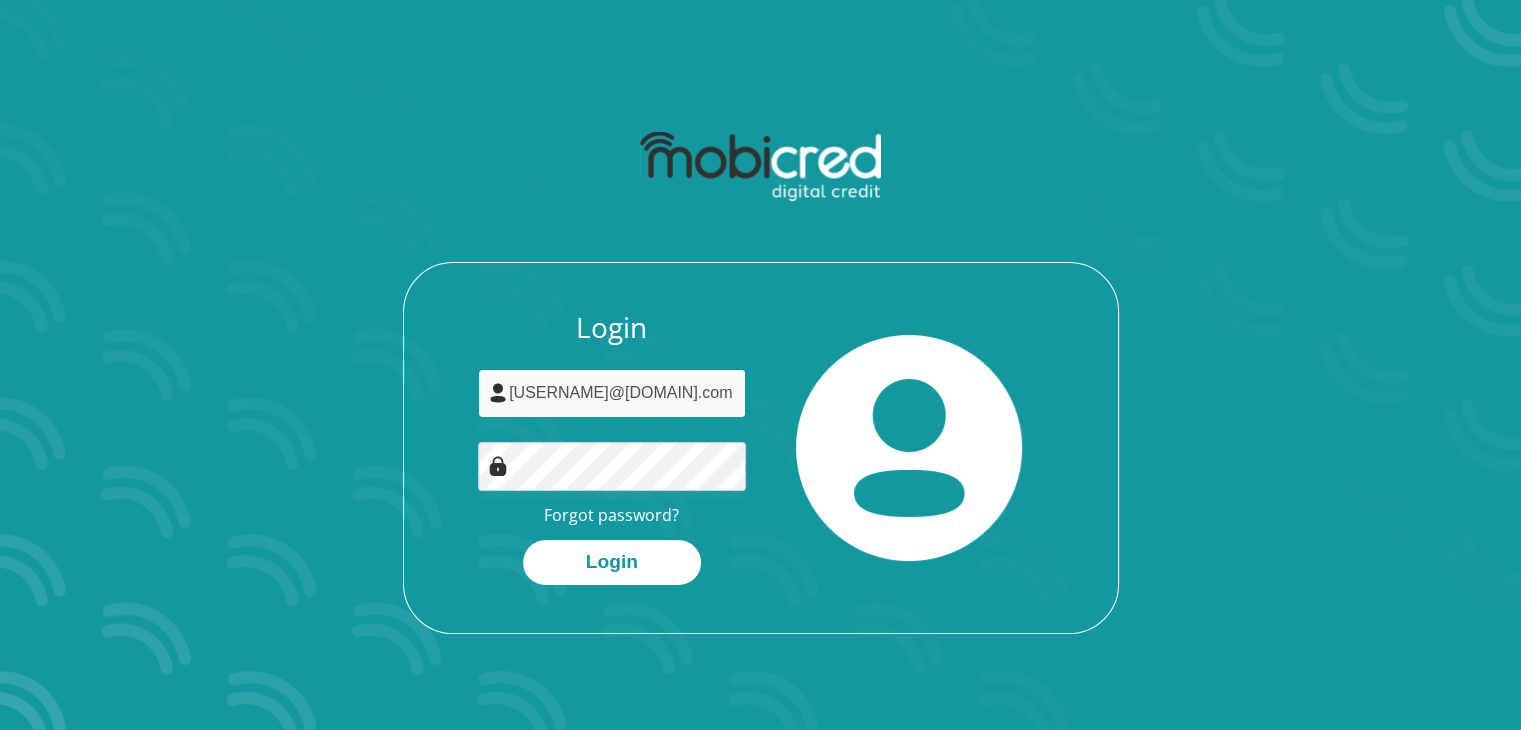 type on "talip_qualy@yahoo.com" 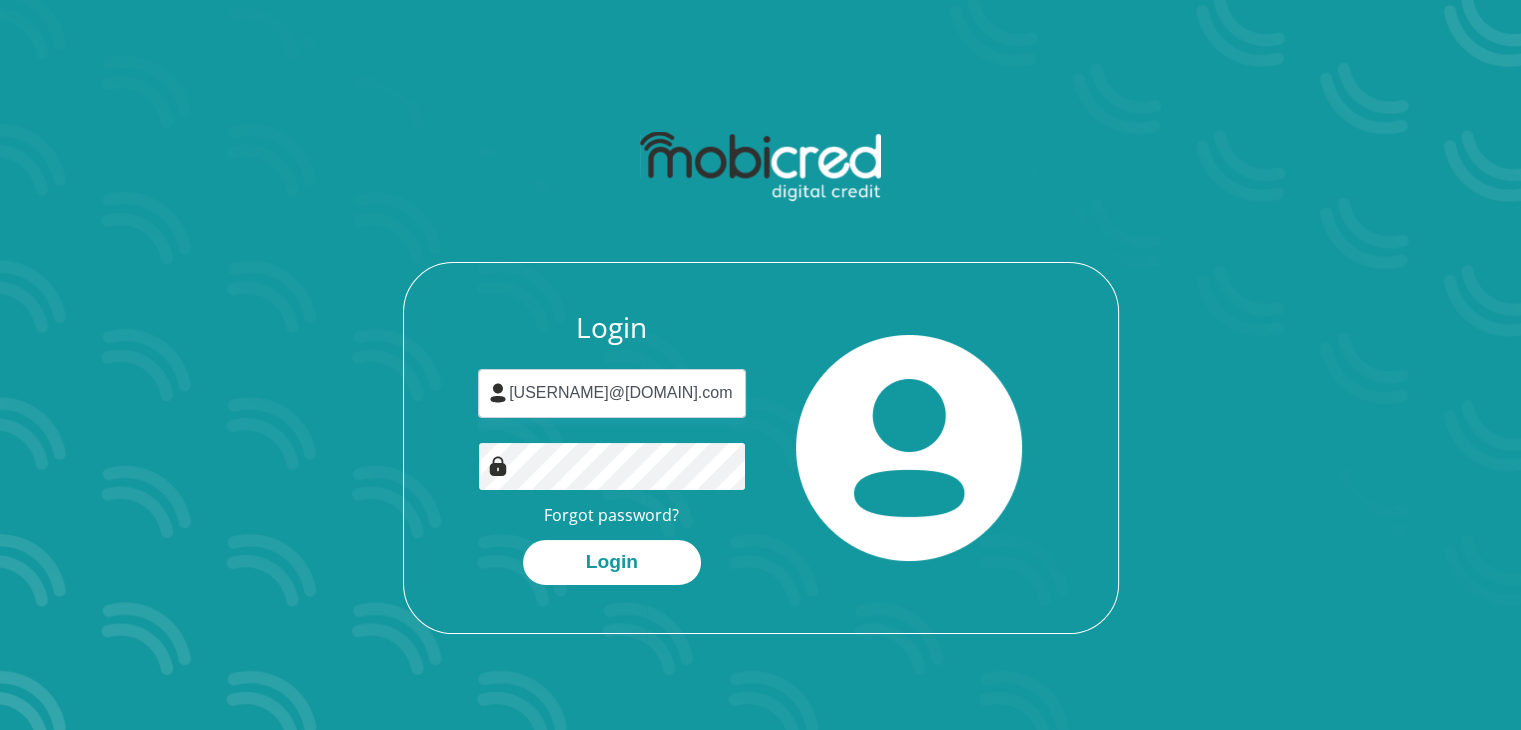 click on "Login" at bounding box center [612, 562] 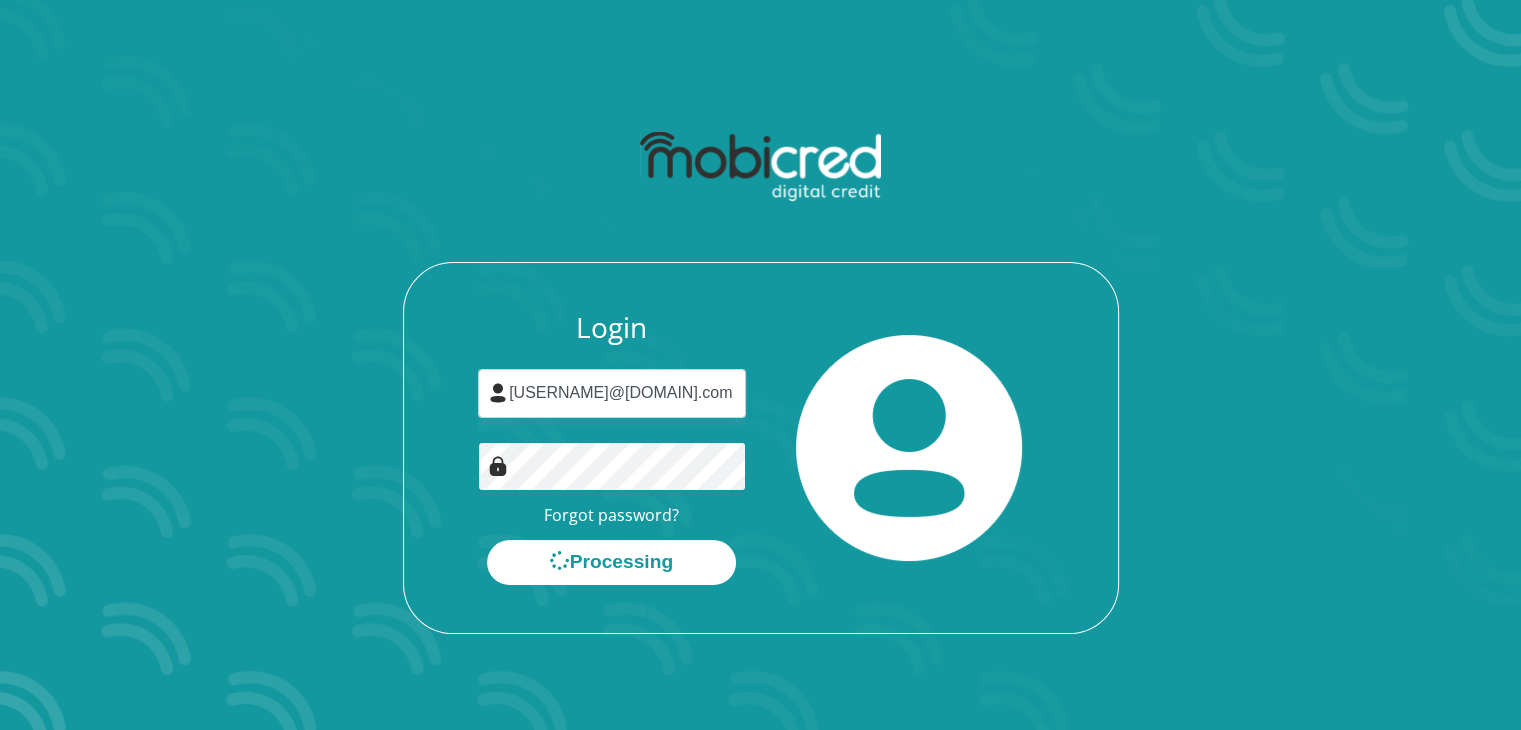 scroll, scrollTop: 0, scrollLeft: 0, axis: both 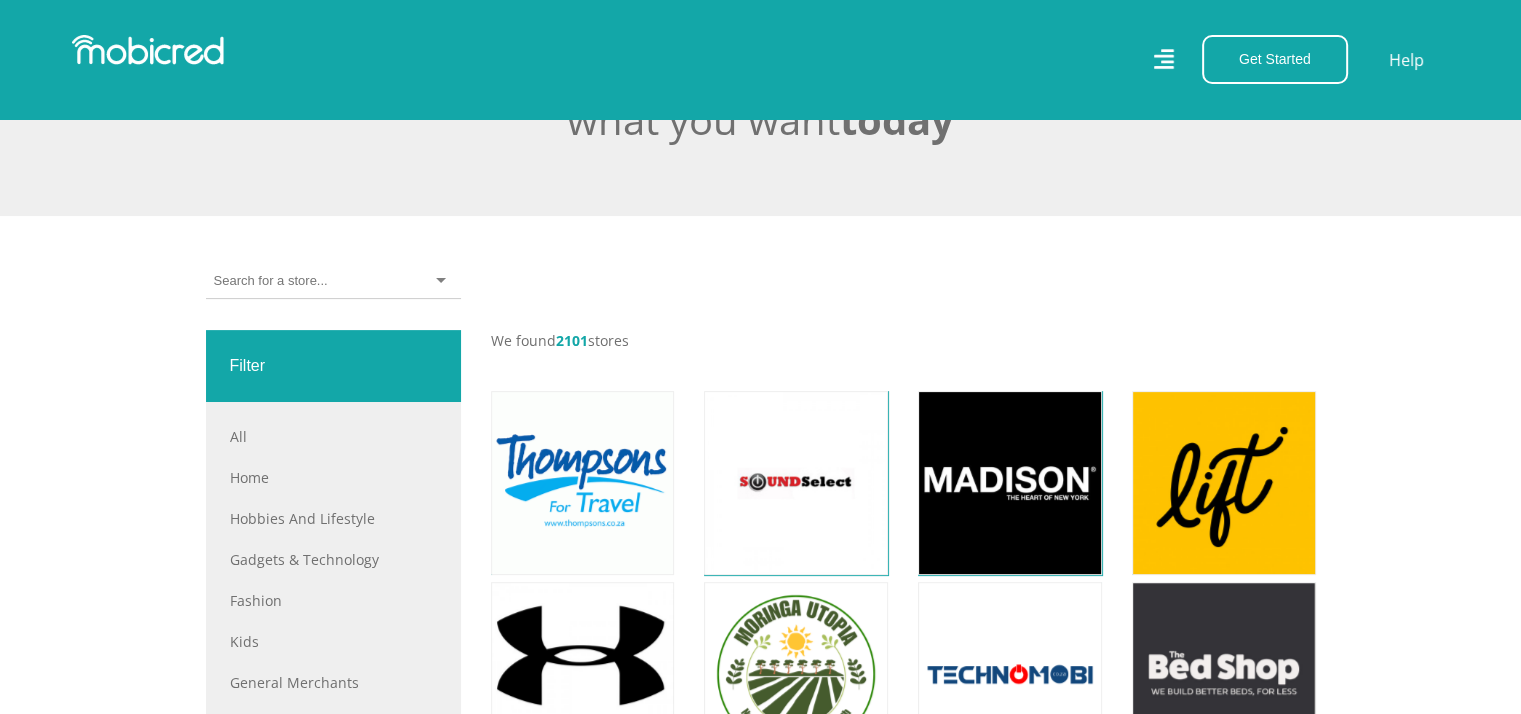 click at bounding box center [270, 281] 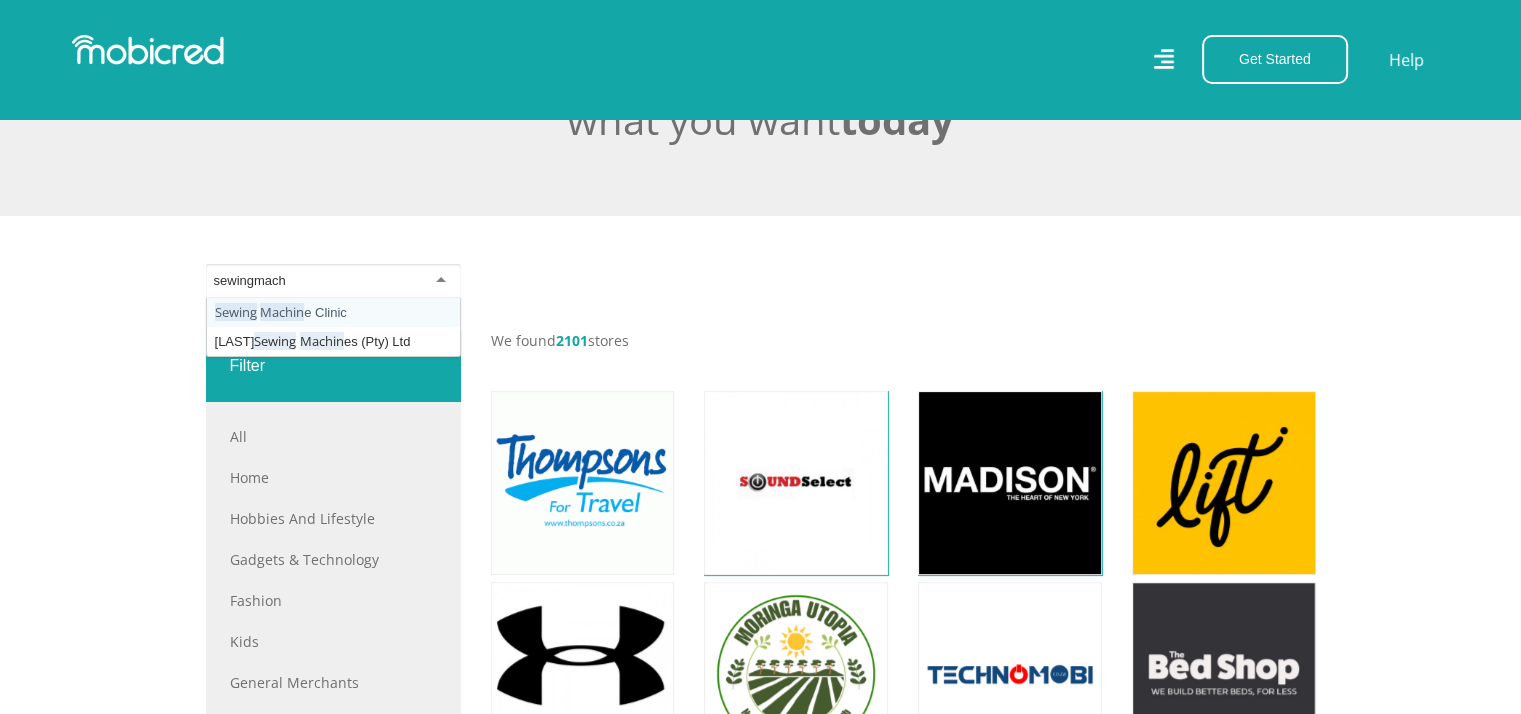 type on "sewing machine" 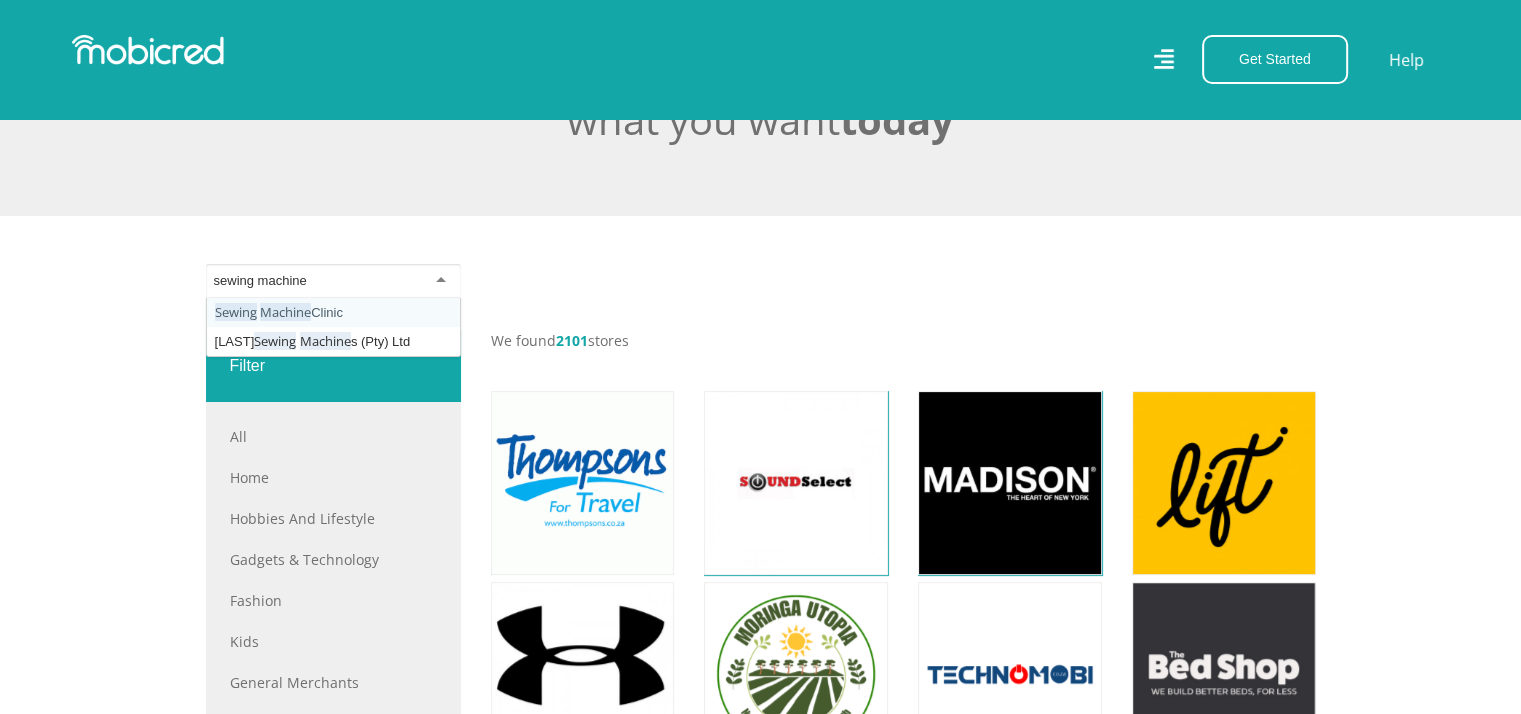 type 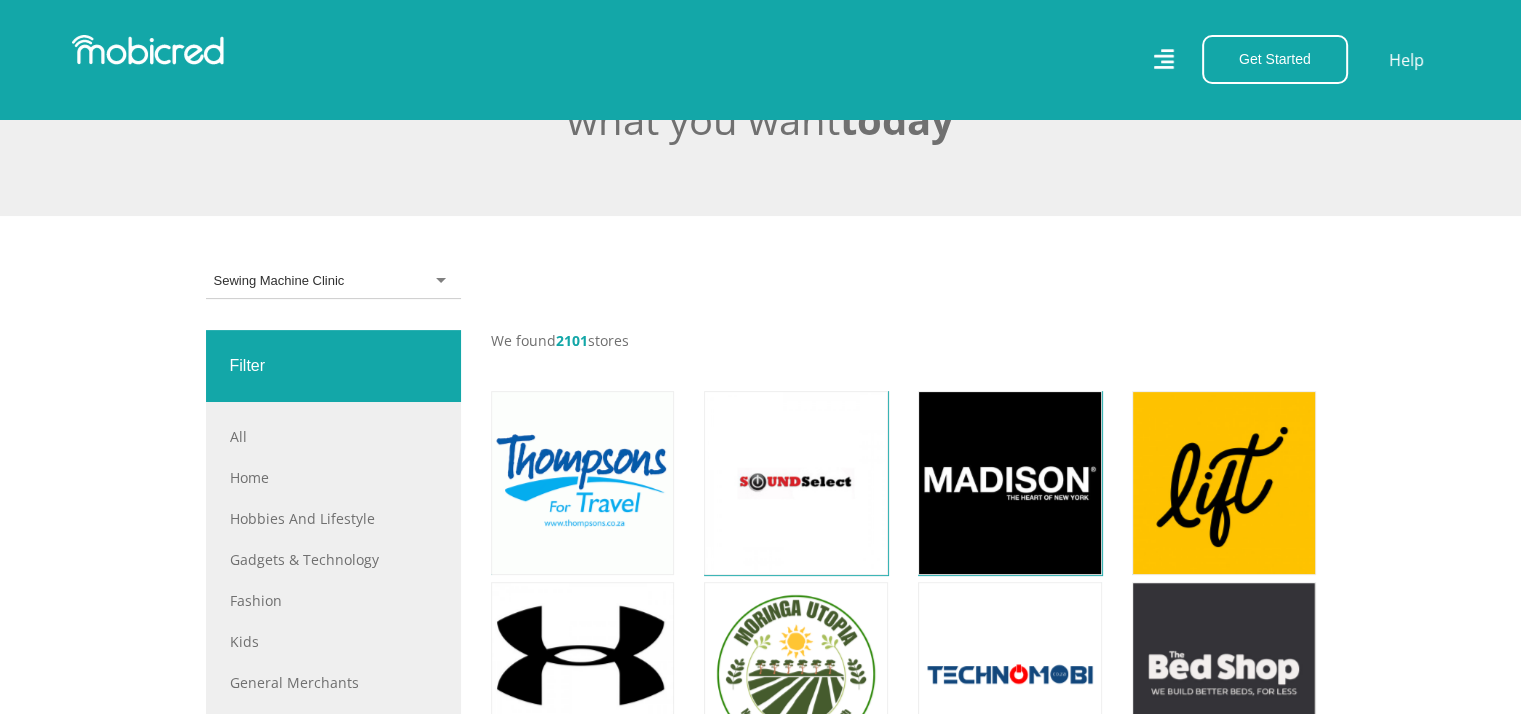 scroll, scrollTop: 0, scrollLeft: 0, axis: both 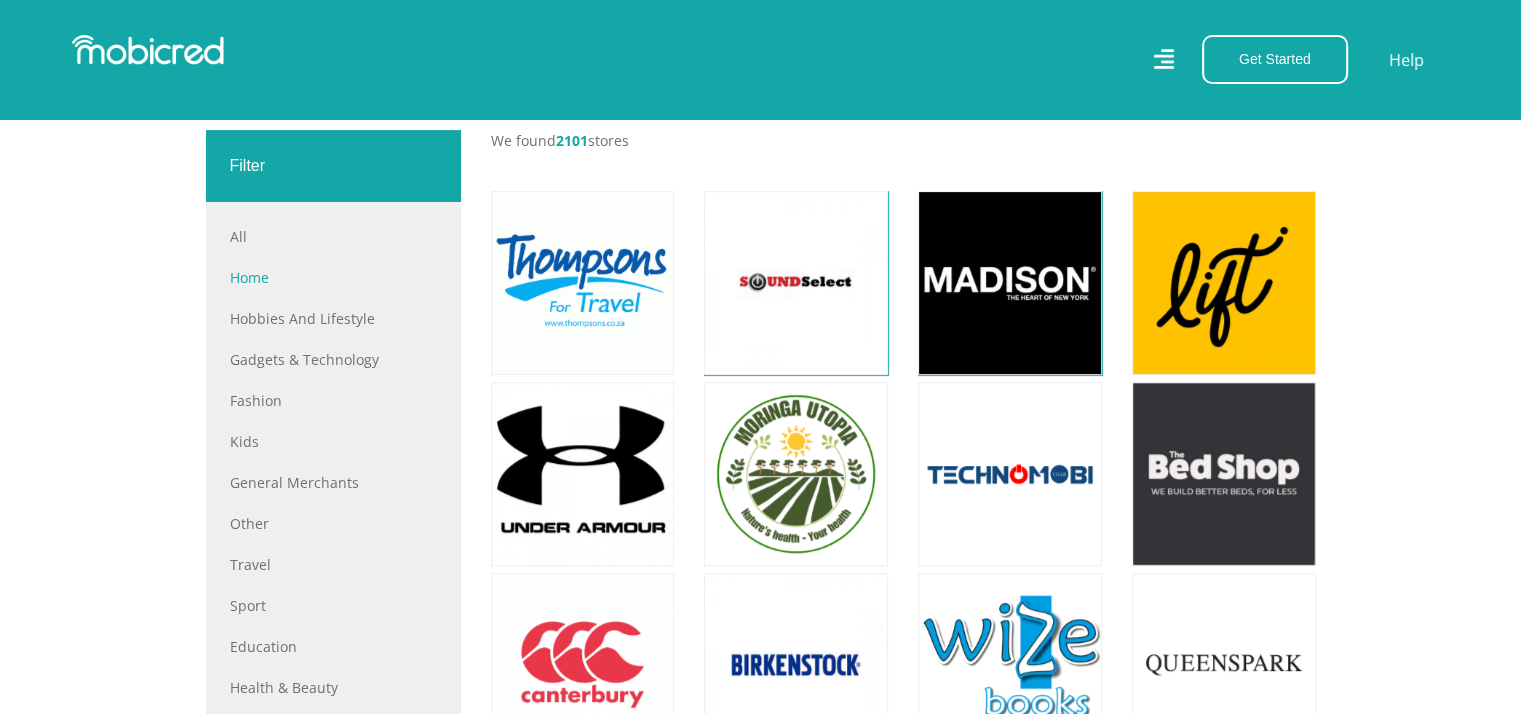 click on "Home" at bounding box center (333, 277) 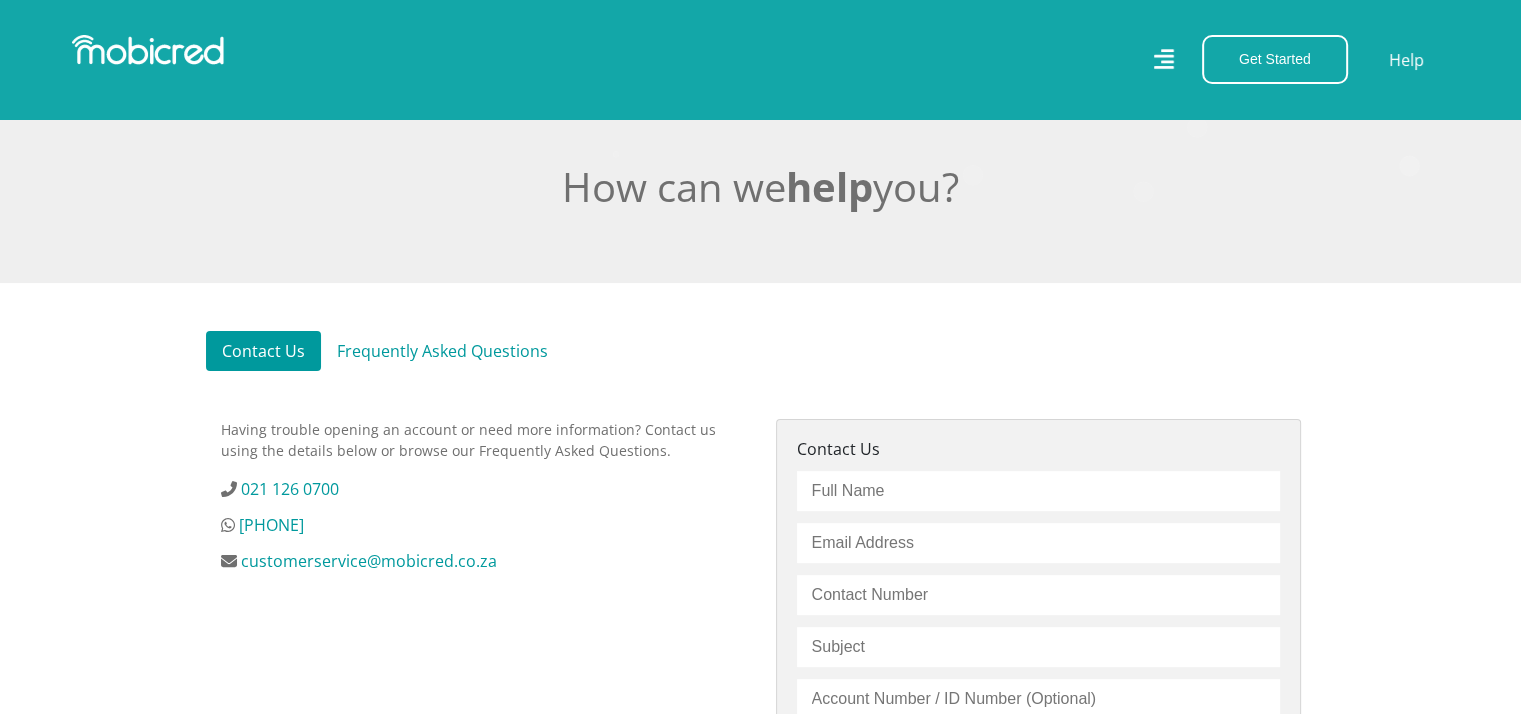 scroll, scrollTop: 200, scrollLeft: 0, axis: vertical 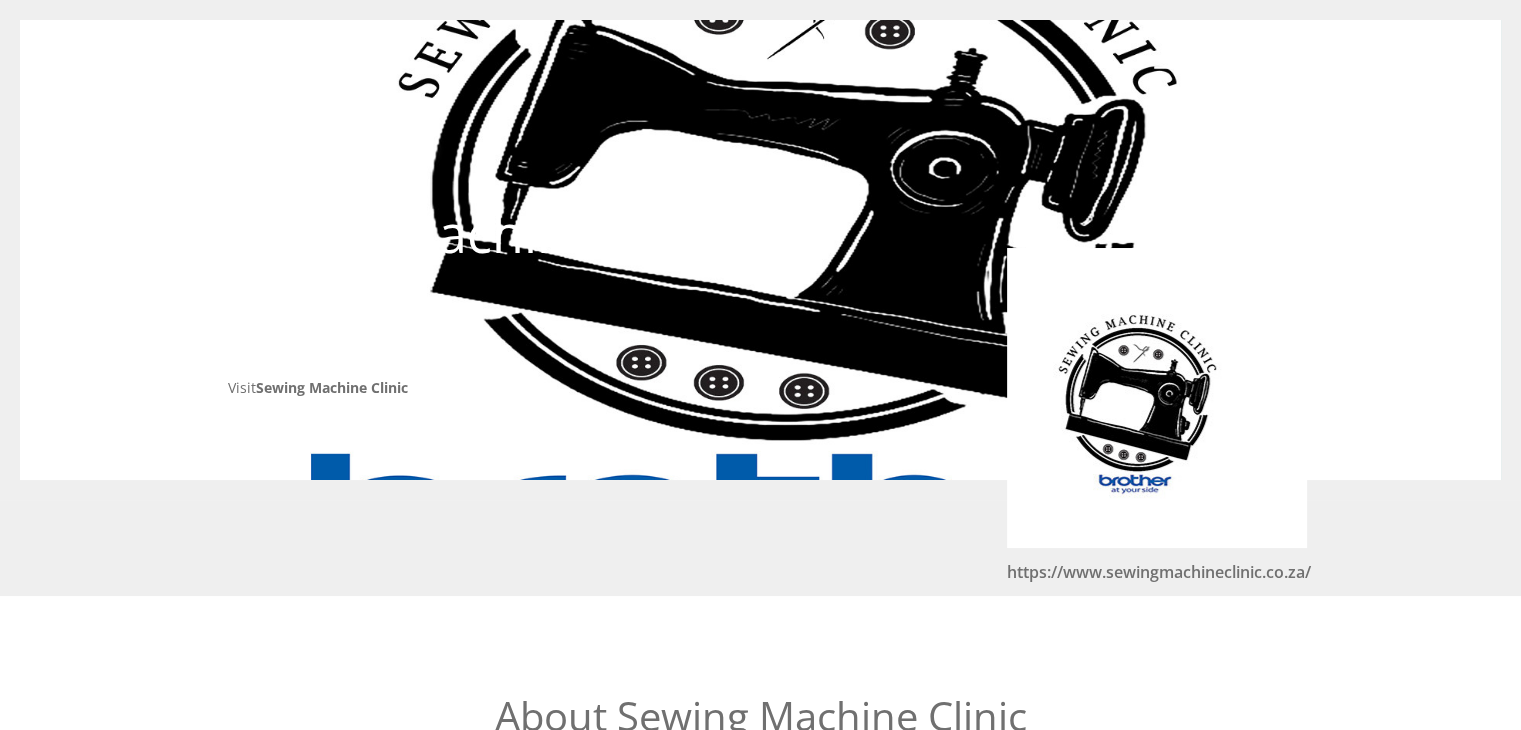 click at bounding box center [1137, 398] 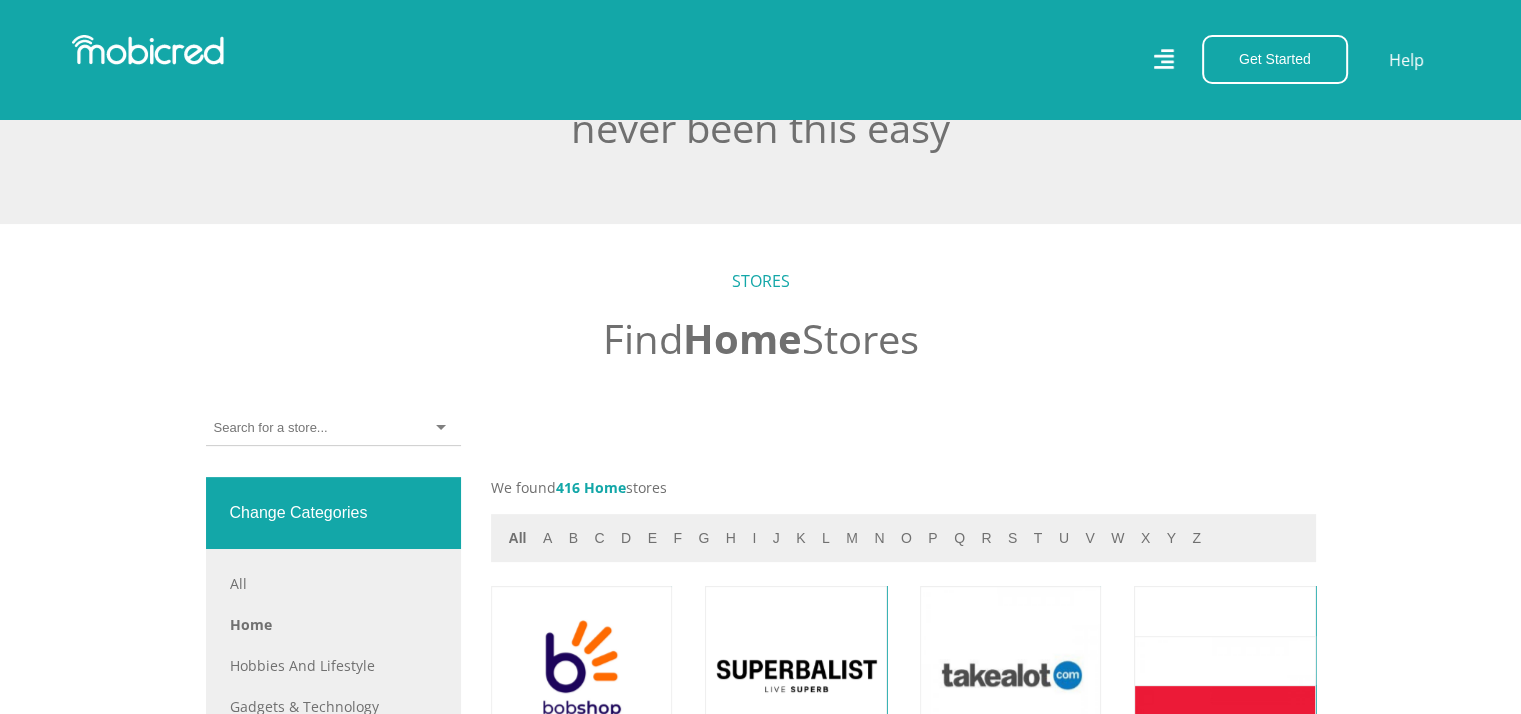 scroll, scrollTop: 600, scrollLeft: 0, axis: vertical 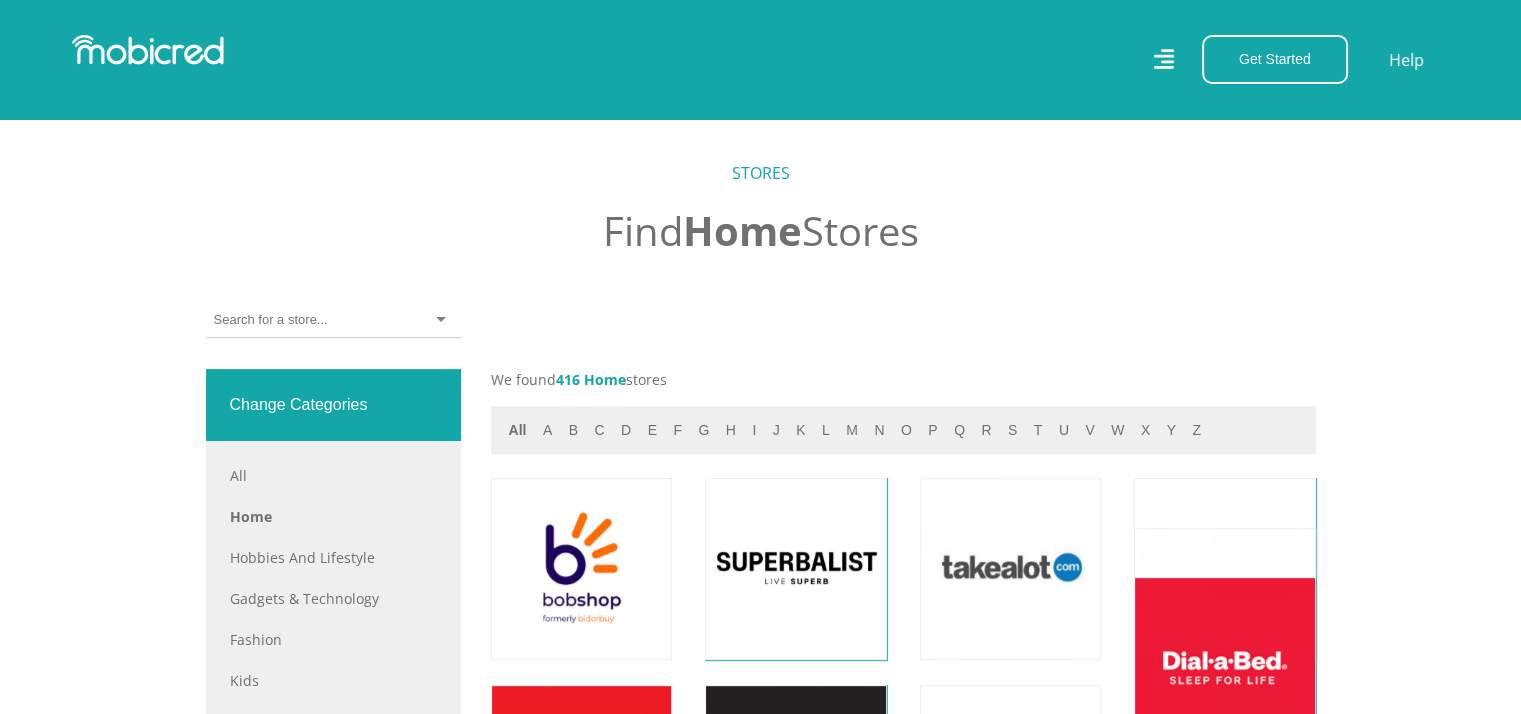 click at bounding box center (333, 320) 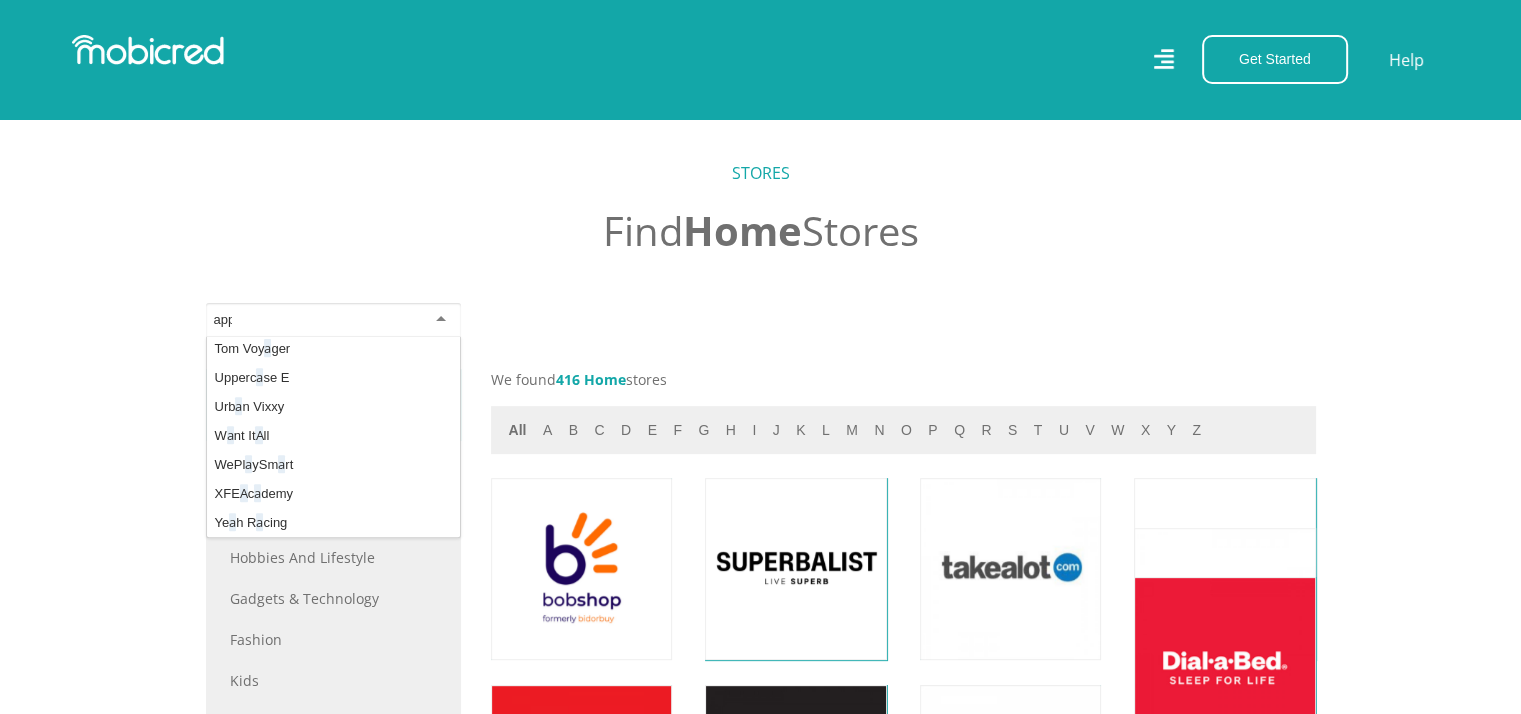 scroll, scrollTop: 0, scrollLeft: 0, axis: both 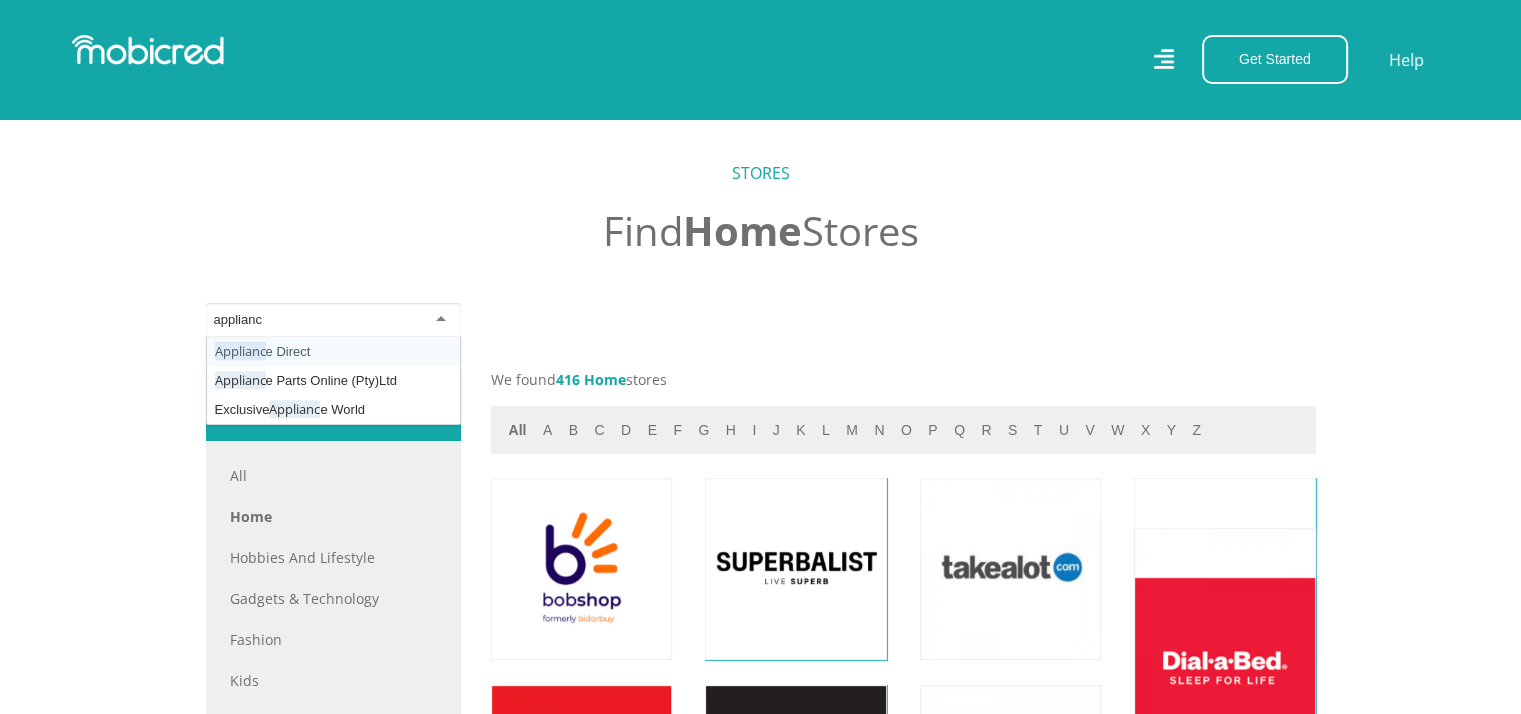 type on "appliance" 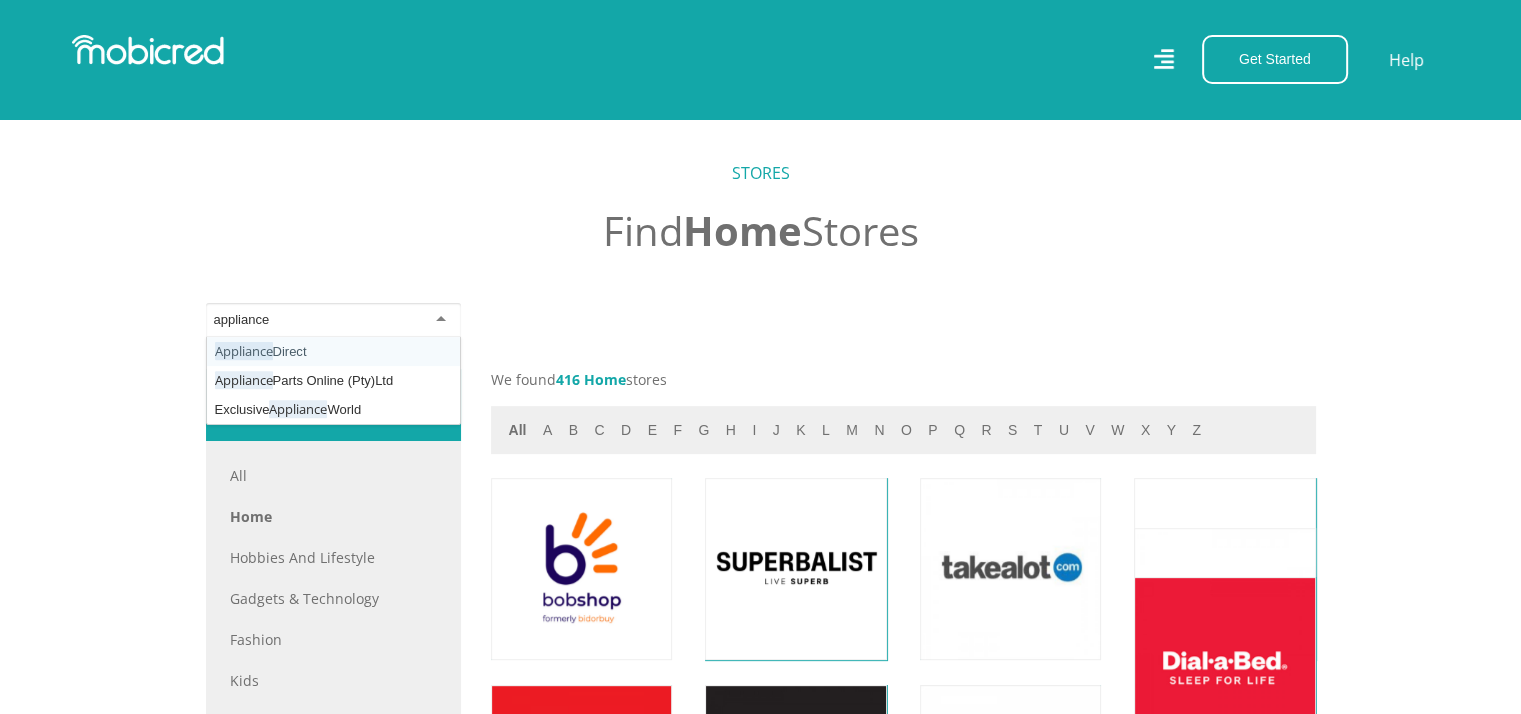 type 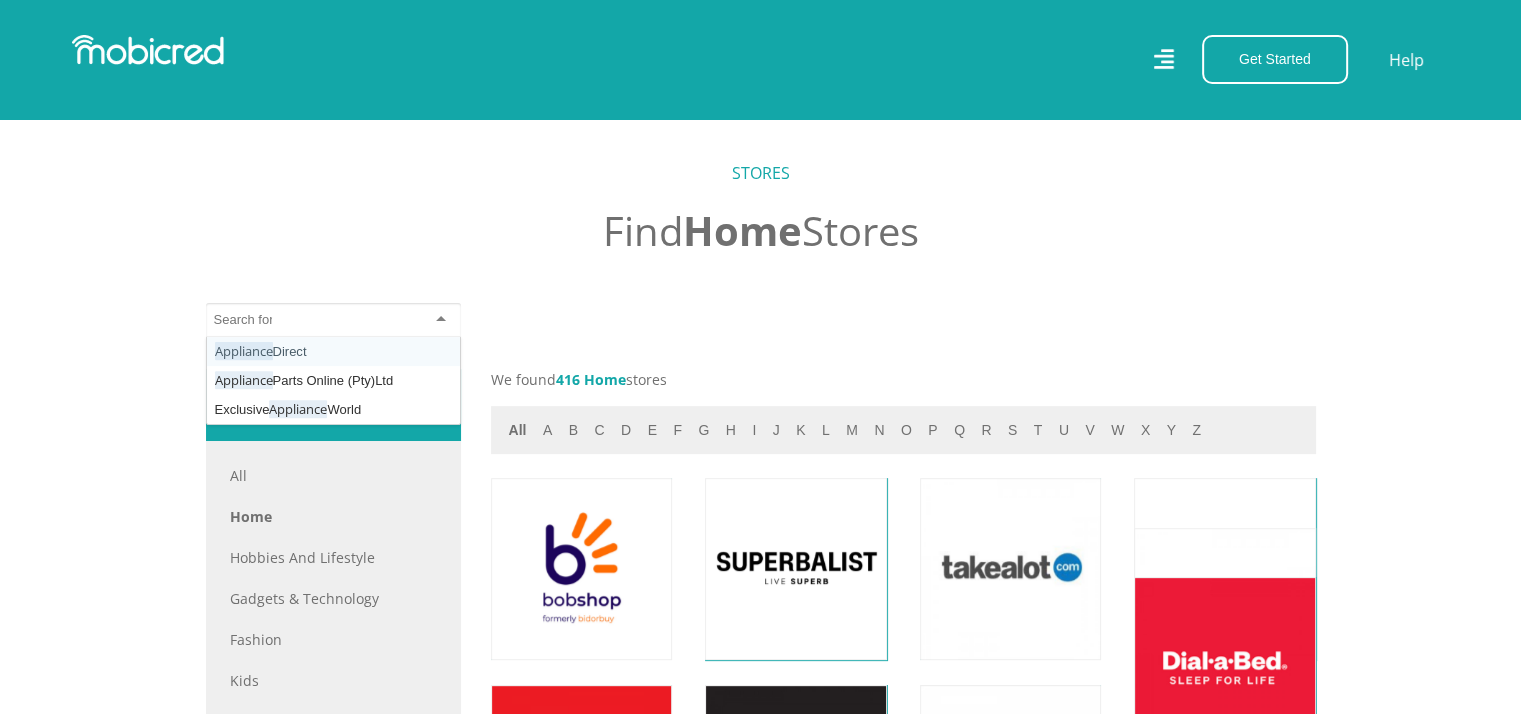 scroll, scrollTop: 0, scrollLeft: 0, axis: both 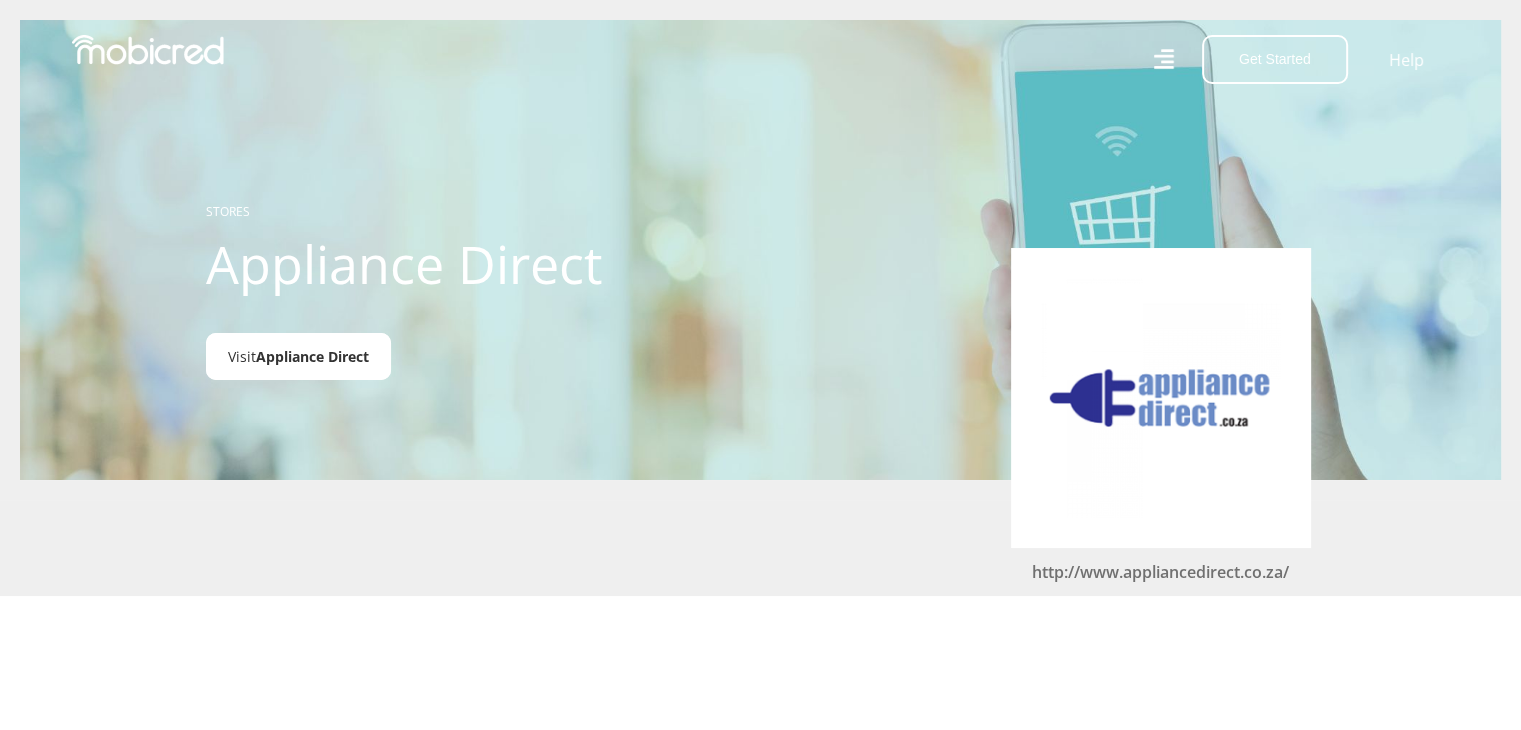 click on "Appliance Direct" at bounding box center [312, 356] 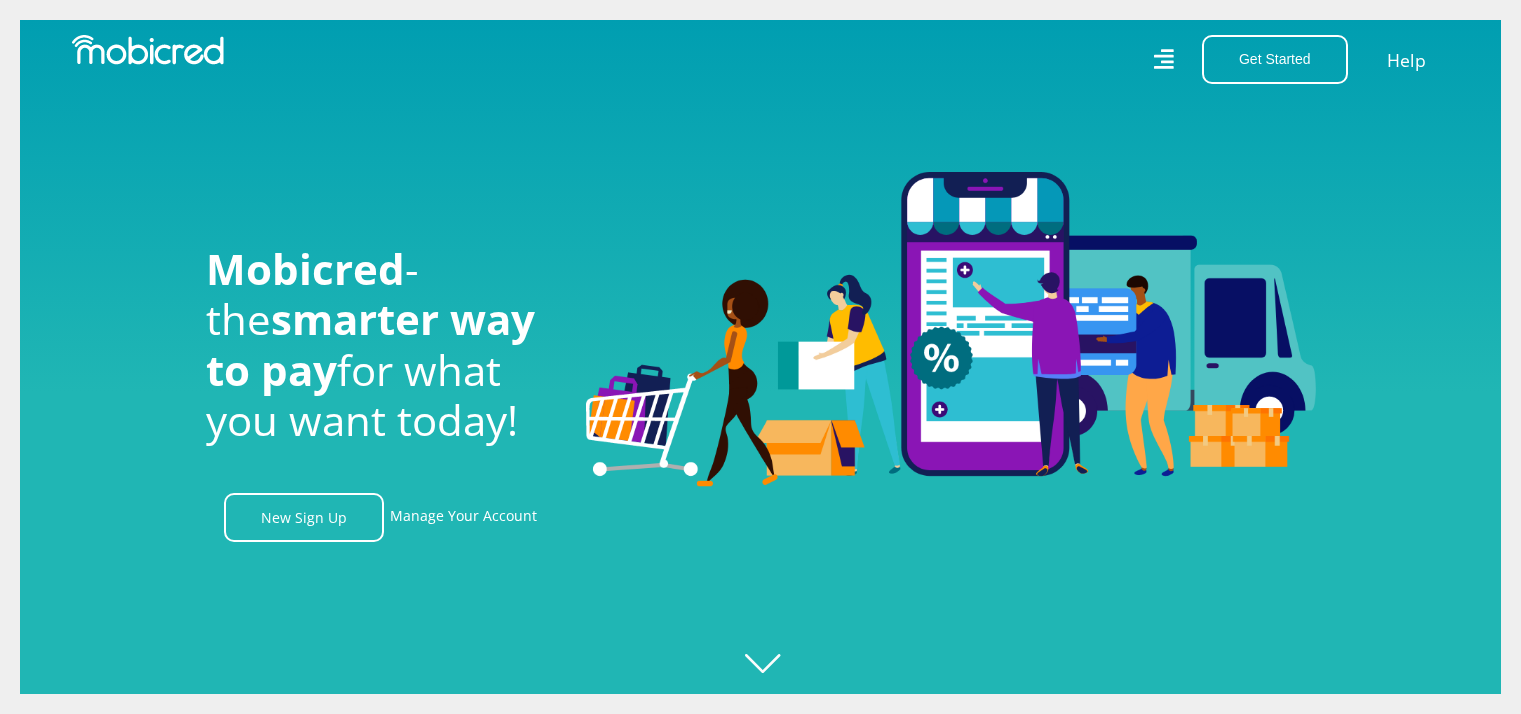 scroll, scrollTop: 0, scrollLeft: 0, axis: both 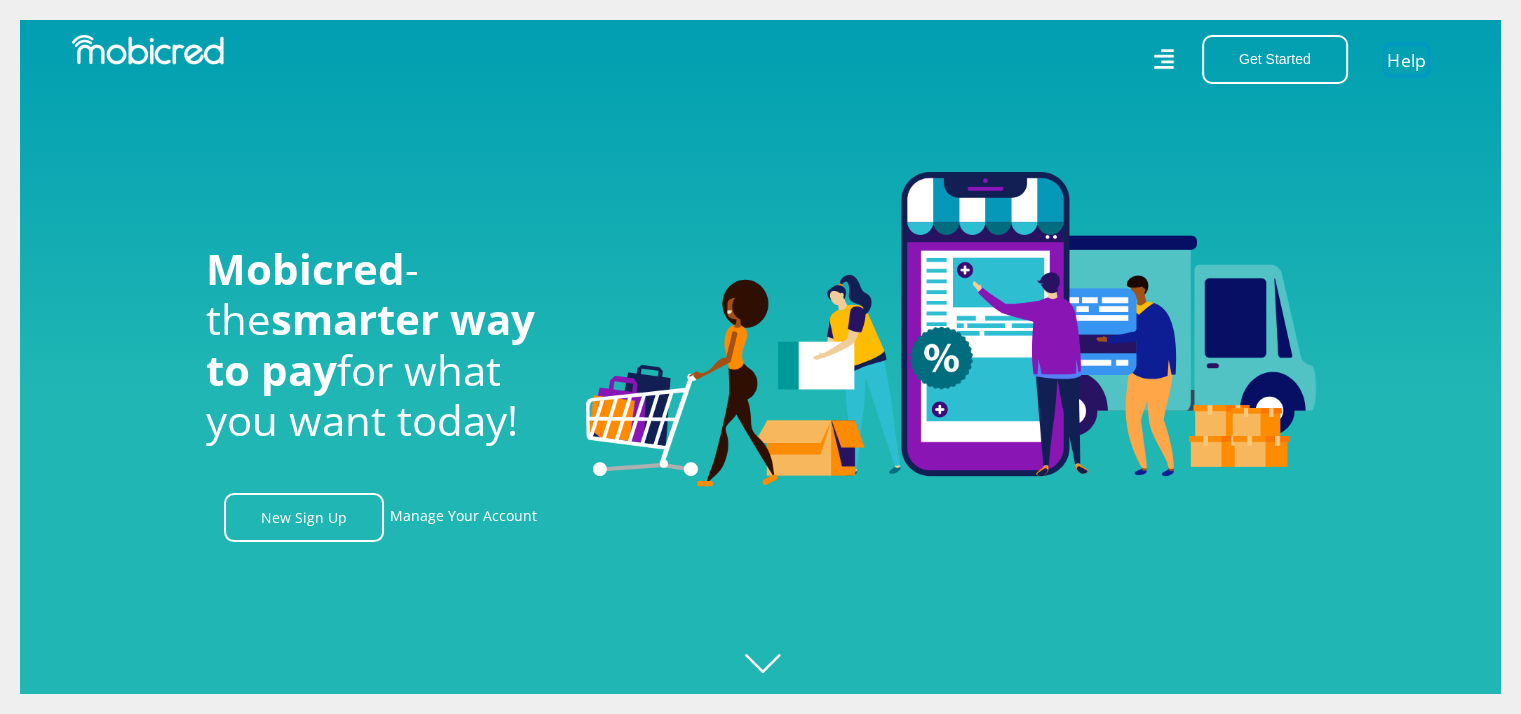 click on "Help" at bounding box center [1406, 59] 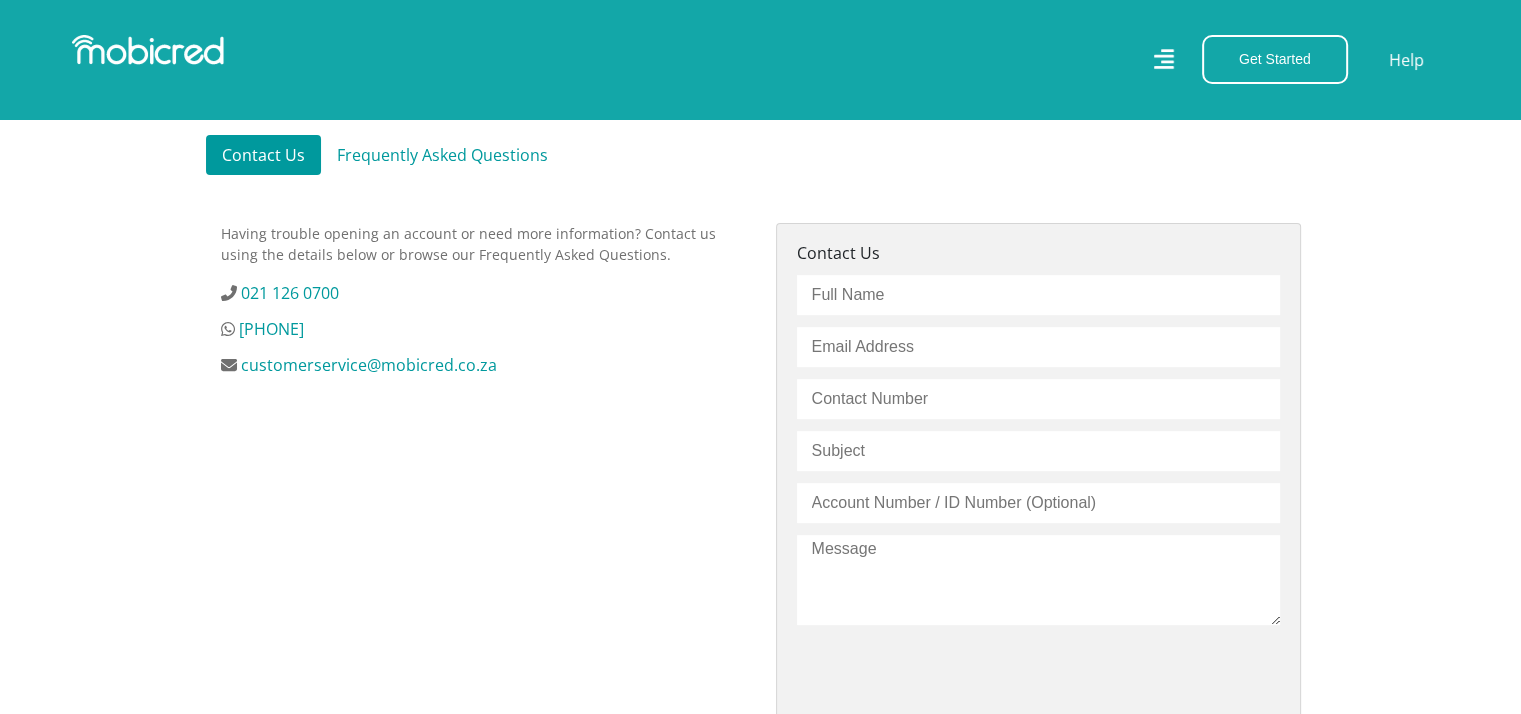 scroll, scrollTop: 600, scrollLeft: 0, axis: vertical 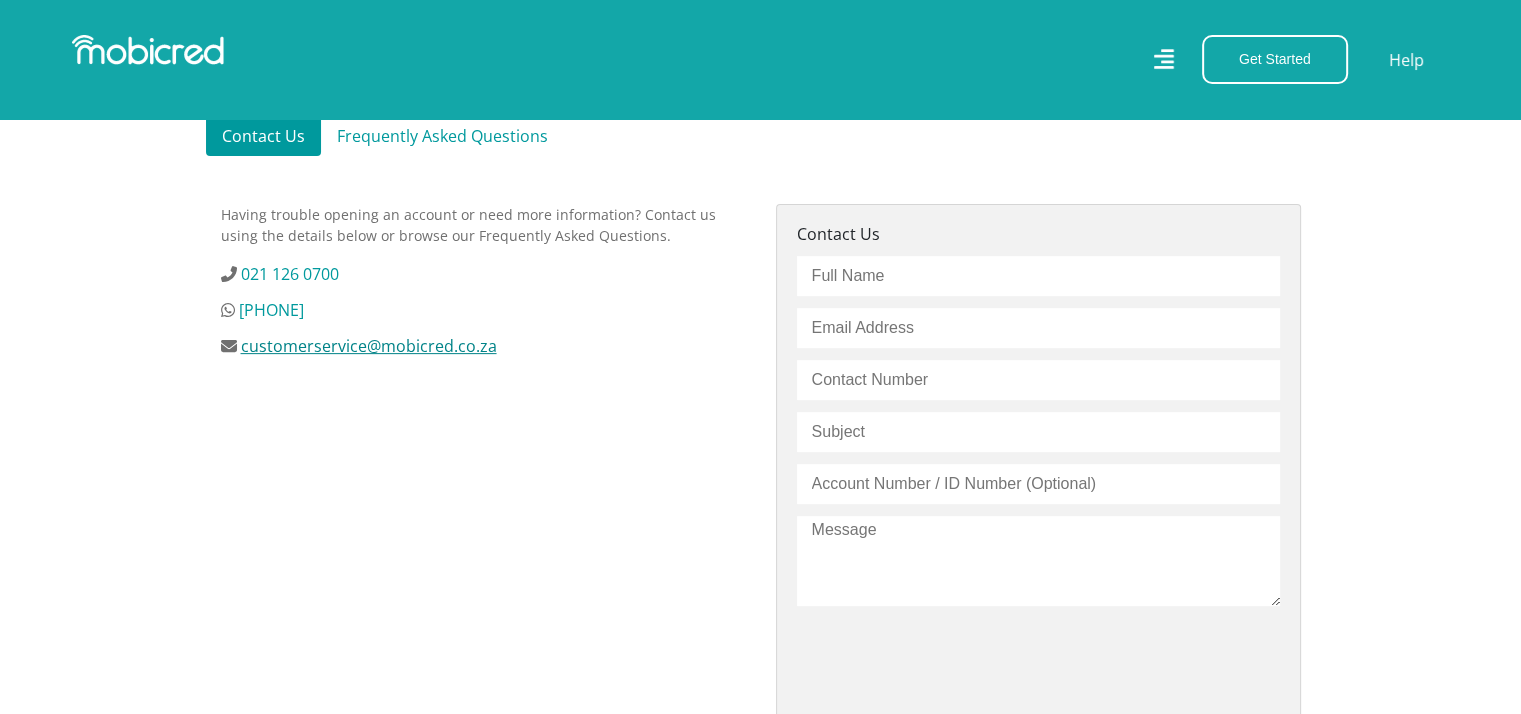click on "customerservice@mobicred.co.za" at bounding box center (369, 346) 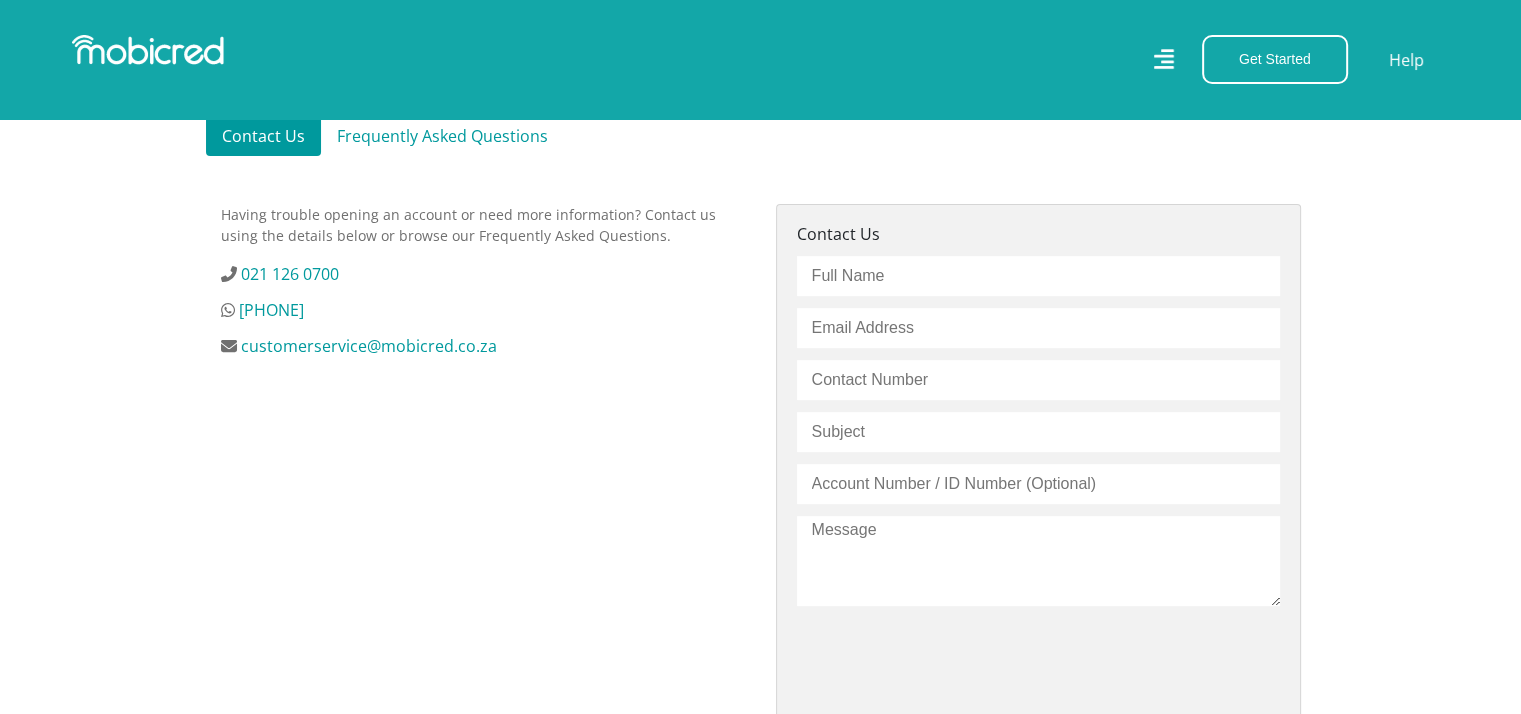 drag, startPoint x: 444, startPoint y: 342, endPoint x: 400, endPoint y: 385, distance: 61.522354 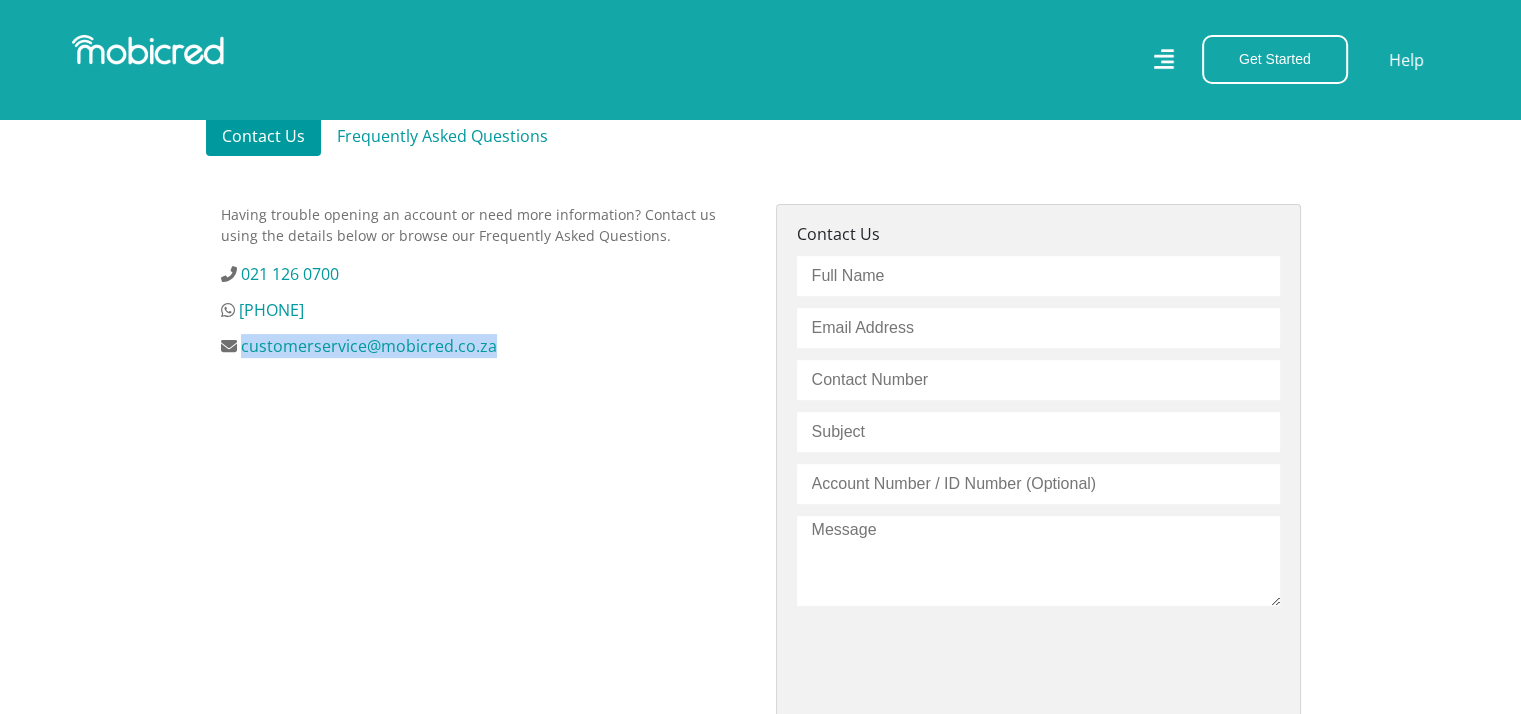 drag, startPoint x: 510, startPoint y: 341, endPoint x: 239, endPoint y: 341, distance: 271 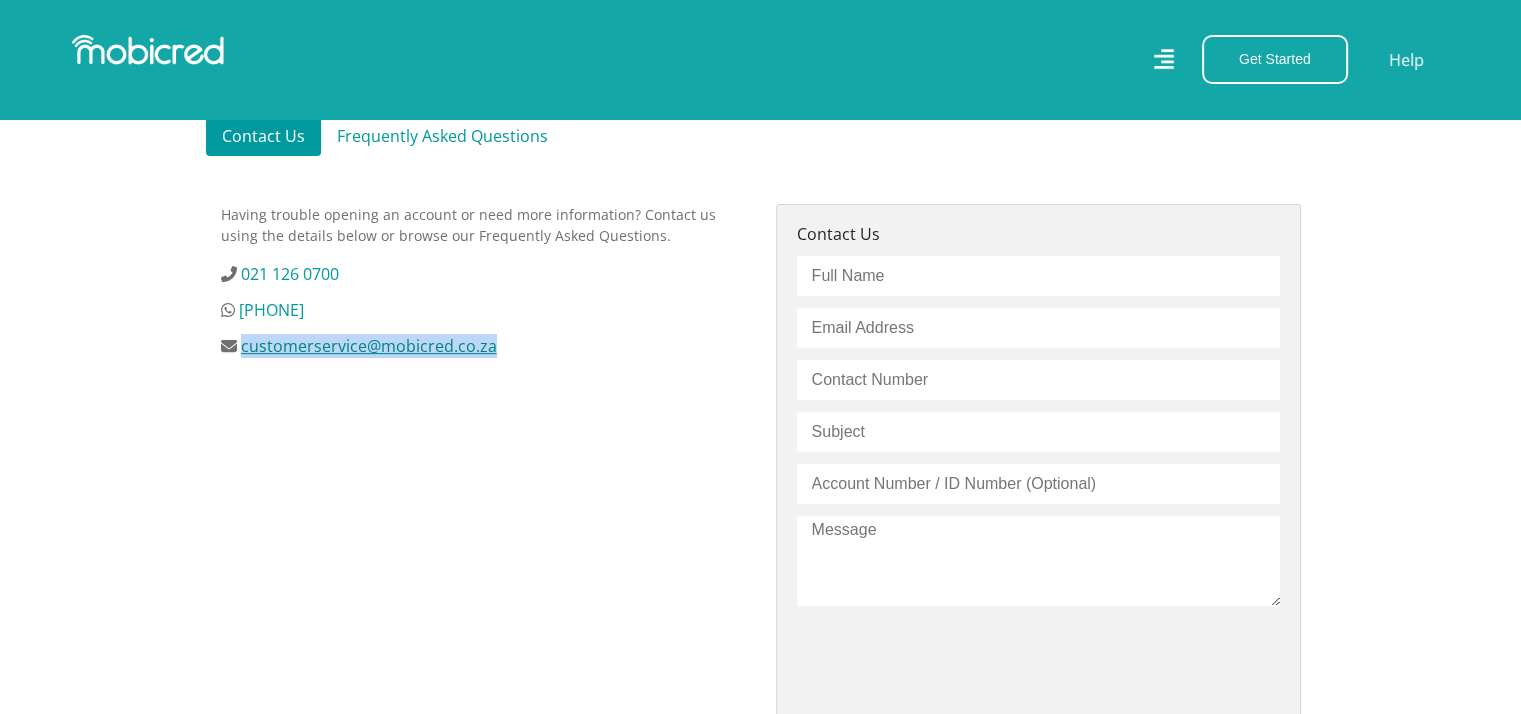 copy on "customerservice@mobicred.co.za" 